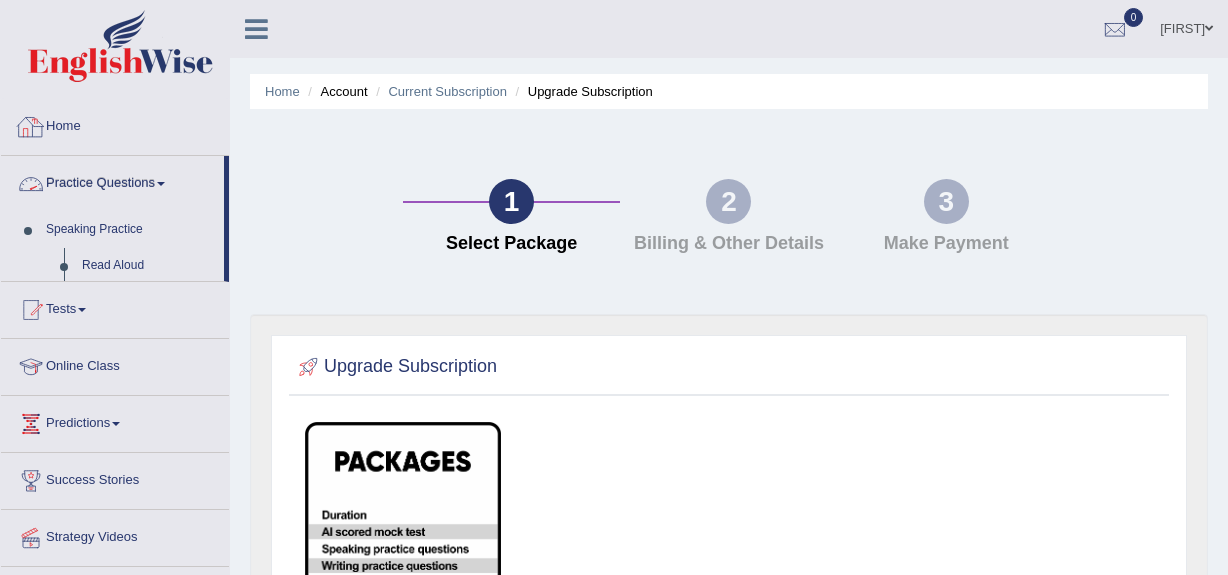 scroll, scrollTop: 0, scrollLeft: 0, axis: both 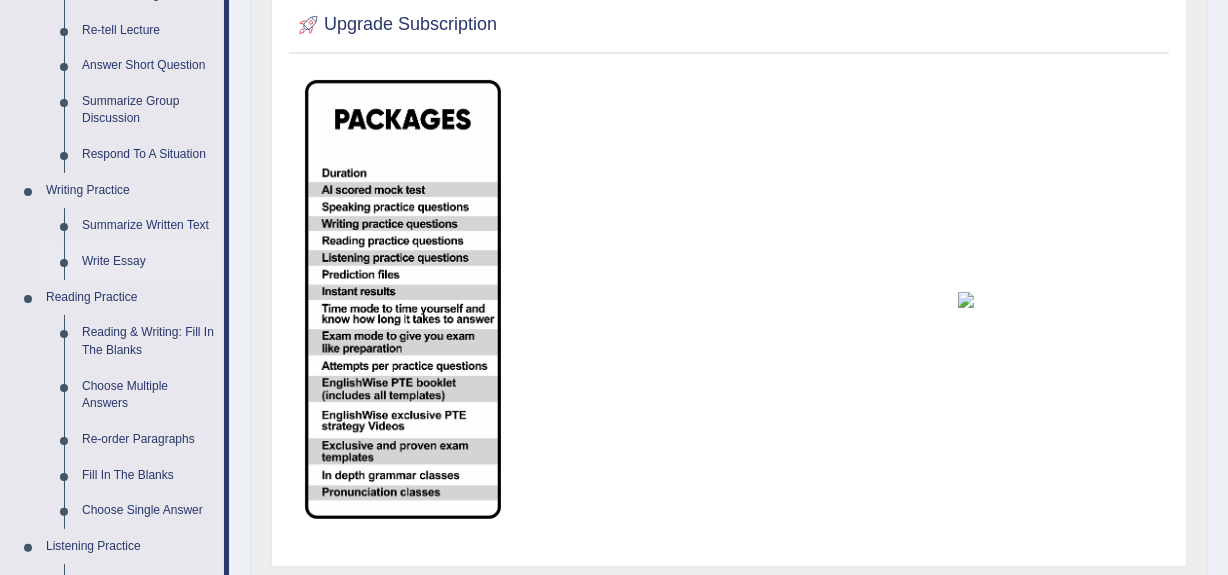 click on "Write Essay" at bounding box center [148, 262] 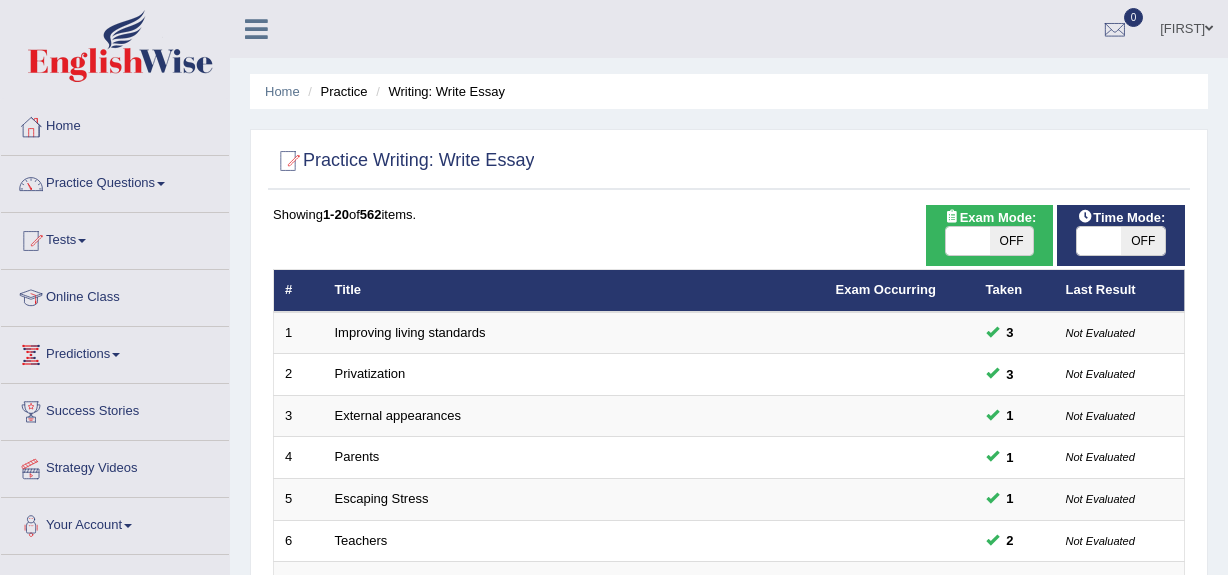 scroll, scrollTop: 0, scrollLeft: 0, axis: both 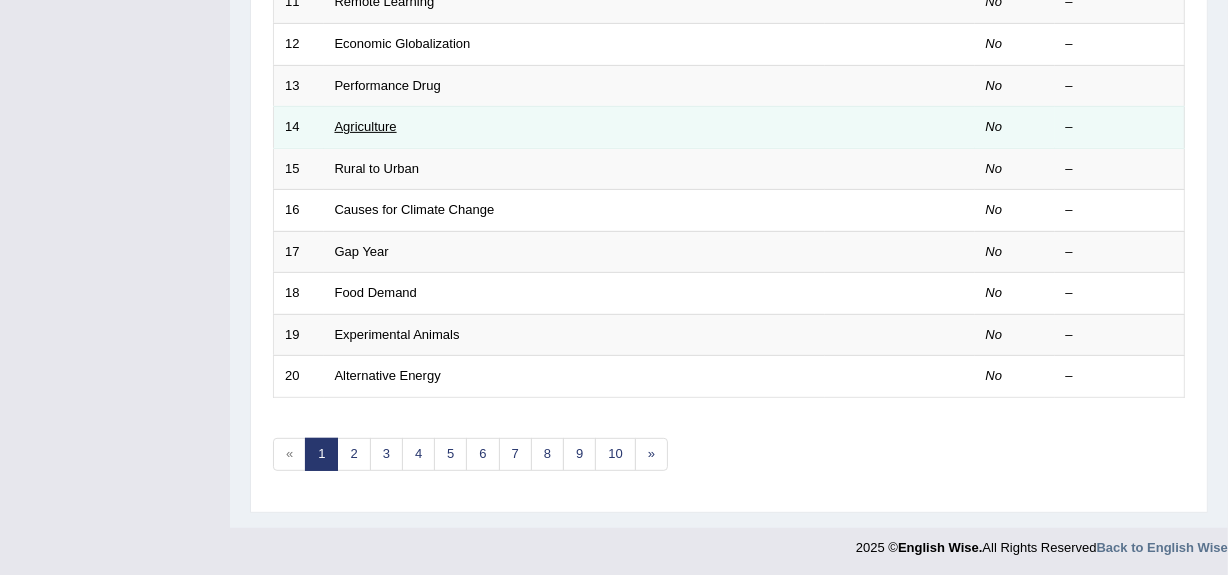 click on "Agriculture" at bounding box center (366, 126) 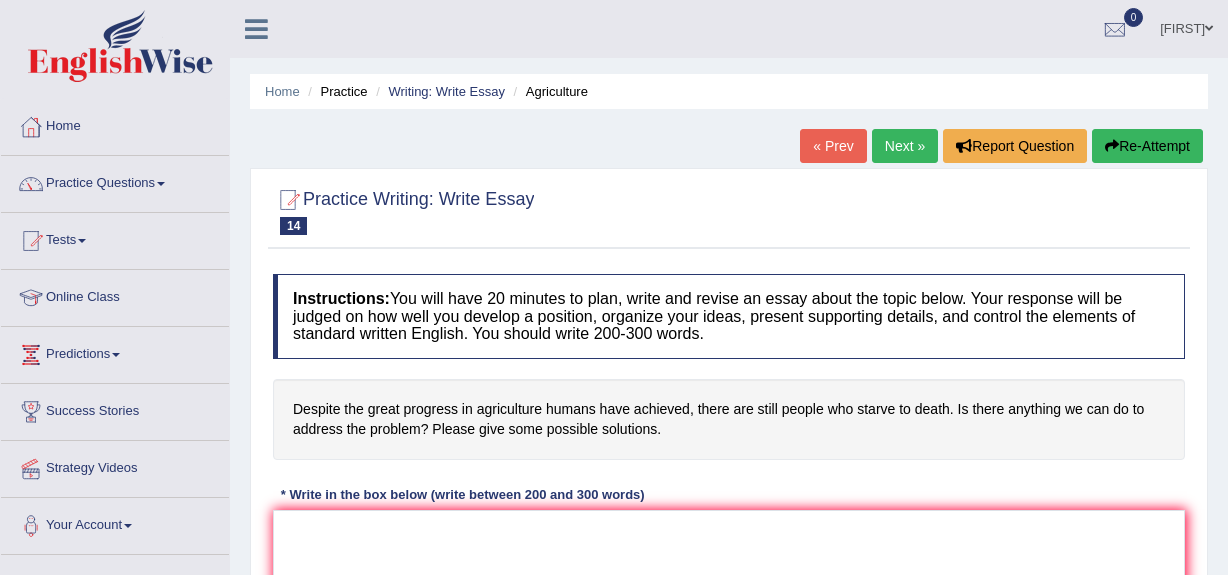 scroll, scrollTop: 0, scrollLeft: 0, axis: both 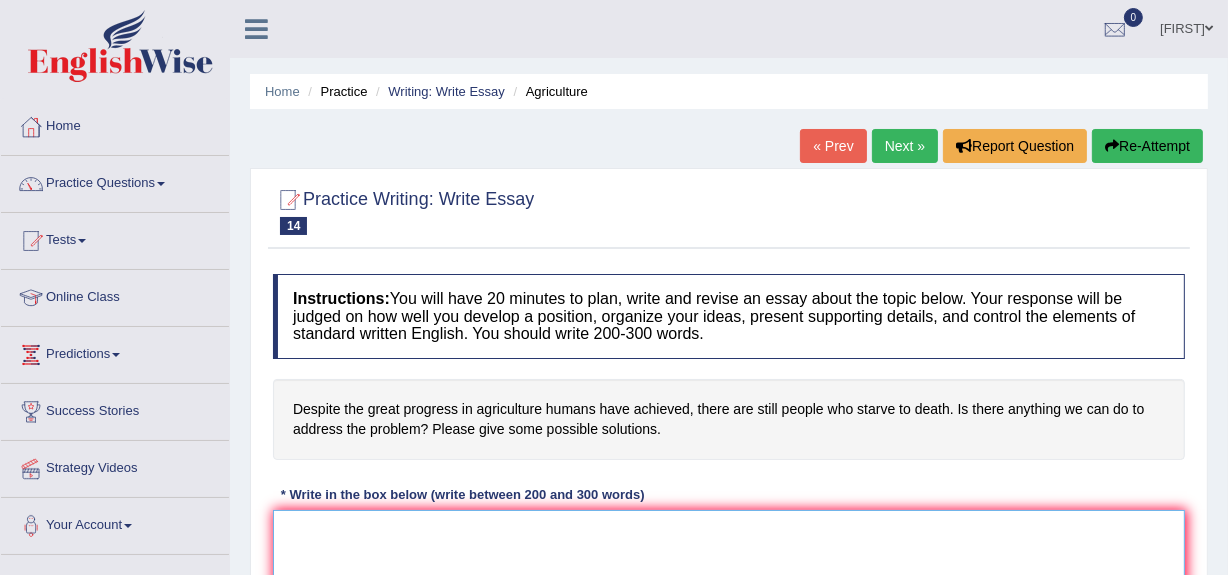 click at bounding box center [729, 607] 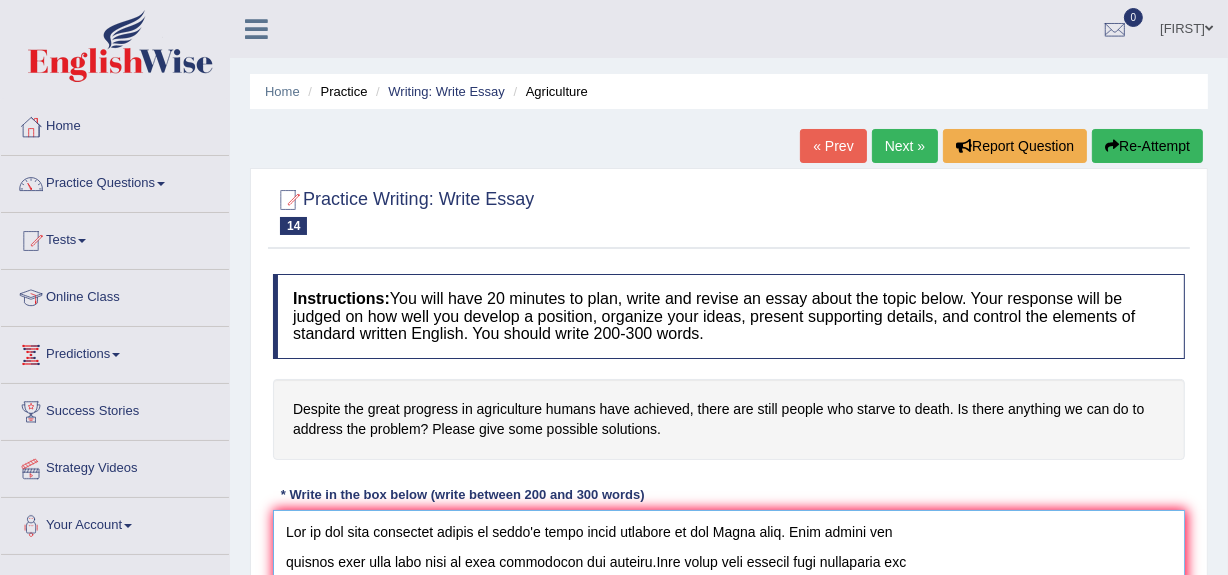 scroll, scrollTop: 347, scrollLeft: 0, axis: vertical 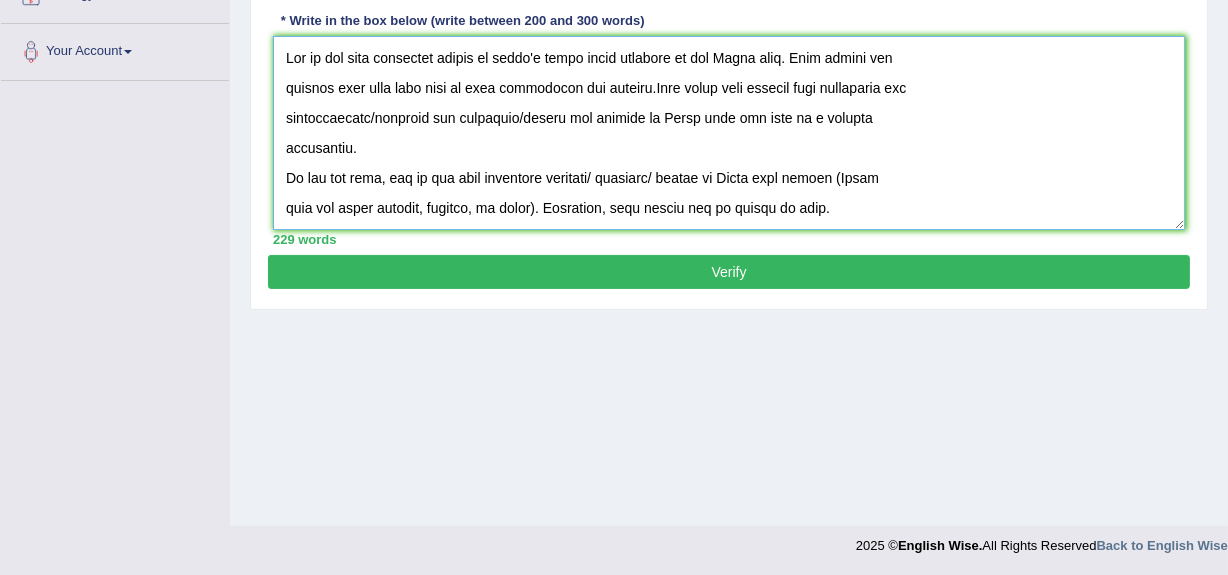 click at bounding box center (729, 133) 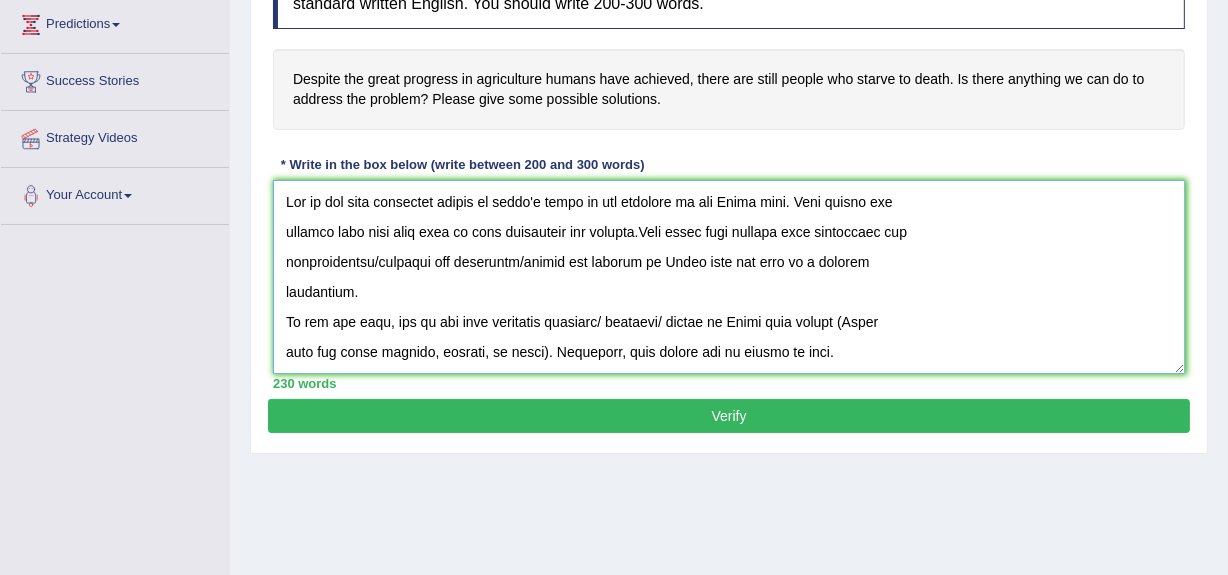 scroll, scrollTop: 303, scrollLeft: 0, axis: vertical 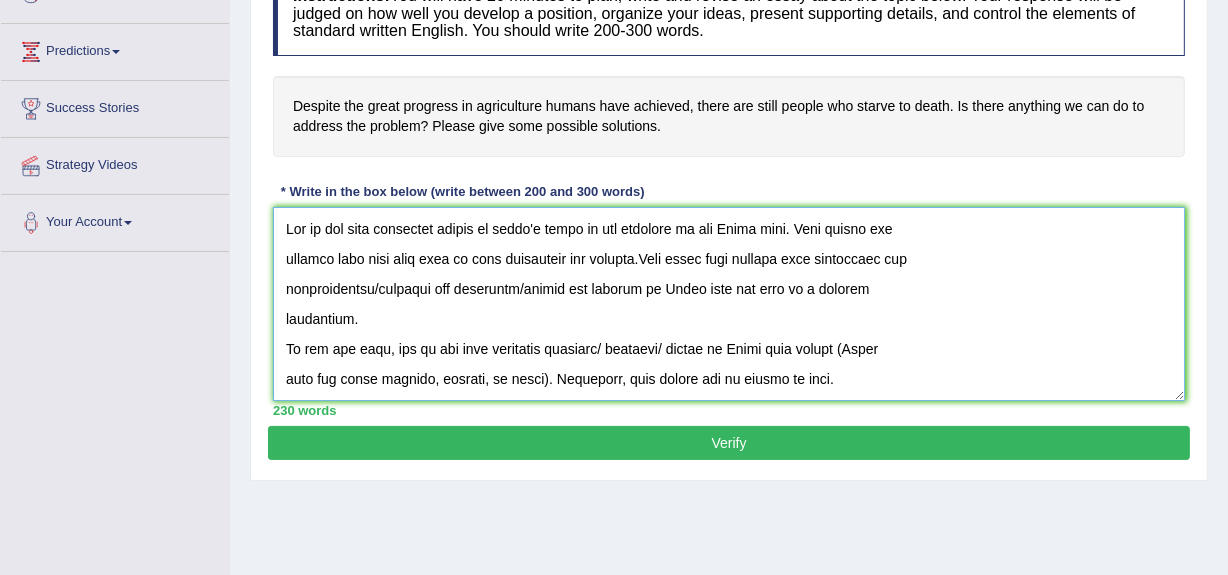 drag, startPoint x: 797, startPoint y: 224, endPoint x: 728, endPoint y: 224, distance: 69 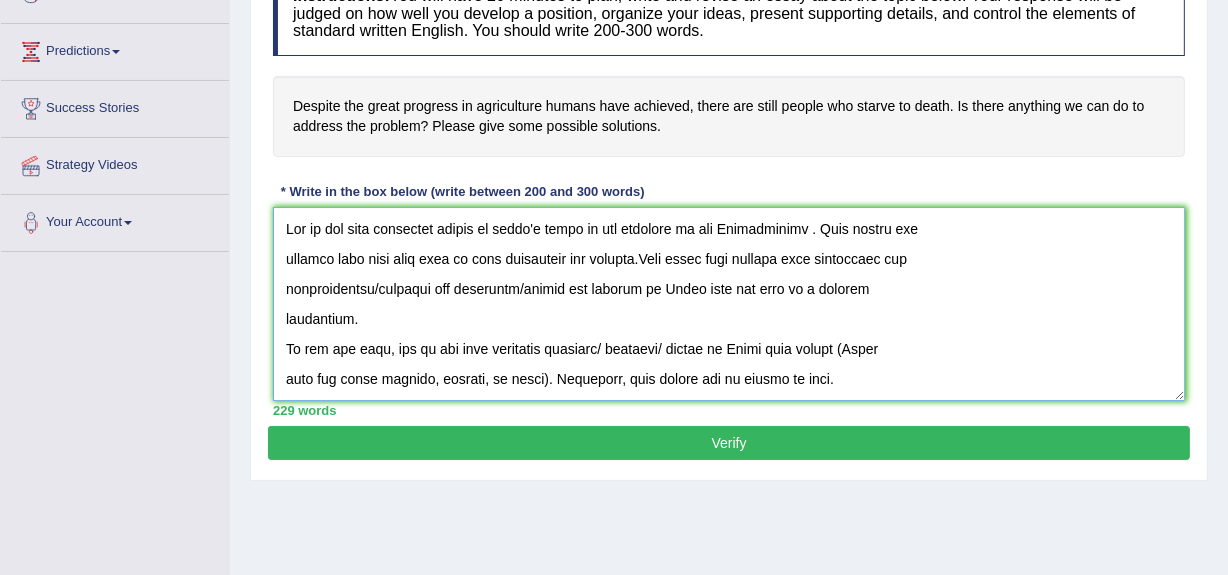 click at bounding box center (729, 304) 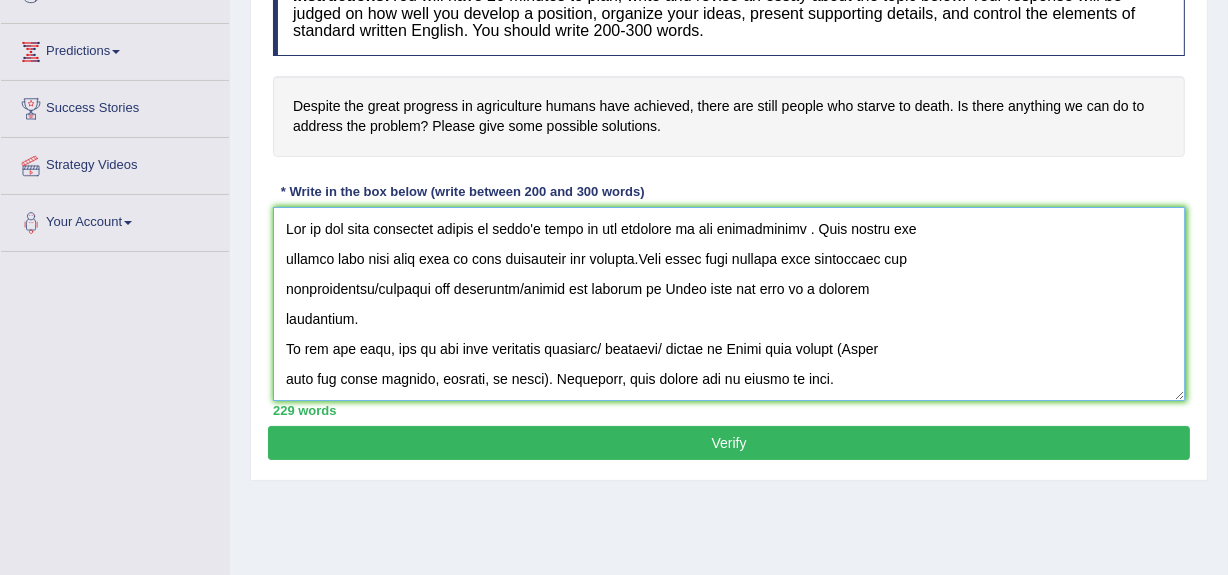 click at bounding box center [729, 304] 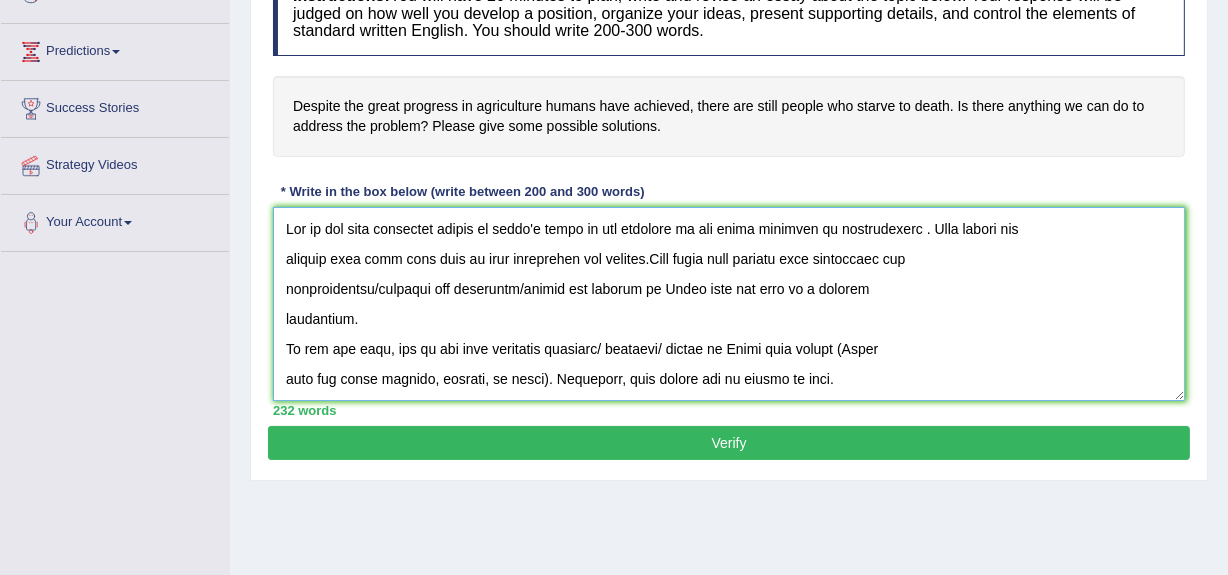 click at bounding box center [729, 304] 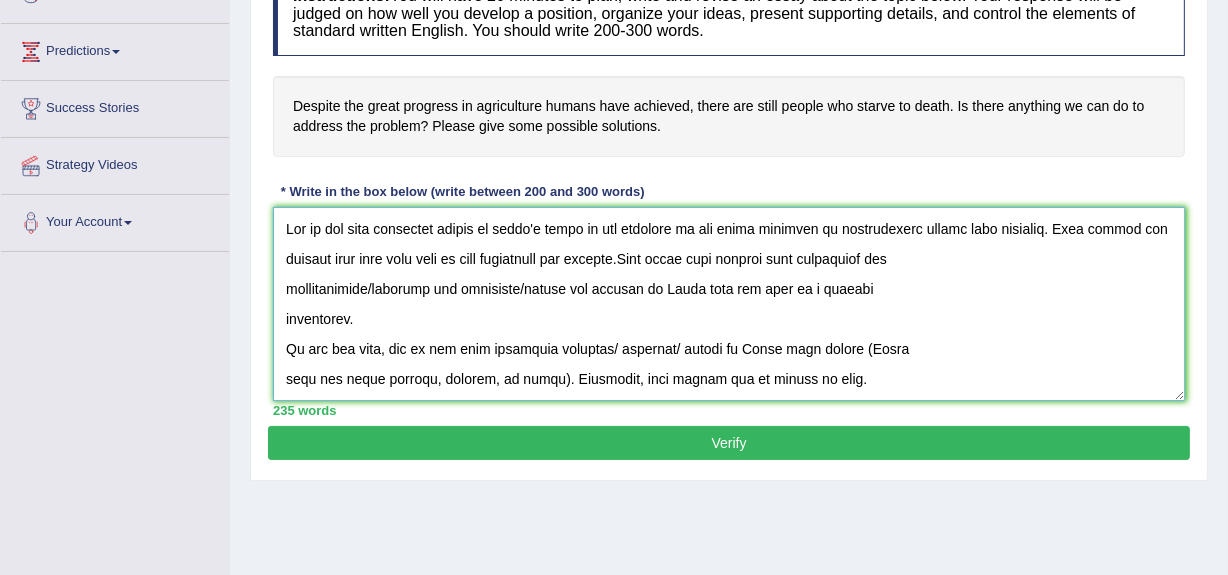 click at bounding box center (729, 304) 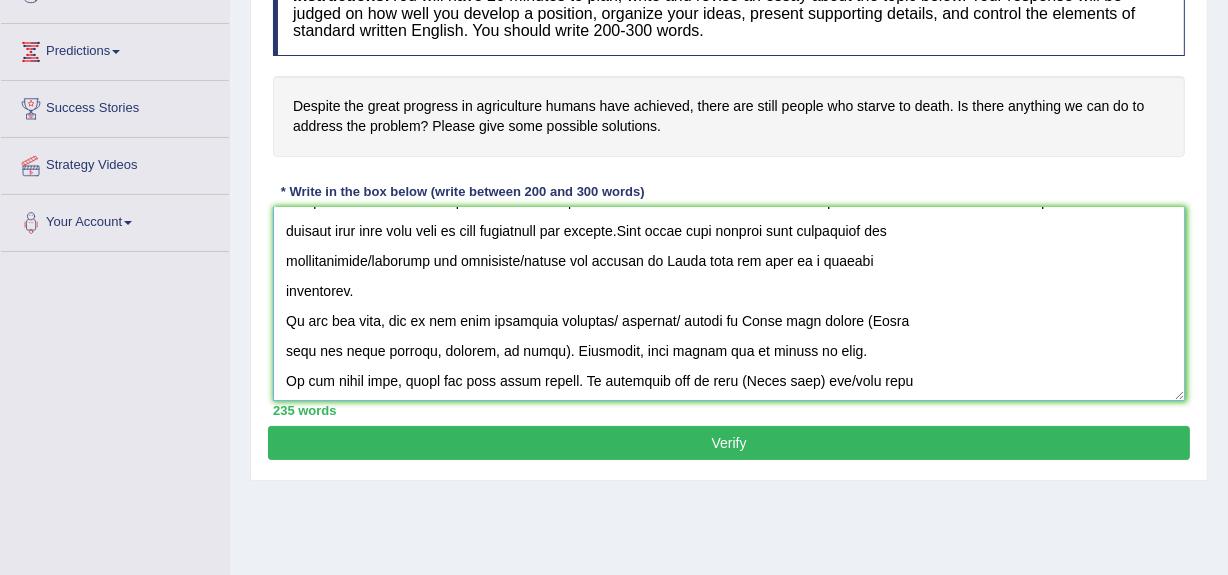 scroll, scrollTop: 32, scrollLeft: 0, axis: vertical 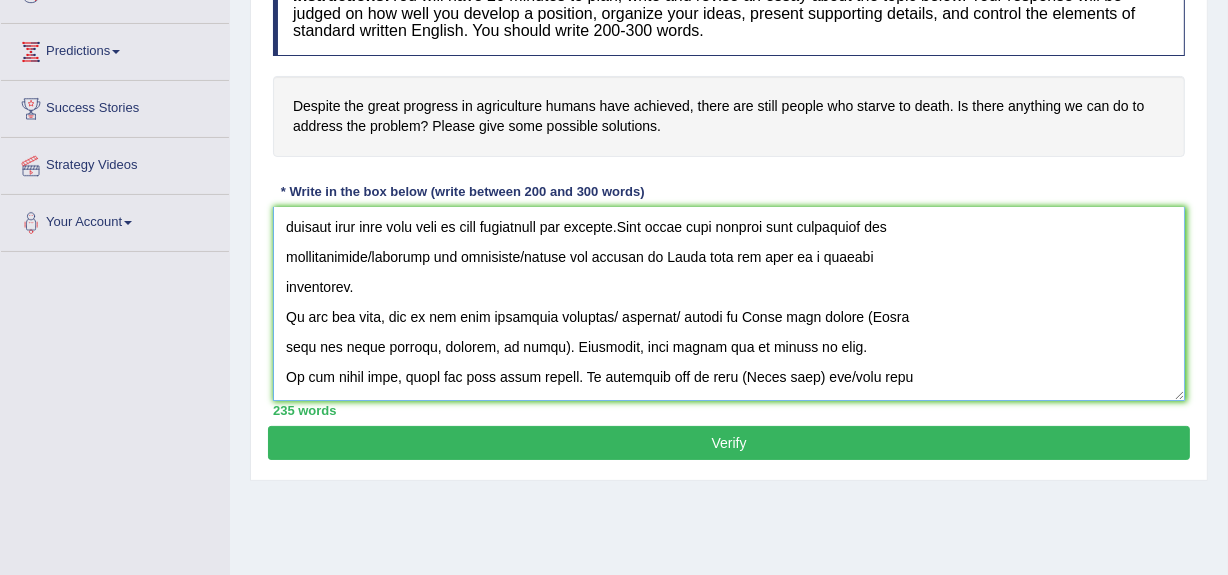 click at bounding box center (729, 304) 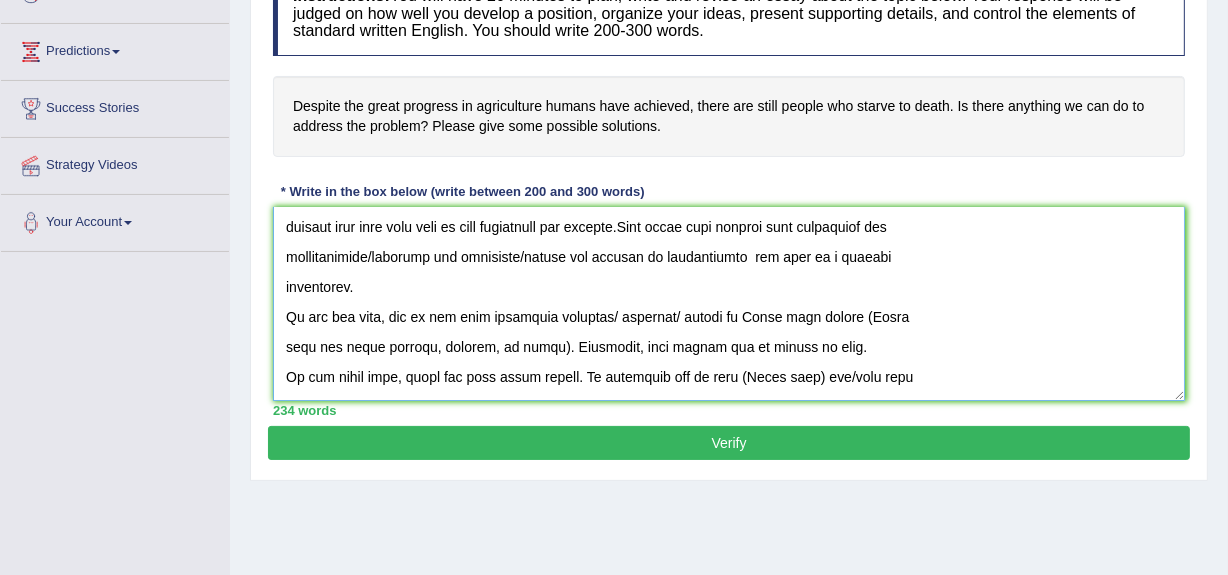 click at bounding box center [729, 304] 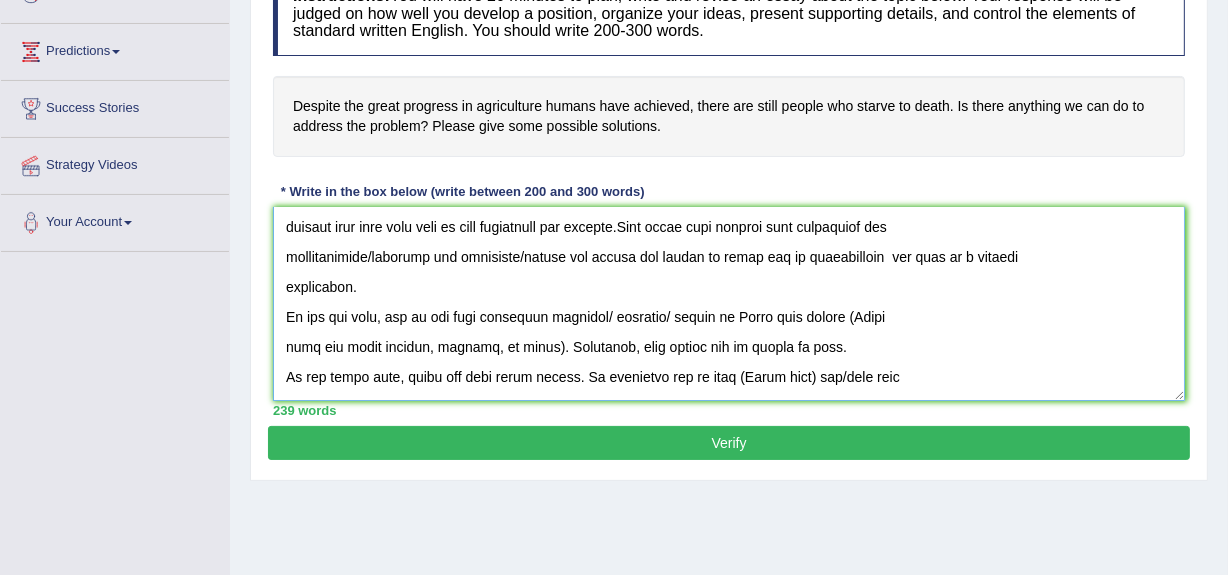 click at bounding box center [729, 304] 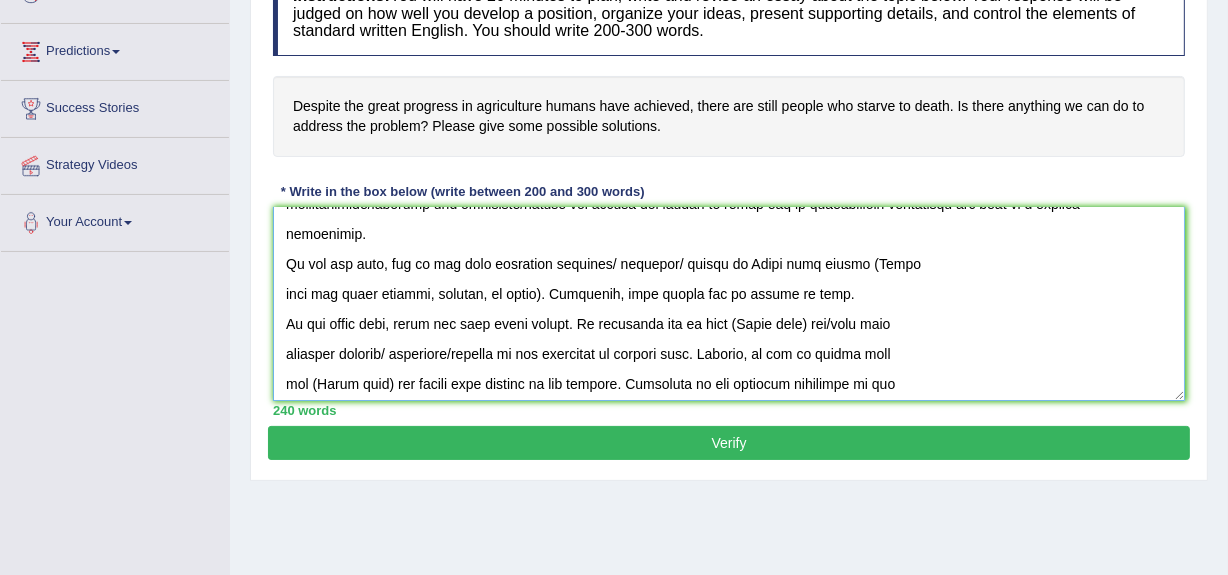 scroll, scrollTop: 86, scrollLeft: 0, axis: vertical 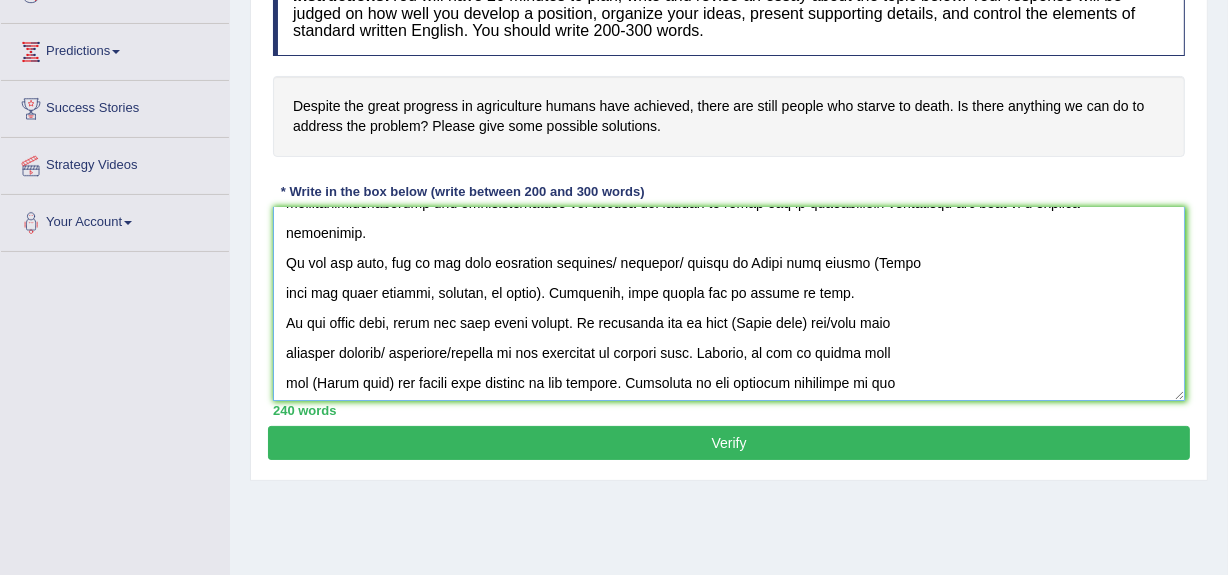 click at bounding box center [729, 304] 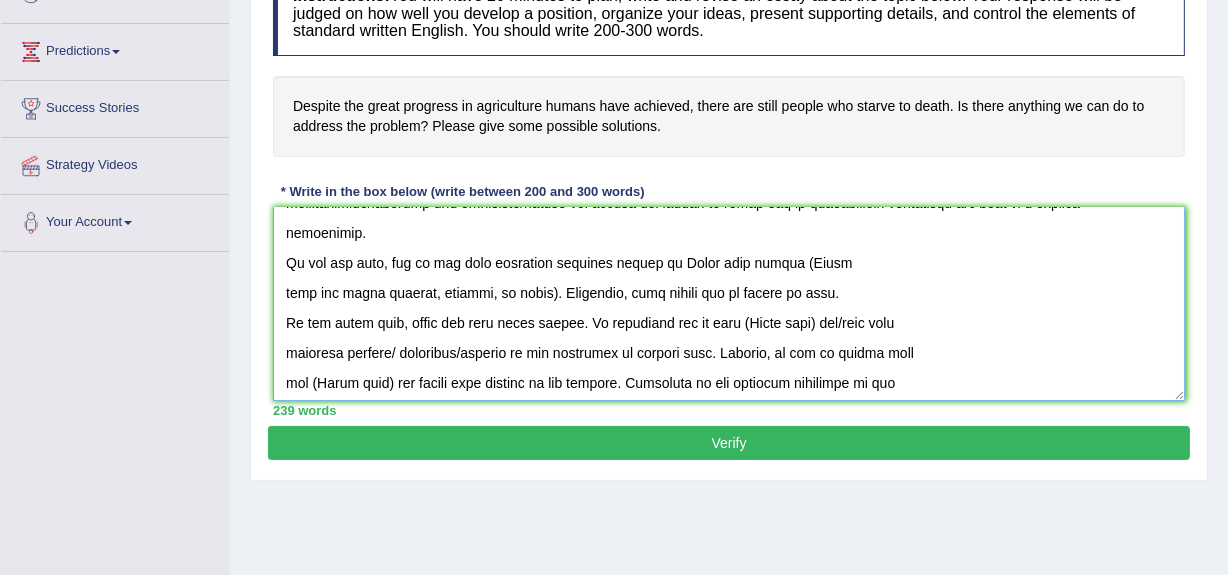 click at bounding box center [729, 304] 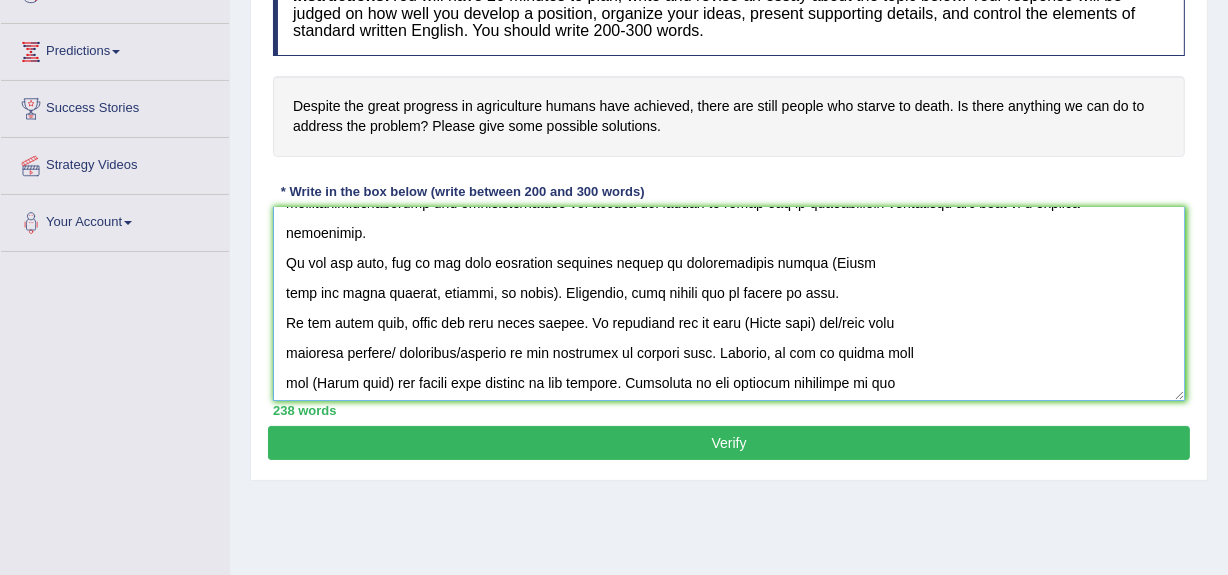 click at bounding box center [729, 304] 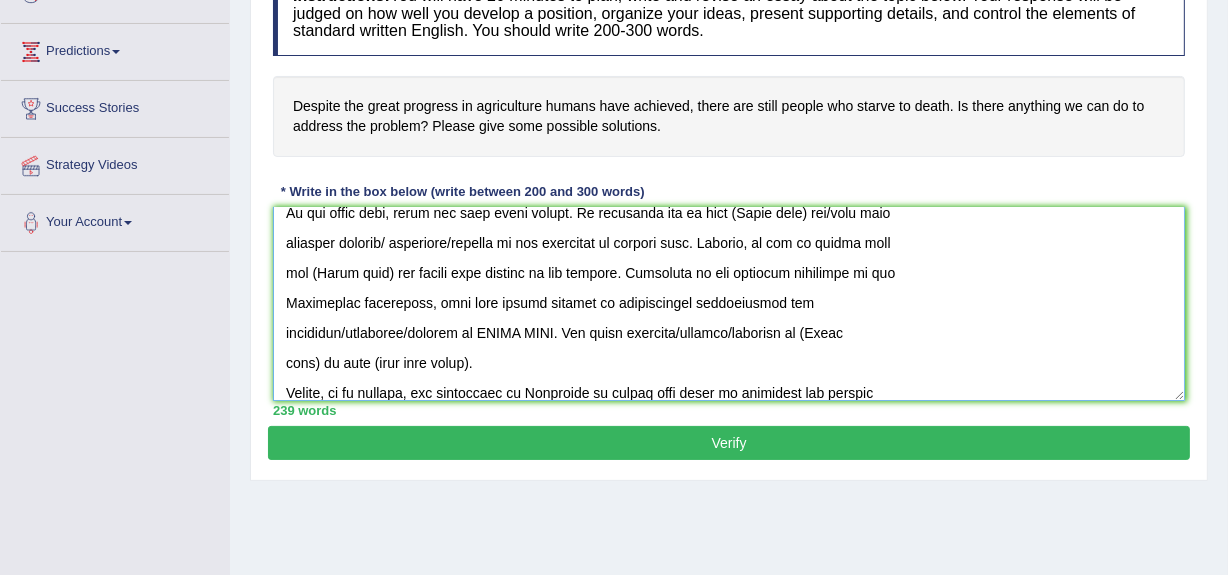 scroll, scrollTop: 198, scrollLeft: 0, axis: vertical 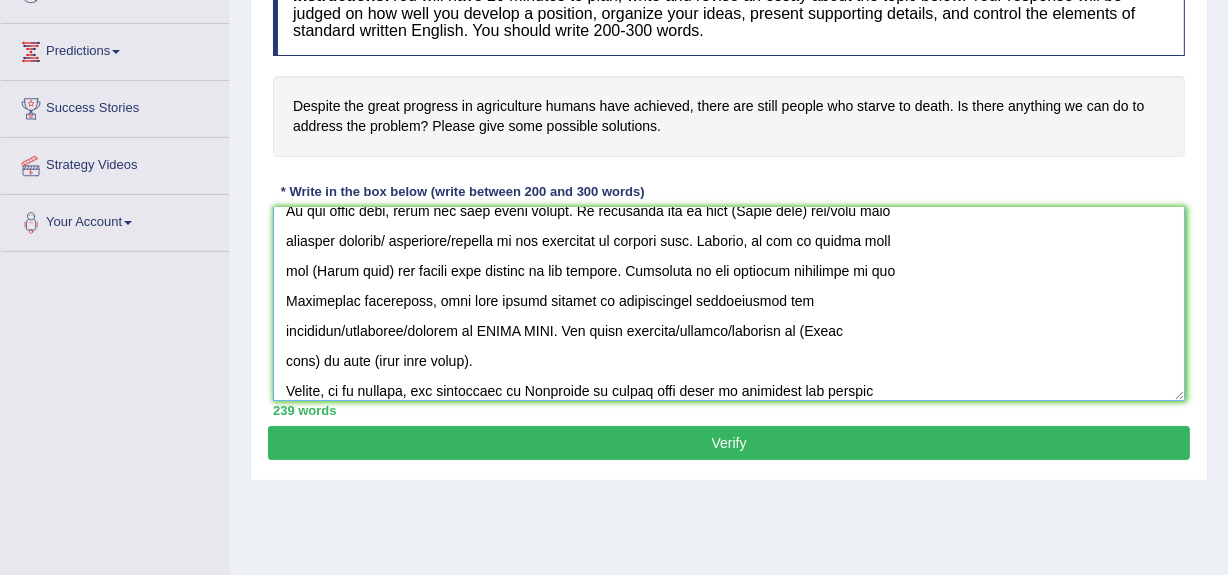 type on "One of the most important trends of today's world is the increase in the great progress in agricultural humans have achieved. Many people are worried that this will lead to many problemsin the society.This essay will discuss both advantages and
disadvantages/problems and solutions/causes and people who starve to death due to agricultural achievement and lead to a logical
conclusion.
On the one hand, one of the most important benefits causes of agrictultural is that (Write
down the first benefit, problem, or cause). Therefore, many people are in favour of this.
On the other hand, there are some other points. An important one is that (Topic name) has/have some
negative impacts/ solutions/effects on the community in various ways. Firstly, it can be argued that
the (Topic name) can affect many sectors of the economy. According to the research conducted by the
Australian government, more than thirty percent of participants acknowledged the
negatives/solutions/effects of TOPIC NAME. One other negative/problem/so..." 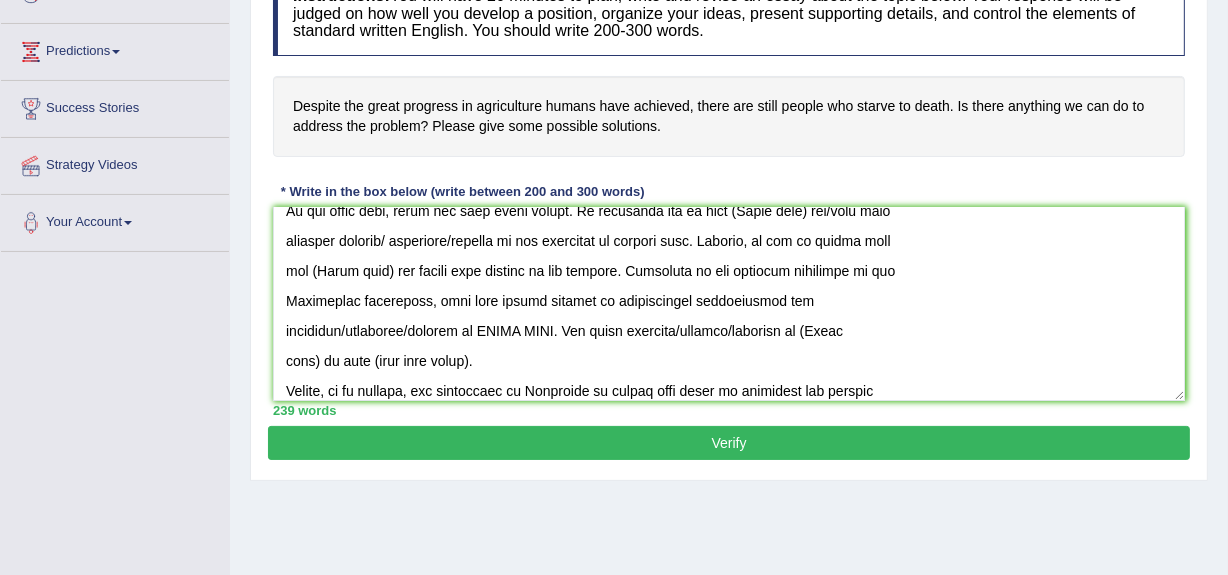 click on "Verify" at bounding box center [729, 443] 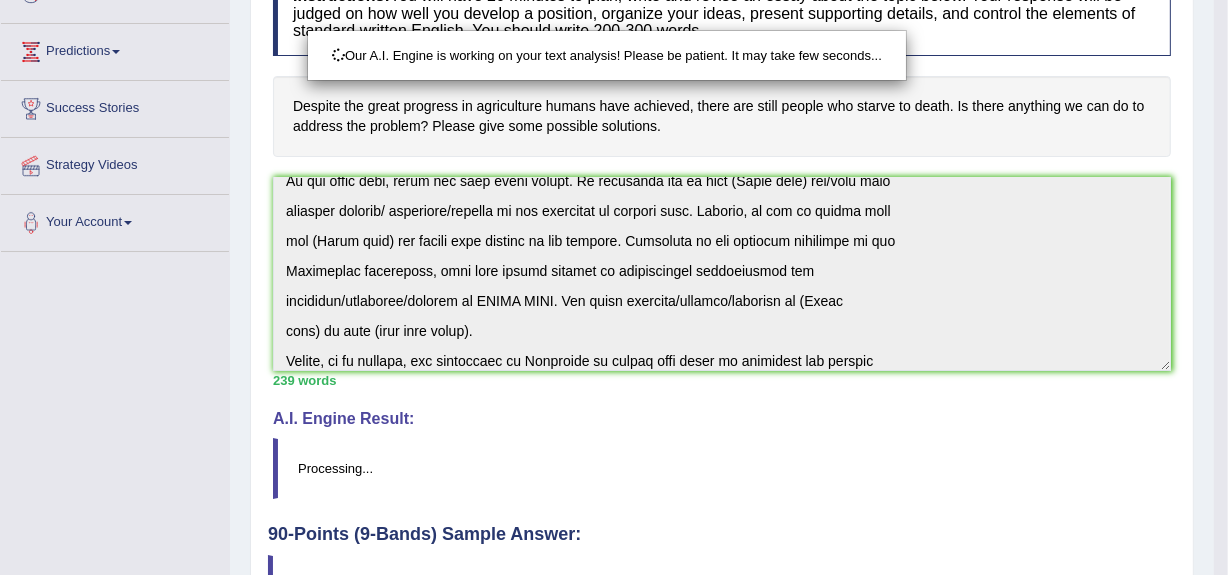 scroll, scrollTop: 474, scrollLeft: 0, axis: vertical 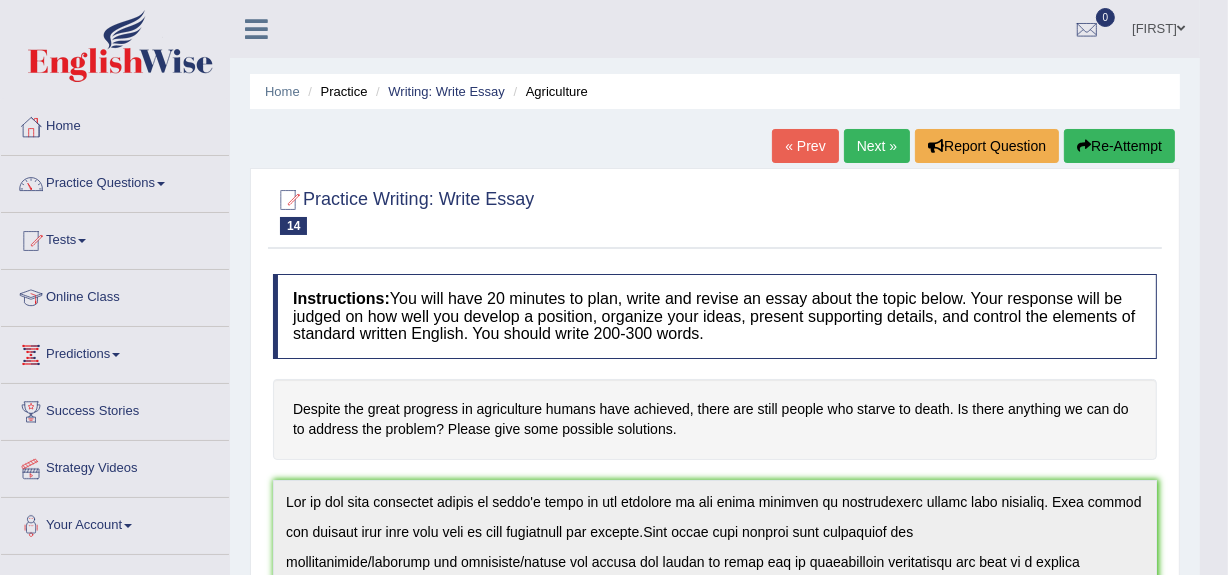 click on "Next »" at bounding box center [877, 146] 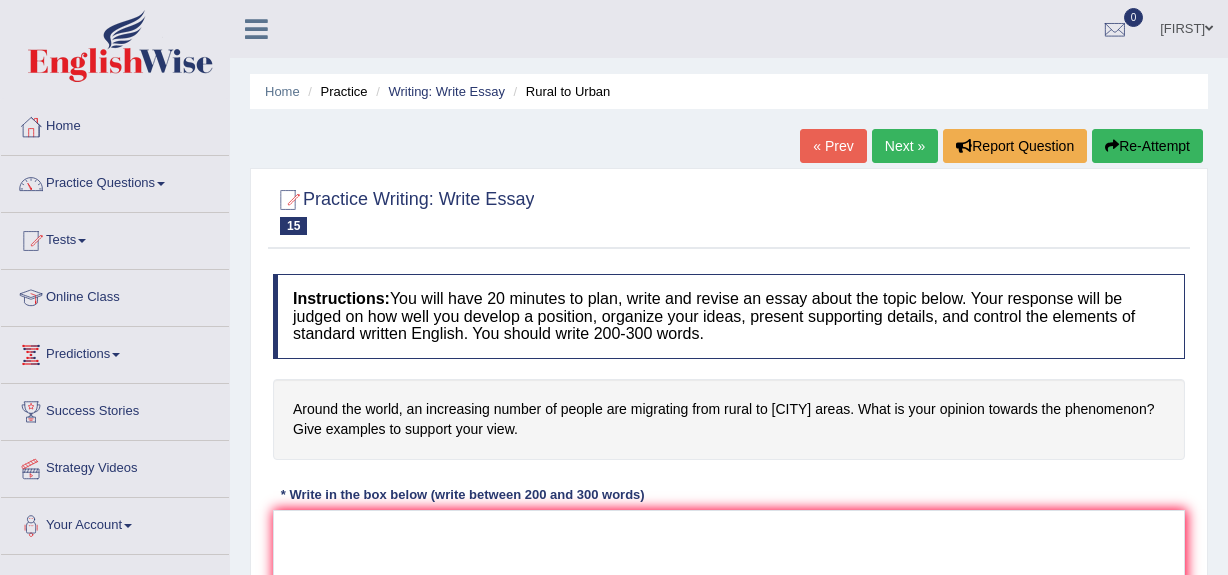 scroll, scrollTop: 474, scrollLeft: 0, axis: vertical 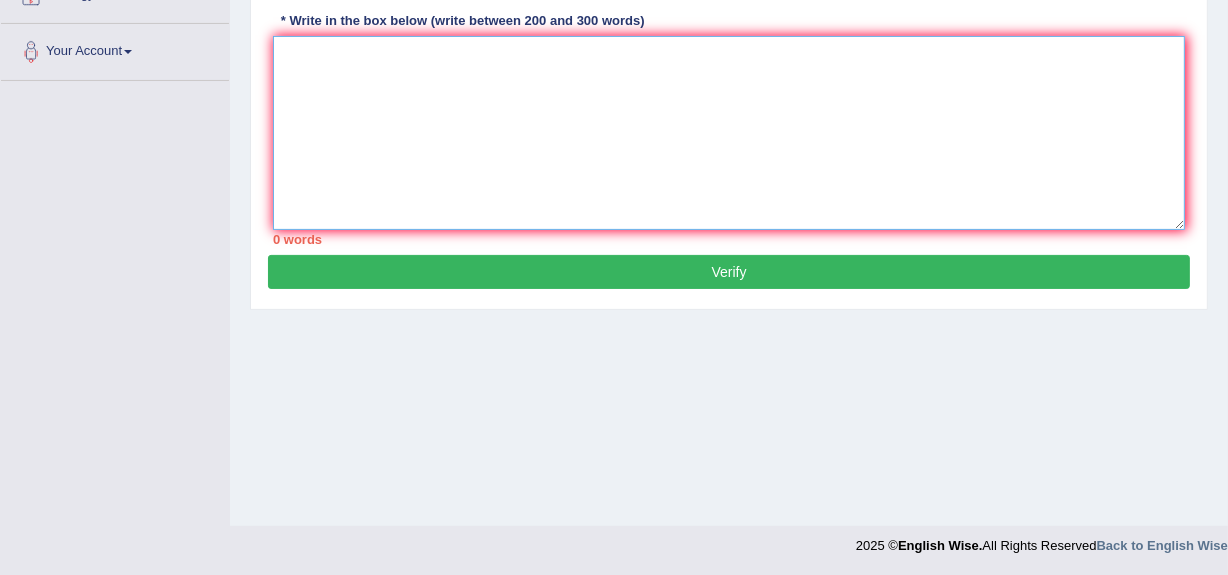 click at bounding box center [729, 133] 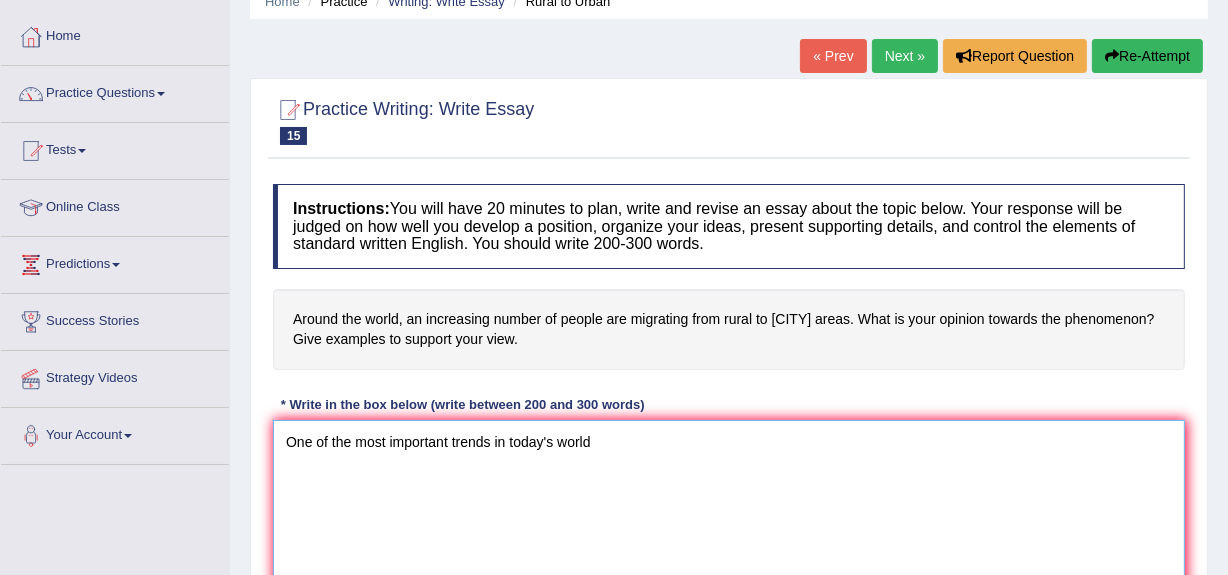 scroll, scrollTop: 158, scrollLeft: 0, axis: vertical 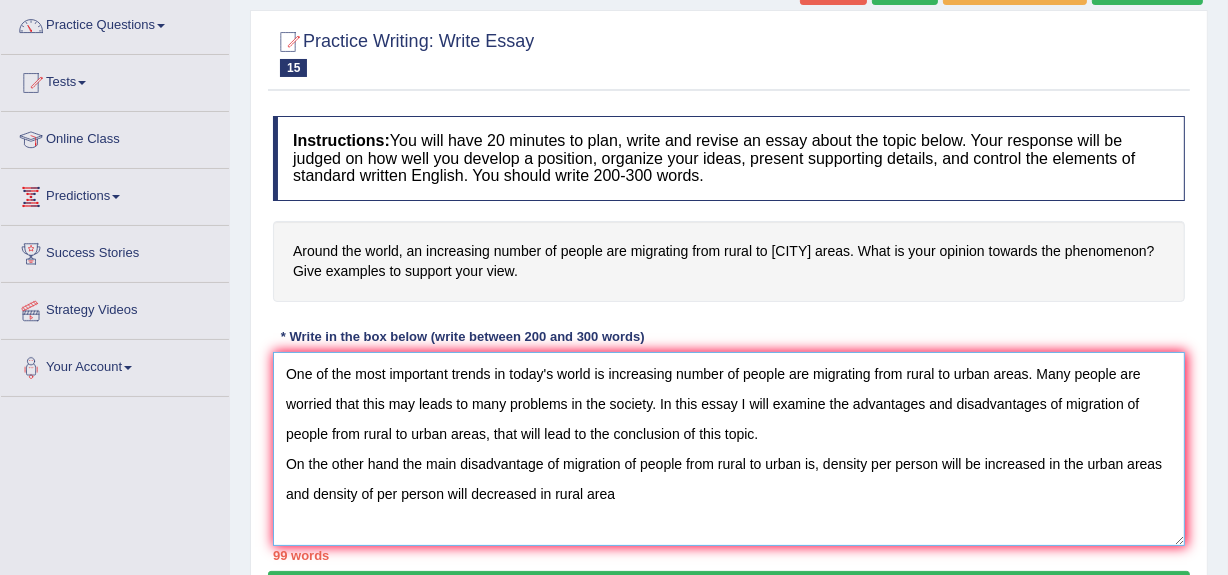 click on "One of the most important trends in today's world is increasing number of people are migrating from rural to urban areas. Many people are worried that this may leads to many problems in the society. In this essay I will examine the advantages and disadvantages of migration of people from rural to urban areas, that will lead to the conclusion of this topic.
On the other hand the main disadvantage of migration of people from rural to urban is, density per person will be increased in the urban areas and density of per person will decreased in rural area" at bounding box center [729, 449] 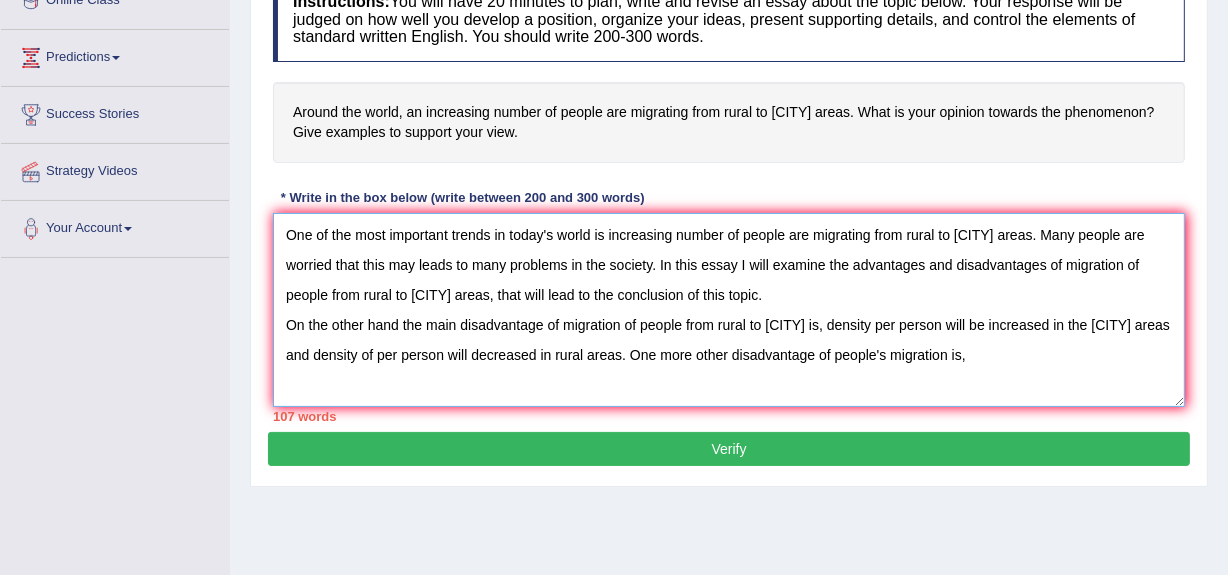 scroll, scrollTop: 314, scrollLeft: 0, axis: vertical 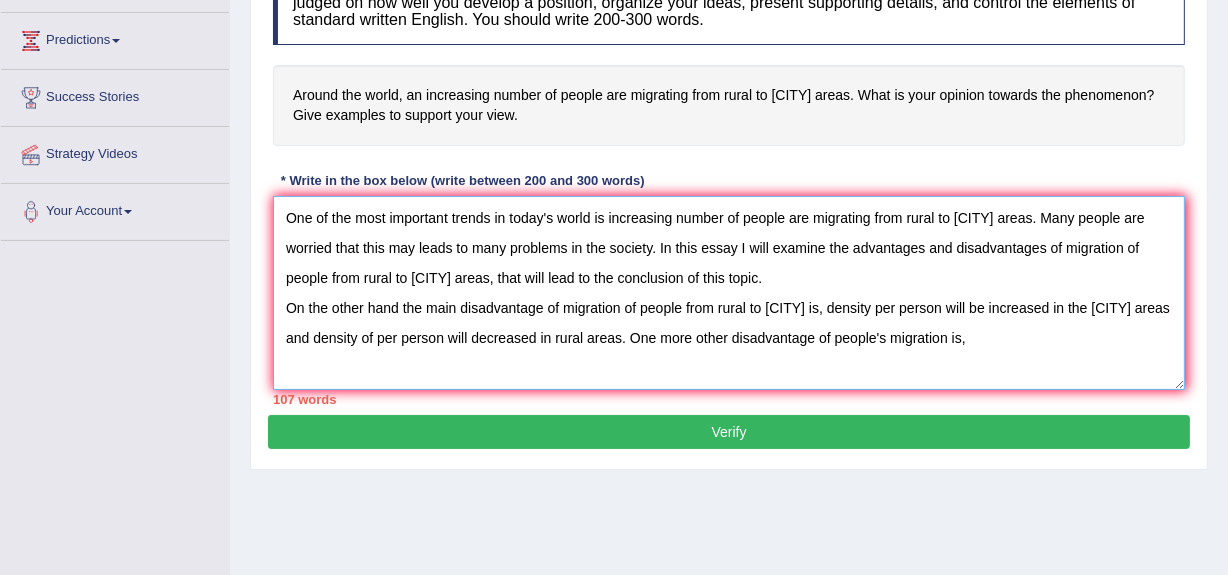 click on "One of the most important trends in today's world is increasing number of people are migrating from rural to urban areas. Many people are worried that this may leads to many problems in the society. In this essay I will examine the advantages and disadvantages of migration of people from rural to urban areas, that will lead to the conclusion of this topic.
On the other hand the main disadvantage of migration of people from rural to urban is, density per person will be increased in the urban areas and density of per person will decreased in rural areas. One more other disadvantage of people's migration is," at bounding box center (729, 293) 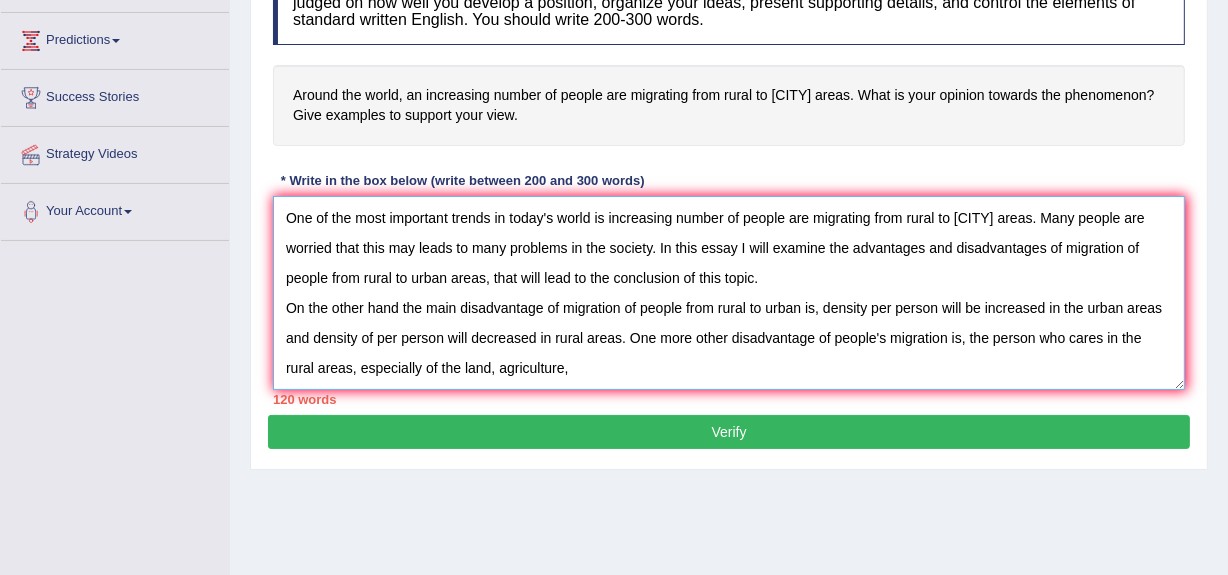 drag, startPoint x: 460, startPoint y: 371, endPoint x: 431, endPoint y: 370, distance: 29.017237 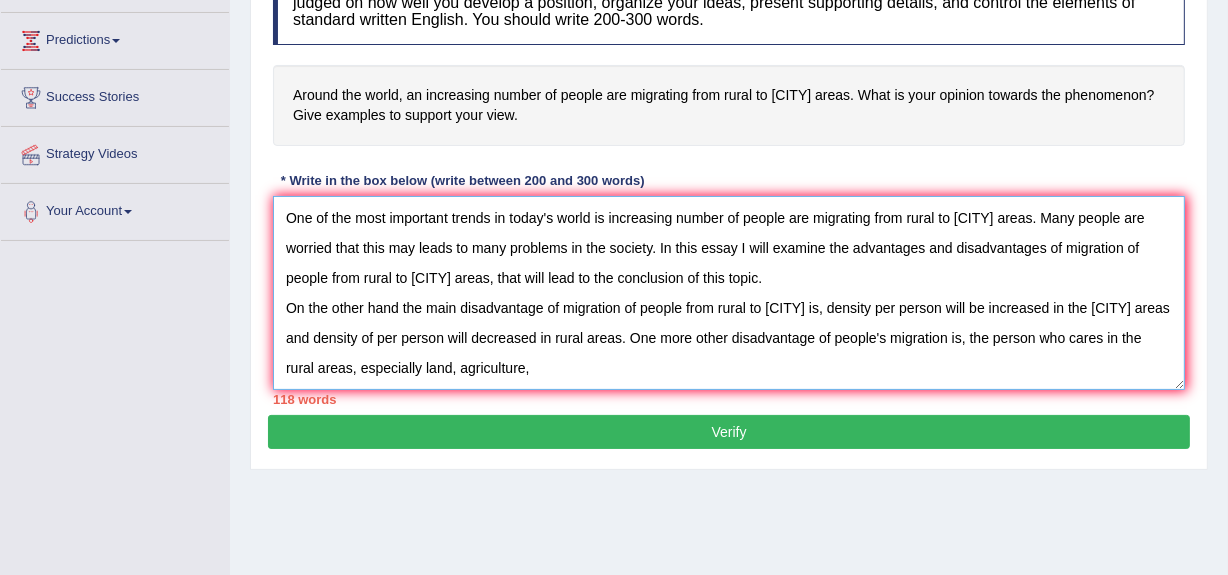 click on "One of the most important trends in today's world is increasing number of people are migrating from rural to urban areas. Many people are worried that this may leads to many problems in the society. In this essay I will examine the advantages and disadvantages of migration of people from rural to urban areas, that will lead to the conclusion of this topic.
On the other hand the main disadvantage of migration of people from rural to urban is, density per person will be increased in the urban areas and density of per person will decreased in rural areas. One more other disadvantage of people's migration is, the person who cares in the rural areas, especially land, agriculture," at bounding box center [729, 293] 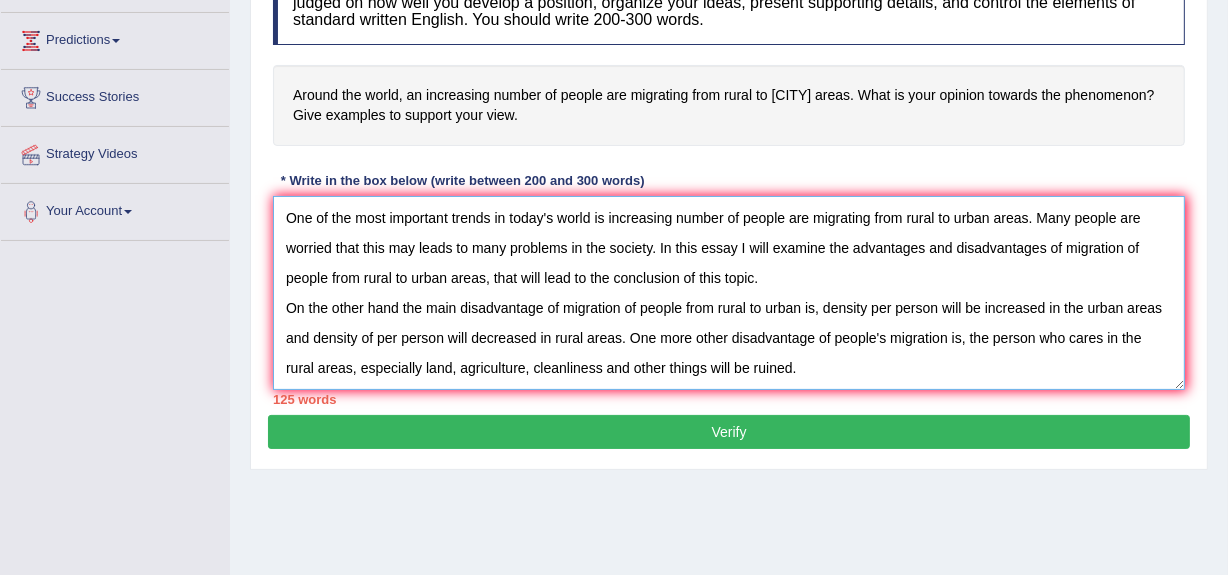 scroll, scrollTop: 30, scrollLeft: 0, axis: vertical 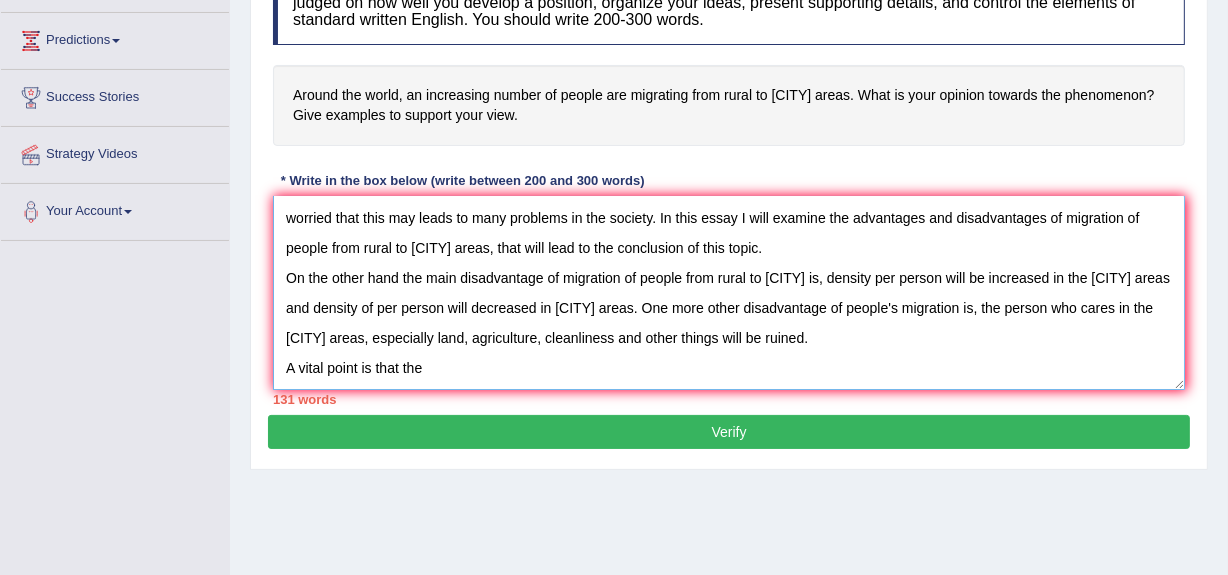 drag, startPoint x: 429, startPoint y: 367, endPoint x: 274, endPoint y: 374, distance: 155.15799 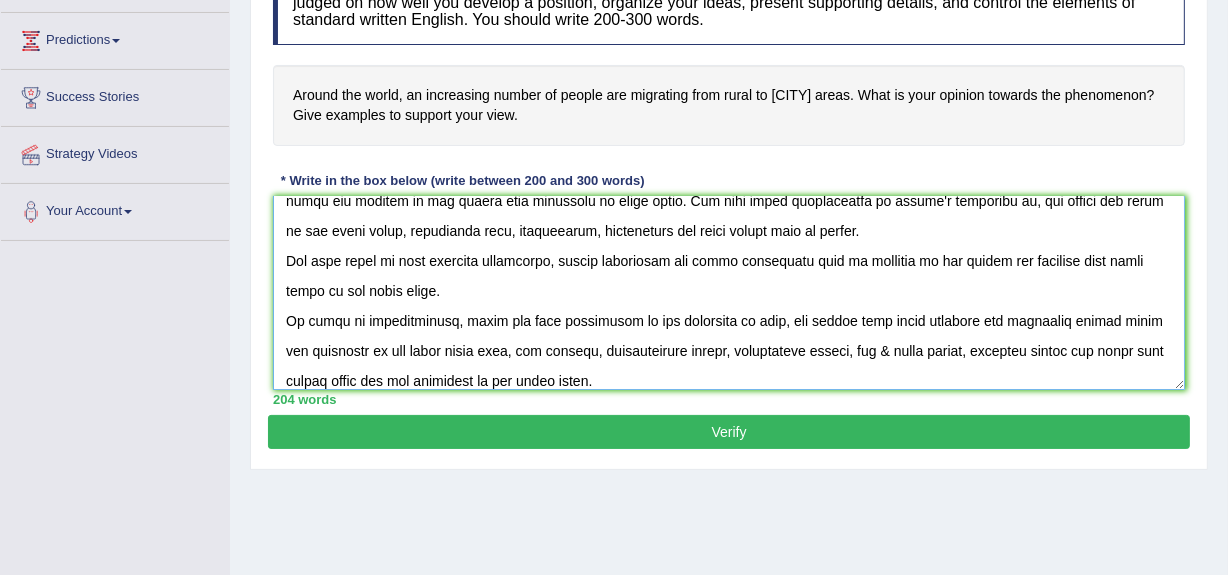 scroll, scrollTop: 167, scrollLeft: 0, axis: vertical 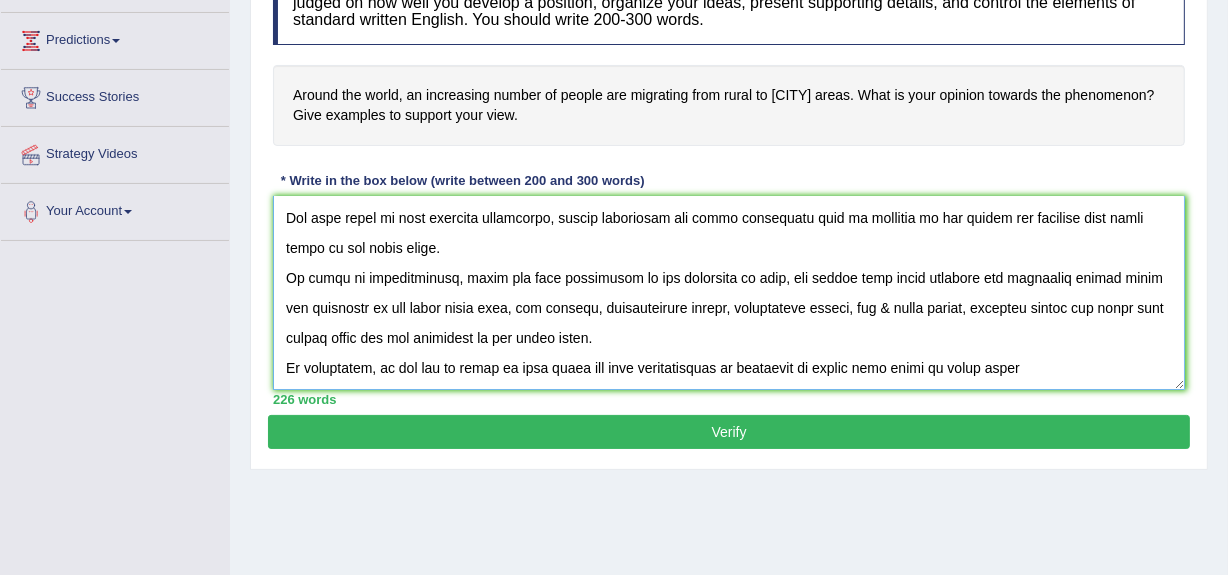 drag, startPoint x: 637, startPoint y: 383, endPoint x: 605, endPoint y: 380, distance: 32.140316 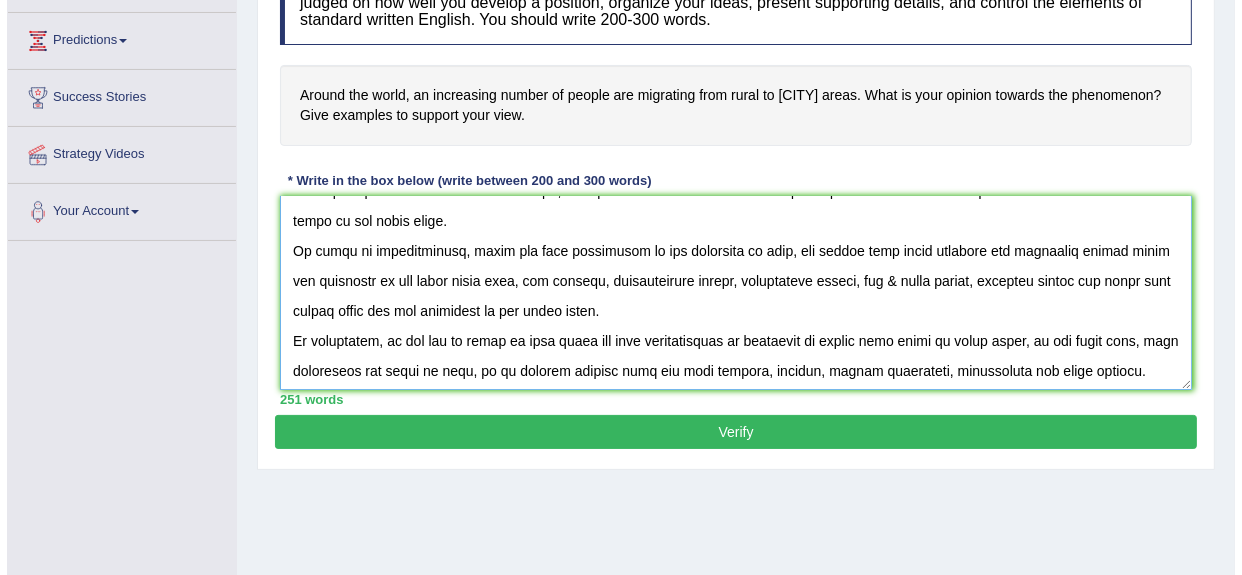 scroll, scrollTop: 210, scrollLeft: 0, axis: vertical 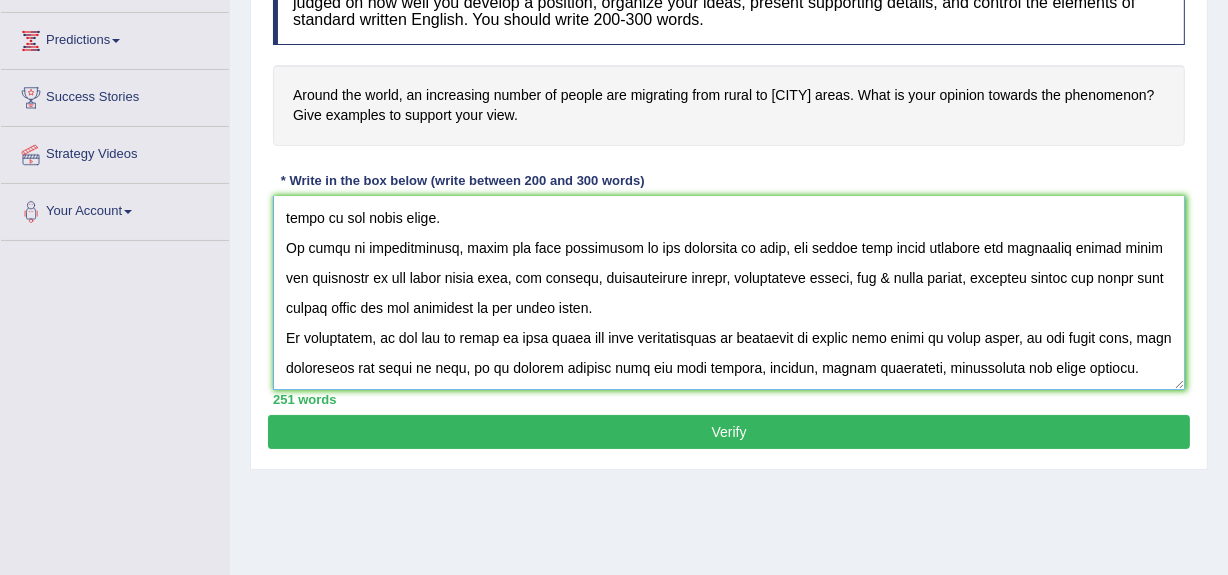 type on "One of the most important trends in today's world is increasing number of people are migrating from rural to urban areas. Many people are worried that this may leads to many problems in the society. In this essay I will examine the advantages and disadvantages of migration of people from rural to urban areas, that will lead to the conclusion of this topic.
On the other hand the main disadvantage of migration of people from rural to urban is, density per person will be increased in the urban areas and density of per person will decreased in rural areas. One more other disadvantage of people's migration is, the person who cares in the rural areas, especially land, agriculture, cleanliness and other things will be ruined.
One more point is that cultural activities, social activities and other activities will be hampered to the people who migrated from rural areas to the urban areas.
In terms of disadvantages, there are some advantages of the migration is that, the people will start learning the different s..." 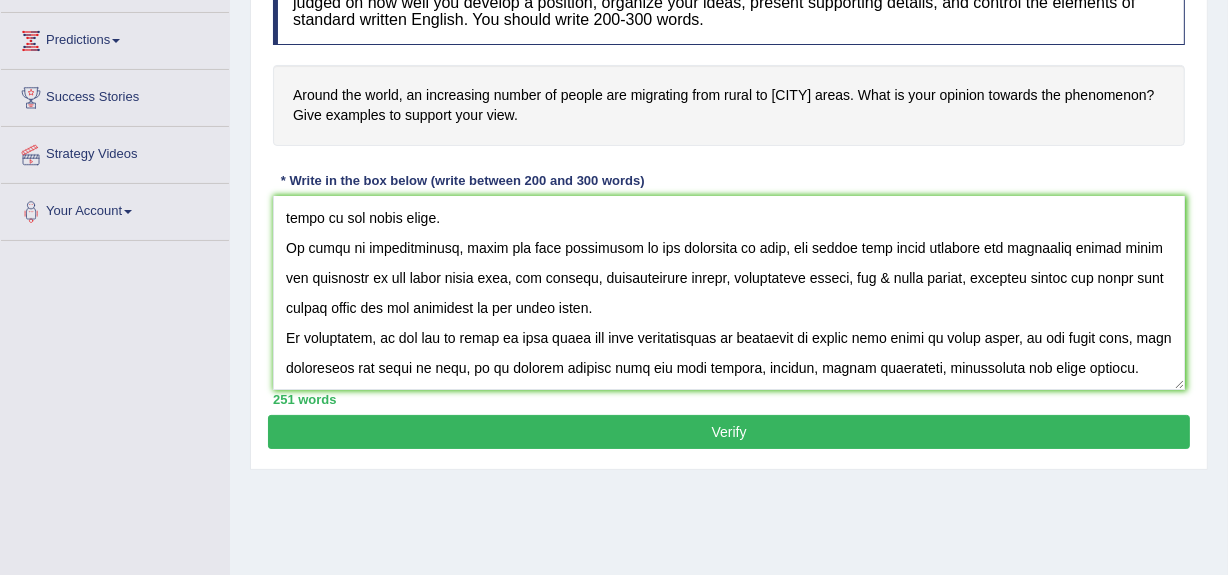 click on "Verify" at bounding box center (729, 432) 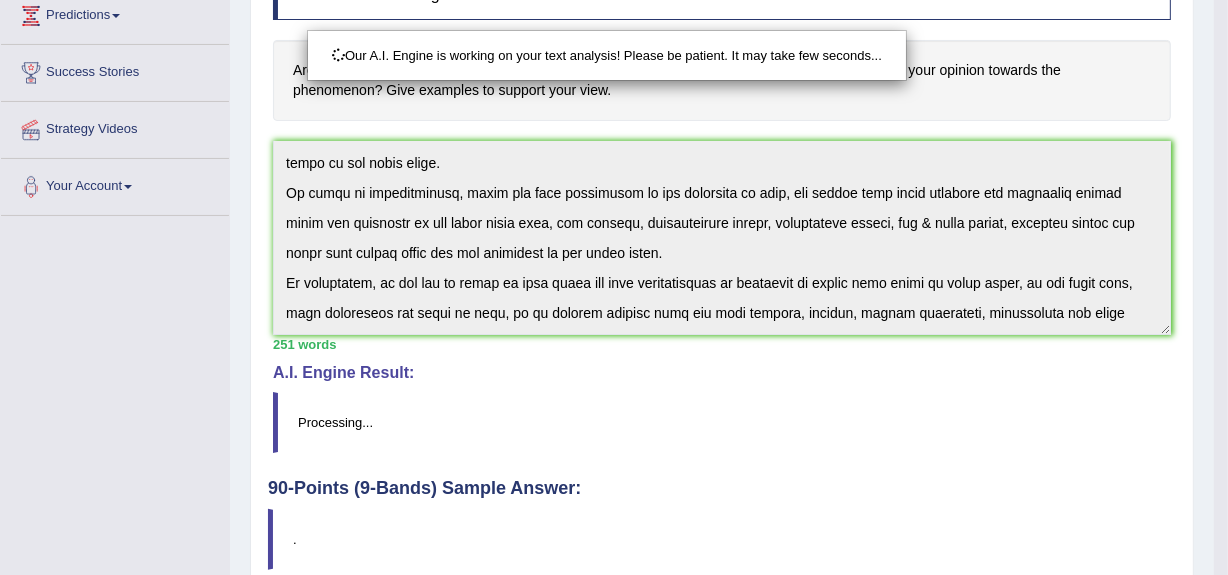 scroll, scrollTop: 474, scrollLeft: 0, axis: vertical 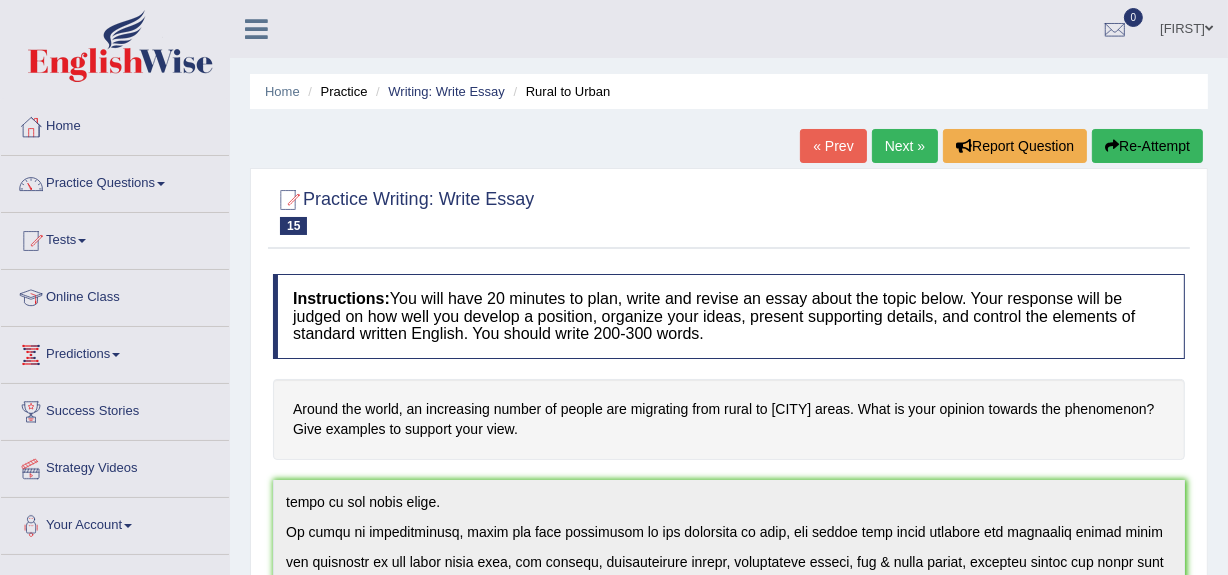 click on "Re-Attempt" at bounding box center [1147, 146] 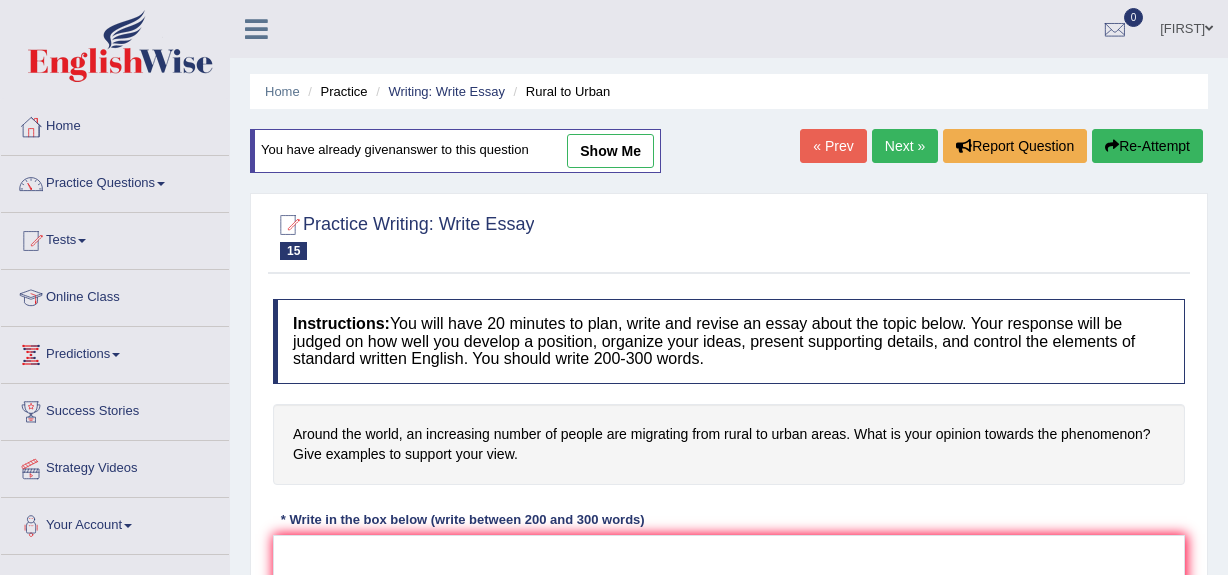click at bounding box center [729, 632] 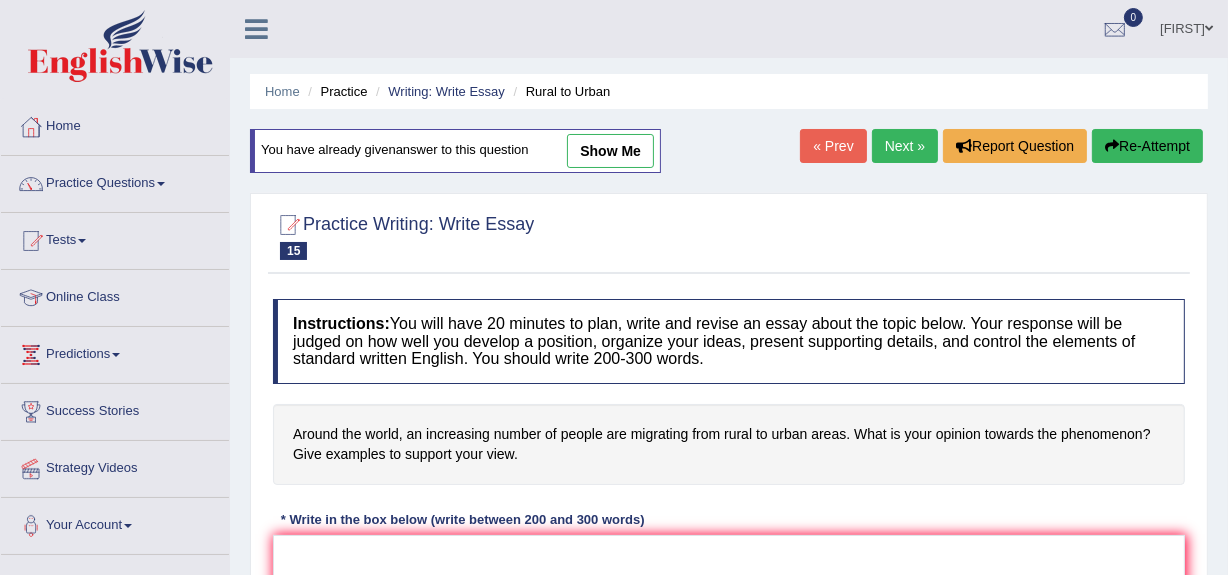 scroll, scrollTop: 0, scrollLeft: 0, axis: both 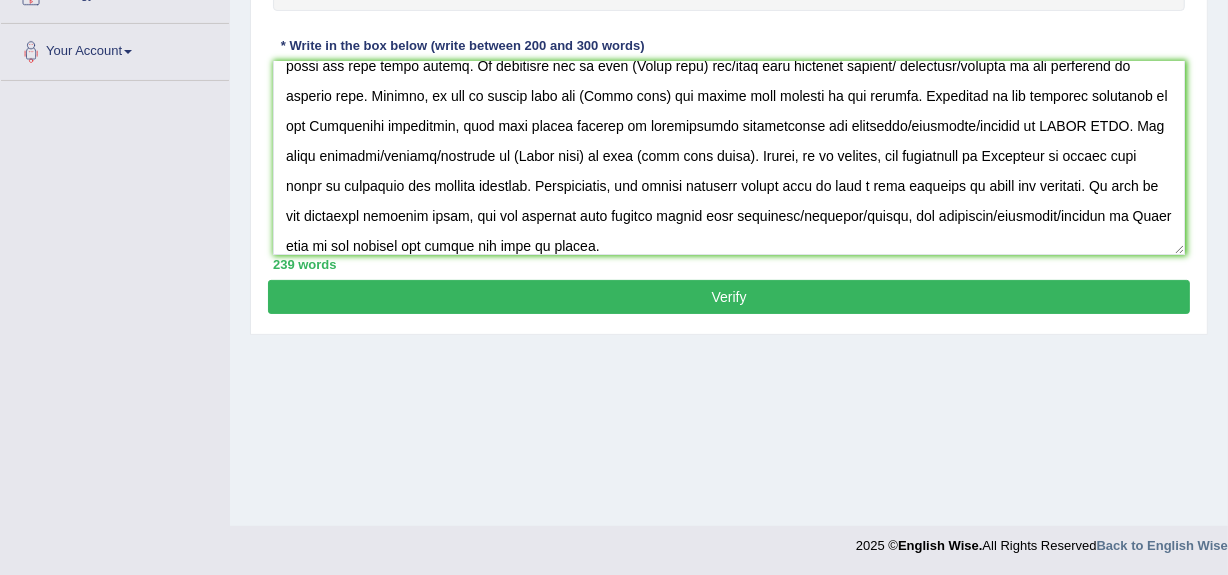 type on "One of the most important trends of today's world is the increase in the migration of people from rural areas to urban areas. Many people are worried that this will lead to many problems in the society. This essay will discuss both advantages and disadvantages/problems and solutions/causes and effects of Topic name and lead to a logical conclusion. On the one hand, one of the most important benefits/ problems/ causes of Topic name is that (Write down the first benefit, problem, or cause). Therefore, many people are in favour of this. On the other hand, there are some other points. An important one is that (Topic name) has/have some negative impacts/ solutions/effects on the community in various ways. Firstly, it can be argued that the (Topic name) can affect many sectors of the economy. According to the research conducted by the [COUNTRY] government, more than thirty percent of participants acknowledged the negatives/solutions/effects of TOPIC NAME. One other negative/problem/solution of (Topic name) is t..." 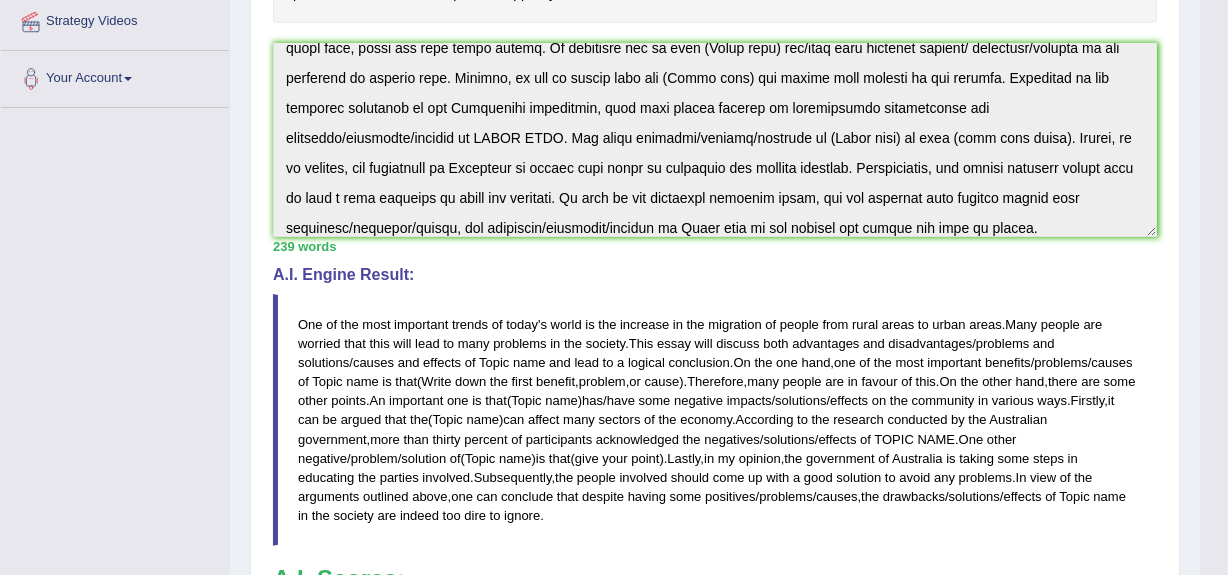 scroll, scrollTop: 438, scrollLeft: 0, axis: vertical 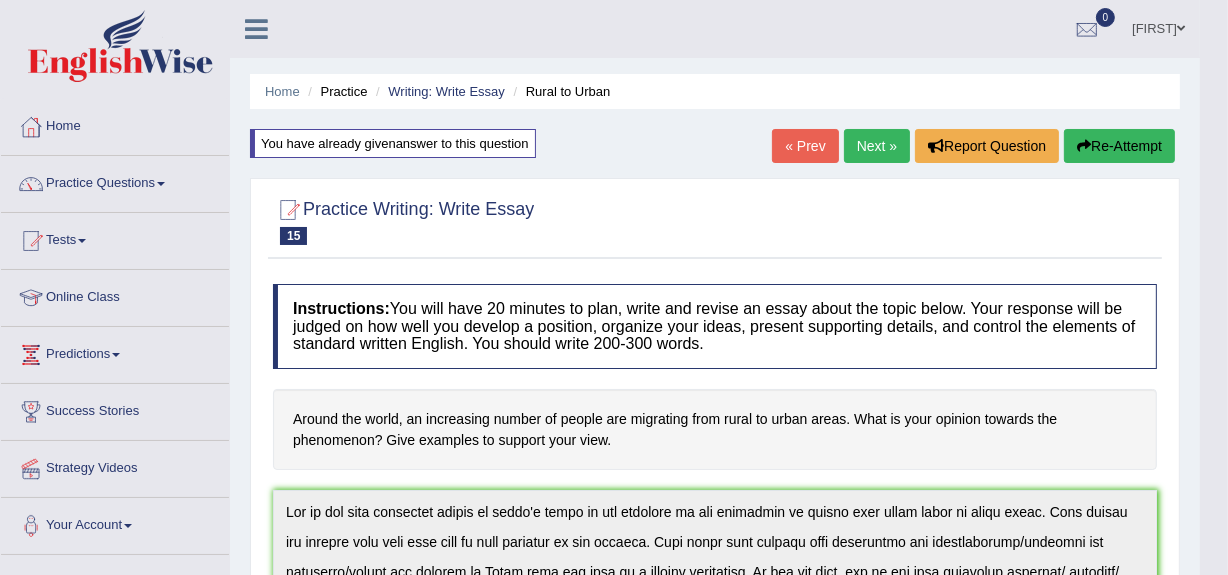click on "Re-Attempt" at bounding box center [1119, 146] 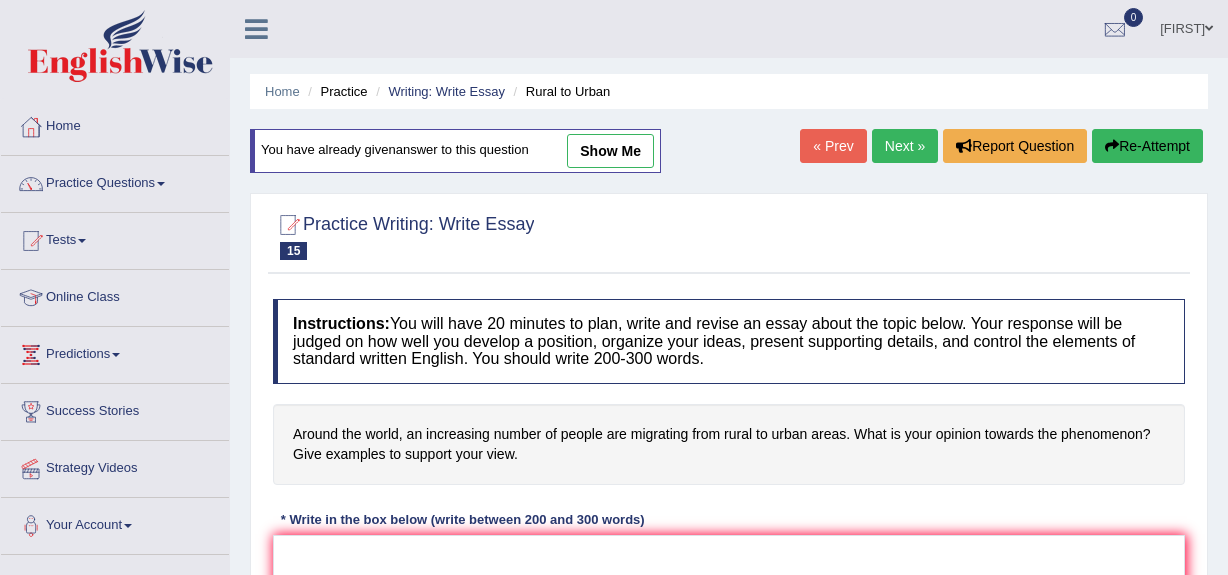 scroll, scrollTop: 0, scrollLeft: 0, axis: both 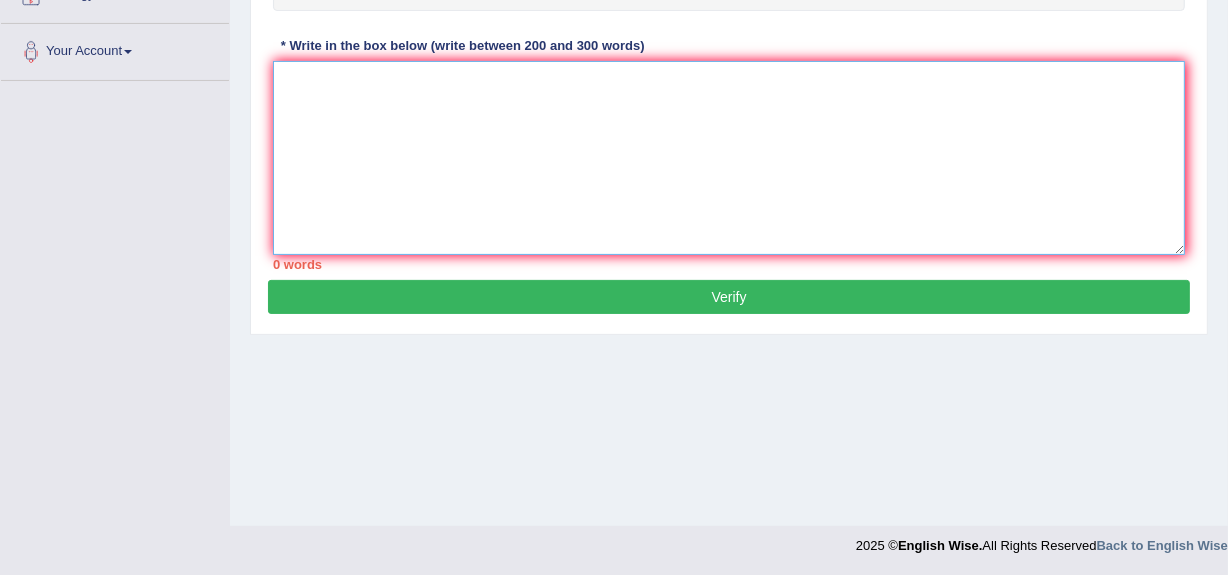 click at bounding box center [729, 158] 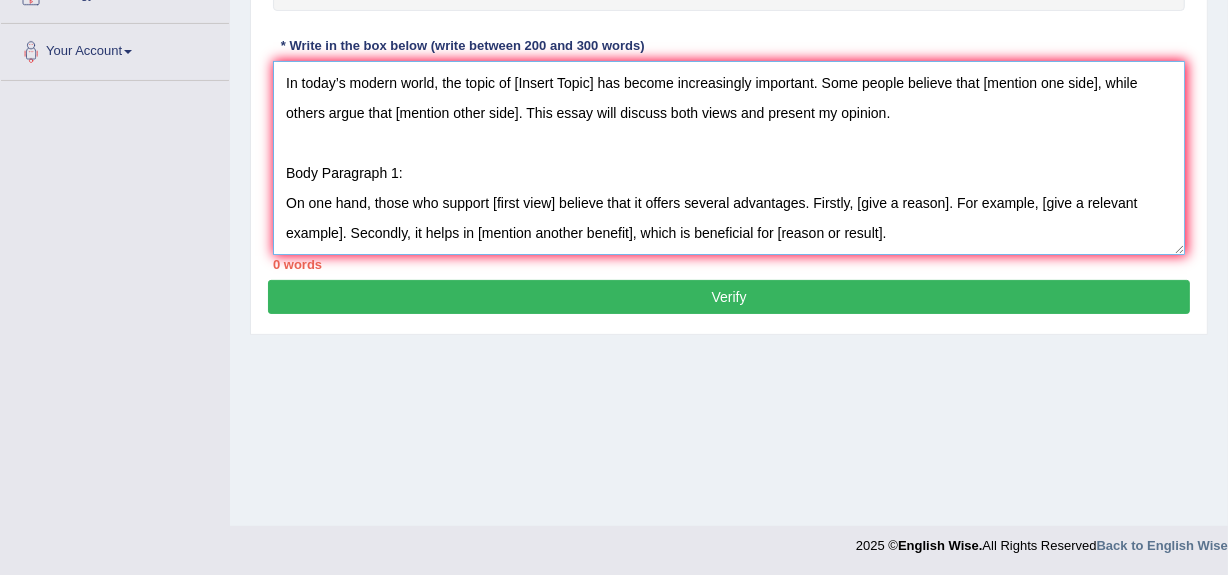 scroll, scrollTop: 227, scrollLeft: 0, axis: vertical 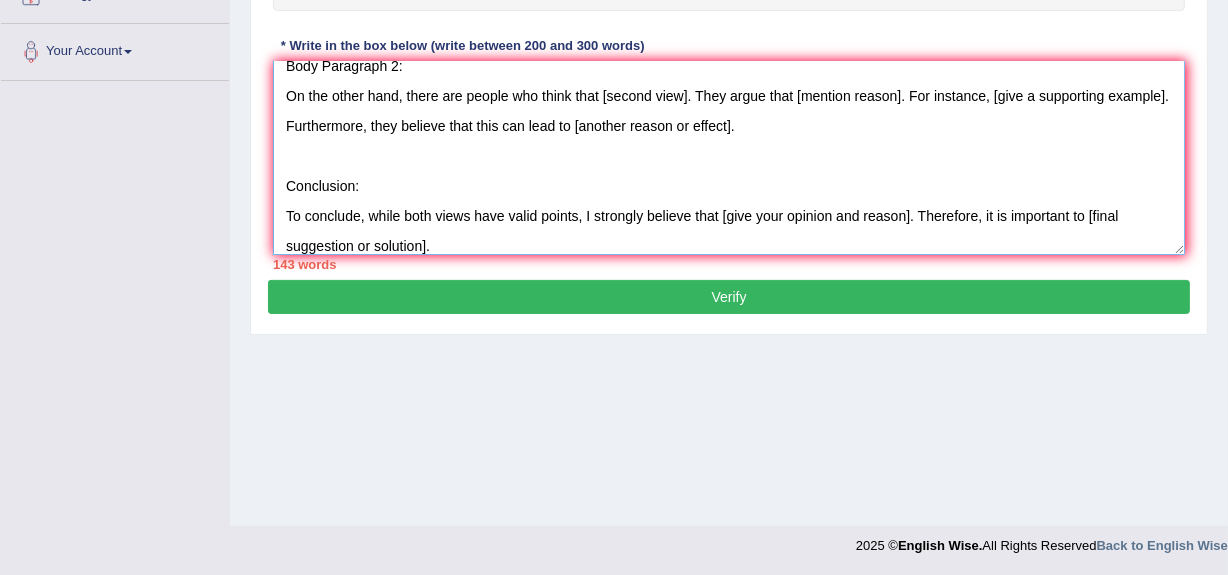 click on "In today’s modern world, the topic of [Insert Topic] has become increasingly important. Some people believe that [mention one side], while others argue that [mention other side]. This essay will discuss both views and present my opinion.
Body Paragraph 1:
On one hand, those who support [first view] believe that it offers several advantages. Firstly, [give a reason]. For example, [give a relevant example]. Secondly, it helps in [mention another benefit], which is beneficial for [reason or result].
Body Paragraph 2:
On the other hand, there are people who think that [second view]. They argue that [mention reason]. For instance, [give a supporting example]. Furthermore, they believe that this can lead to [another reason or effect].
Conclusion:
To conclude, while both views have valid points, I strongly believe that [give your opinion and reason]. Therefore, it is important to [final suggestion or solution]." at bounding box center [729, 158] 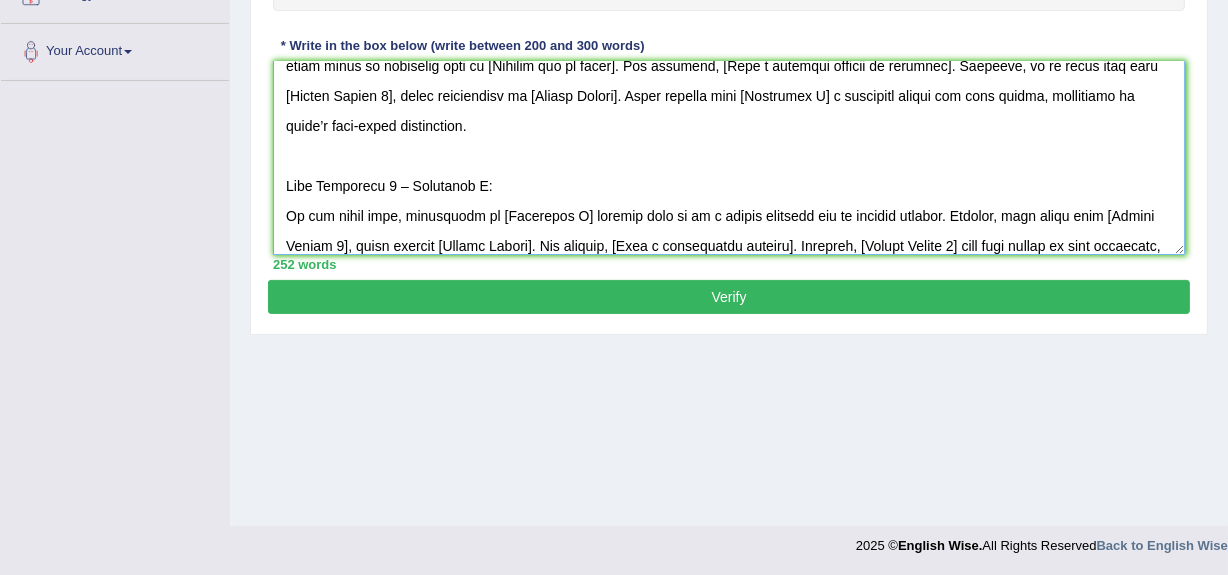 scroll, scrollTop: 407, scrollLeft: 0, axis: vertical 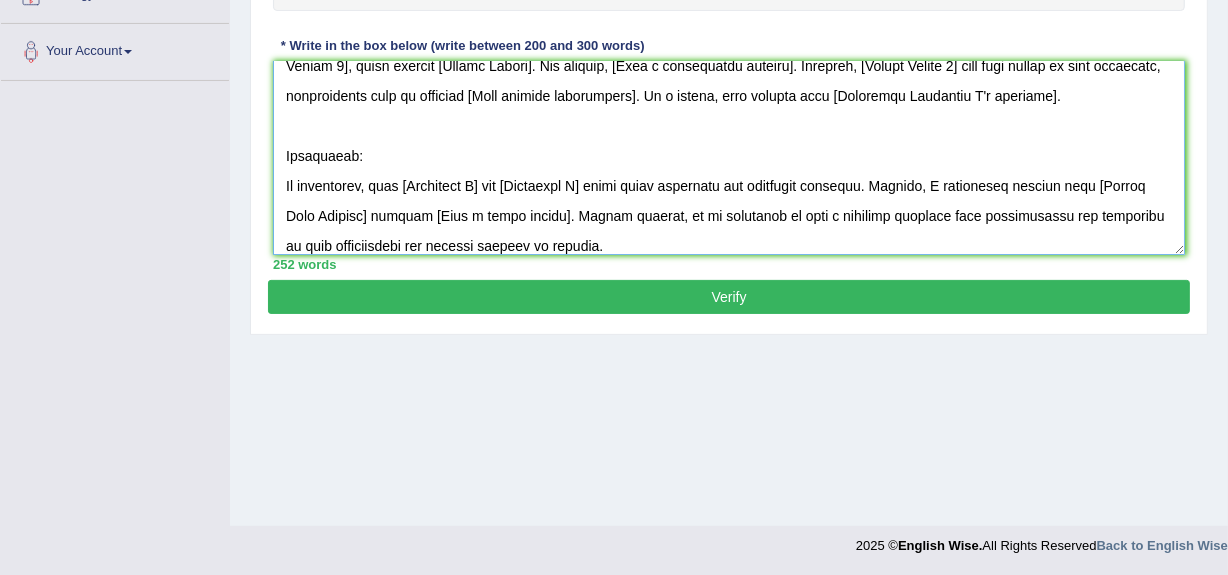 type on "Introduction:
In today’s rapidly changing world, the topic of [Insert Topic] has become a subject of significant debate. While some individuals are in favor of [Viewpoint A], others strongly support [Viewpoint B]. Both perspectives have their own merits and demerits. This essay will explore both sides of the argument and provide a reasoned conclusion based on the evidence.
Body Paragraph 1 – Viewpoint A:
To begin with, those who support [Viewpoint A] argue that it offers multiple advantages. One key benefit is that [Insert Reason 1], which plays an important role in [Explain how it helps]. For instance, [Give a relevant example or scenario]. Moreover, it is often said that [Insert Reason 2], which contributes to [Insert Effect]. These factors make [Viewpoint A] a preferred option for many people, especially in today’s fast-paced environment.
Body Paragraph 2 – Viewpoint B:
On the other hand, proponents of [Viewpoint B] believe that it is a better approach due to several reasons. Firstly, they argue that ..." 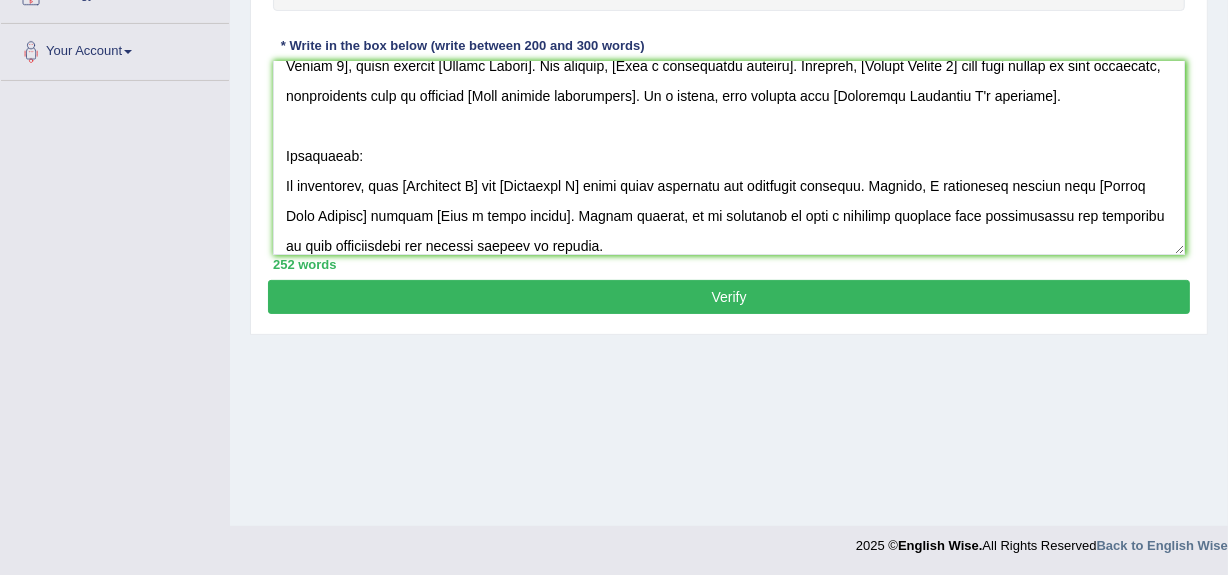 click on "Verify" at bounding box center (729, 297) 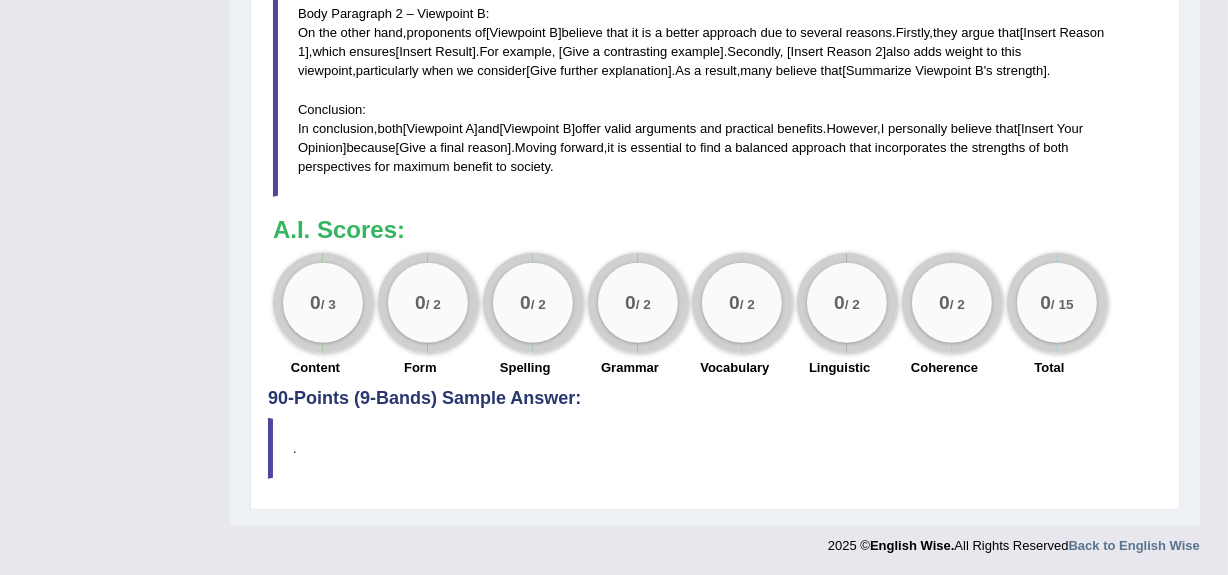 scroll, scrollTop: 0, scrollLeft: 0, axis: both 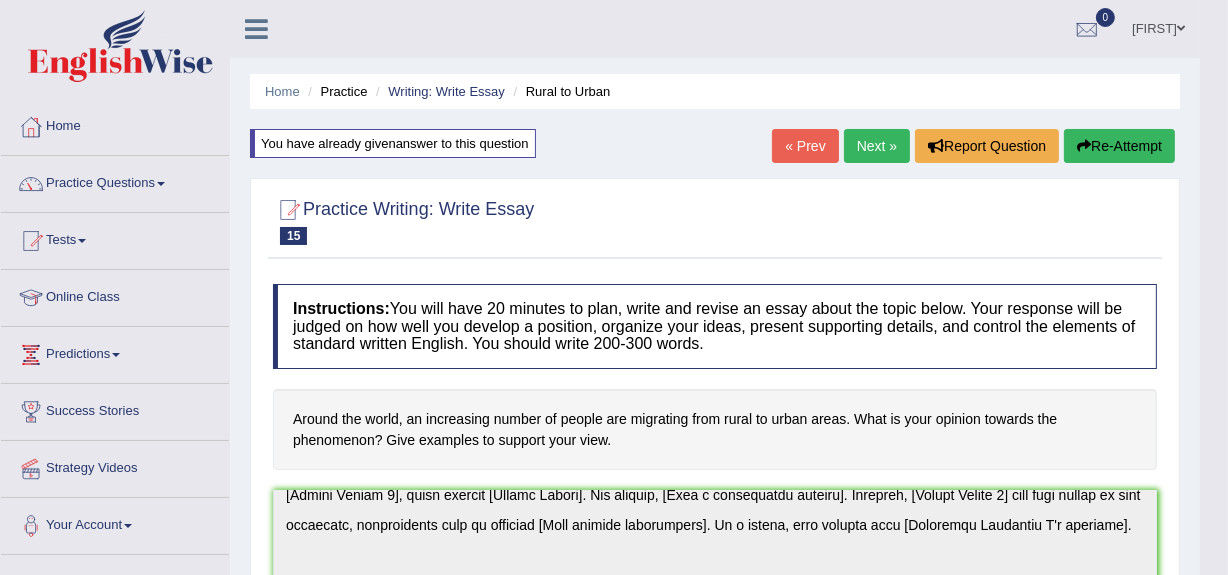 click on "Re-Attempt" at bounding box center (1119, 146) 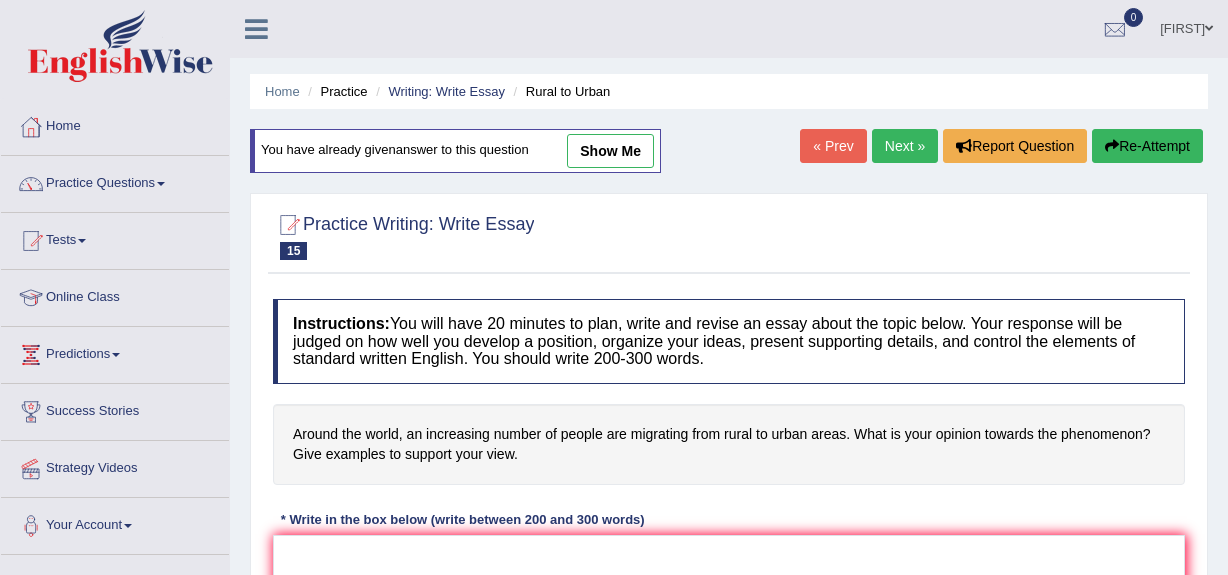 scroll, scrollTop: 0, scrollLeft: 0, axis: both 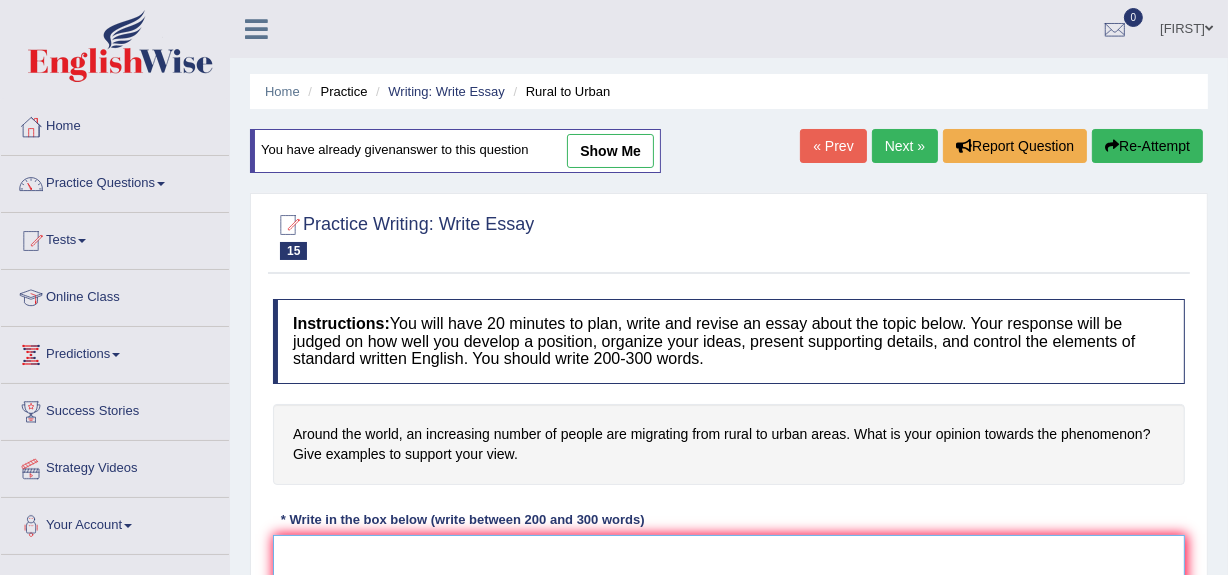 click at bounding box center (729, 632) 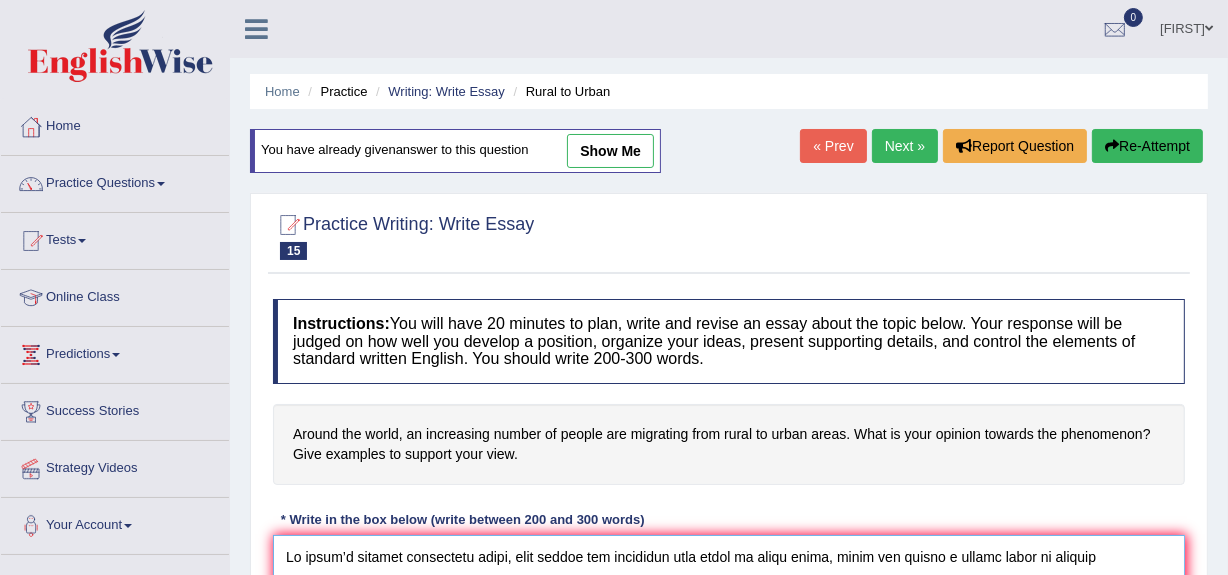 scroll, scrollTop: 467, scrollLeft: 0, axis: vertical 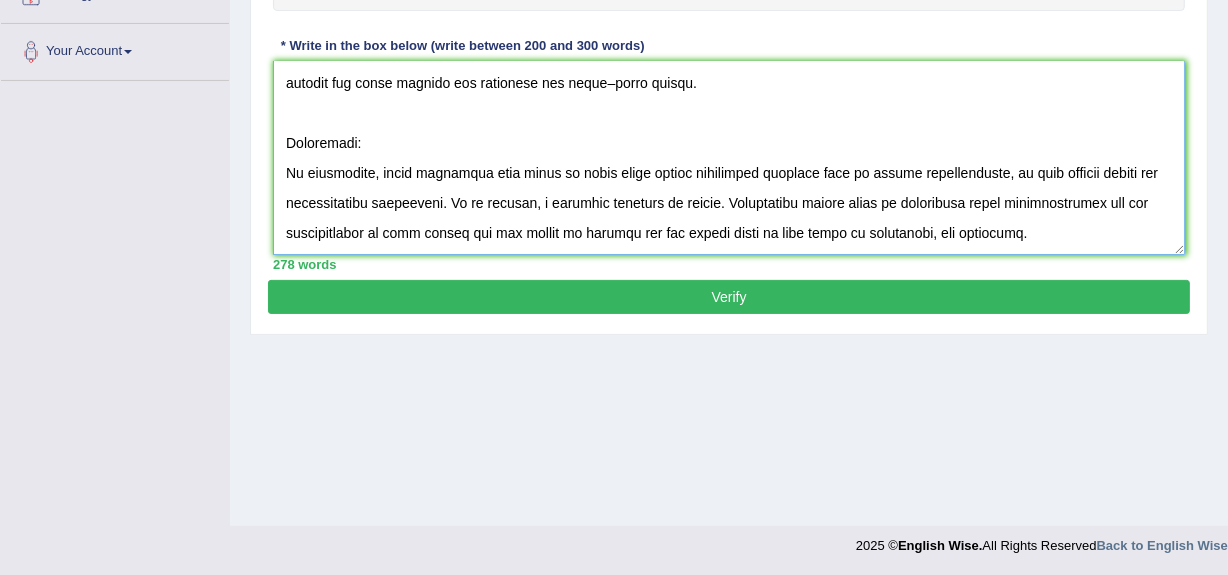 type on "In today’s rapidly developing world, many people are migrating from rural to urban areas, which has become a common trend in several countries. While some consider this movement necessary for better opportunities, others are concerned about the negative impacts on both urban and rural societies. This essay will discuss both perspectives and provide a balanced opinion.
Body Paragraph 1 – Benefits of Rural to Urban Migration:
To begin with, people often migrate from rural to urban areas in search of better employment, education, and healthcare facilities. Urban regions usually offer higher-paying jobs, diverse career options, and access to modern services. For example, many young individuals leave villages to study in reputed city universities and later settle there for job opportunities. Additionally, urban infrastructure, such as hospitals and transportation, is generally more advanced, which attracts people seeking a higher standard of living.
Body Paragraph 2 – Negative Impacts of Migration:
On the oth..." 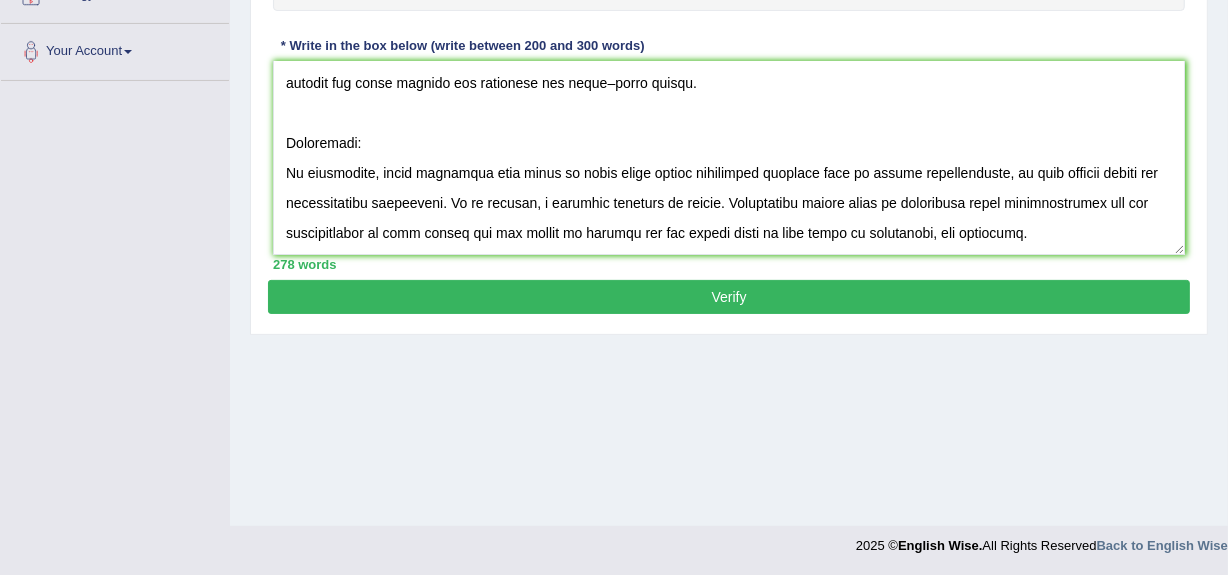 click on "Verify" at bounding box center [729, 297] 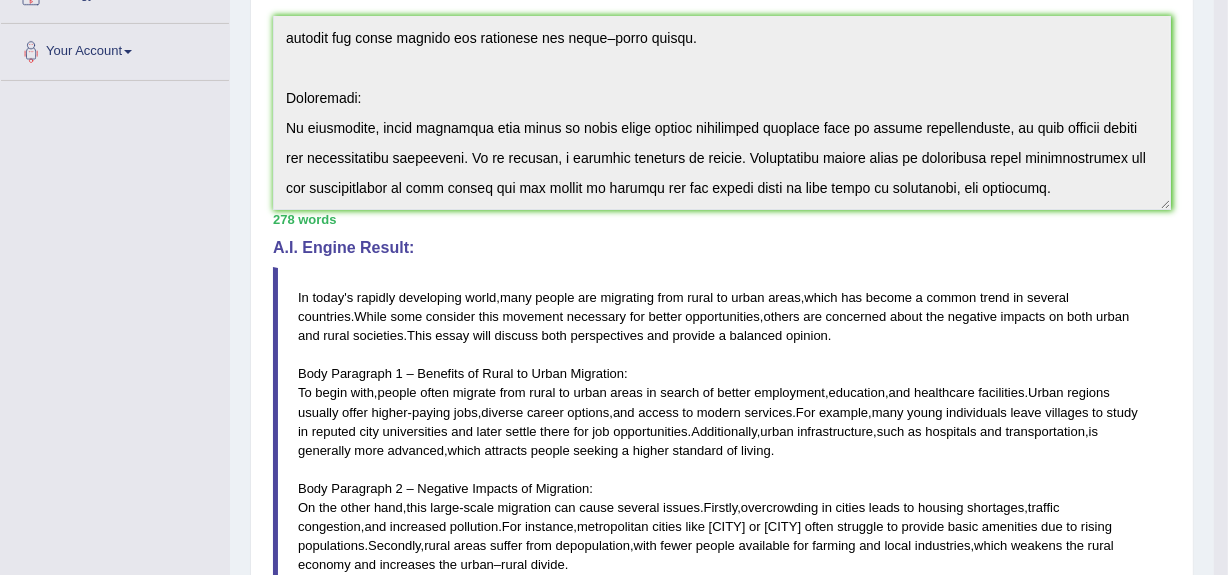 scroll, scrollTop: 968, scrollLeft: 0, axis: vertical 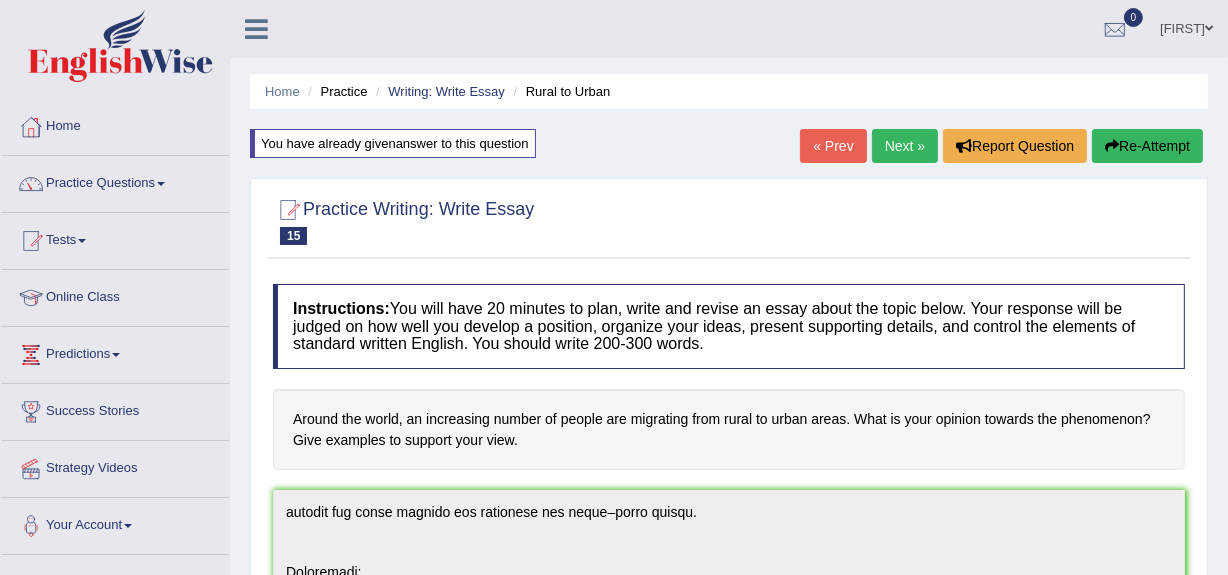 click on "Re-Attempt" at bounding box center (1147, 146) 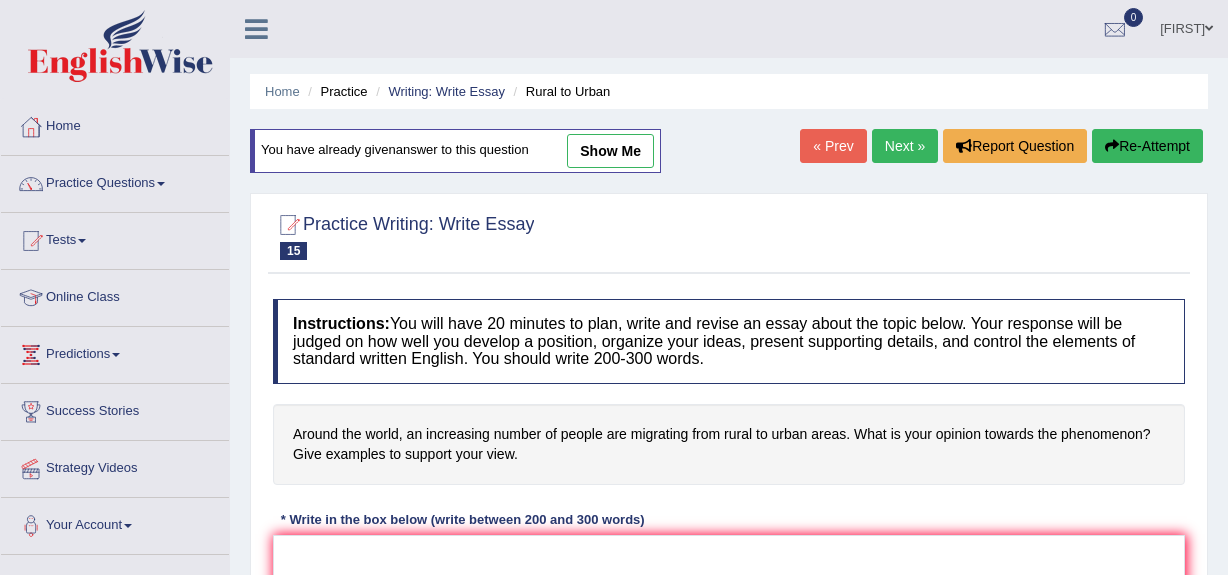 scroll, scrollTop: 474, scrollLeft: 0, axis: vertical 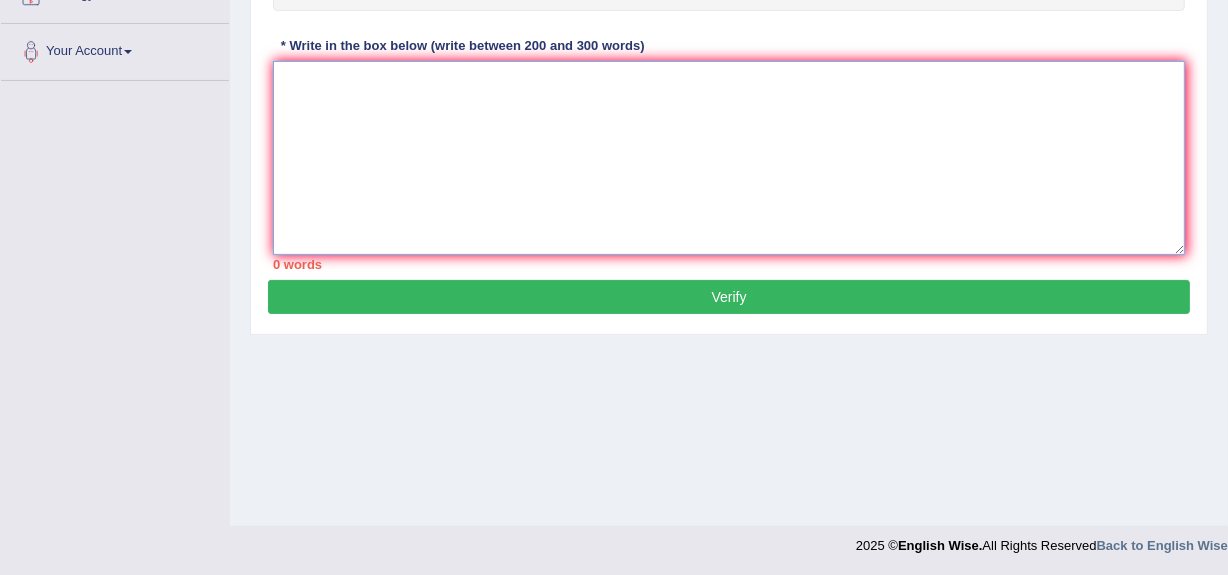 click at bounding box center [729, 158] 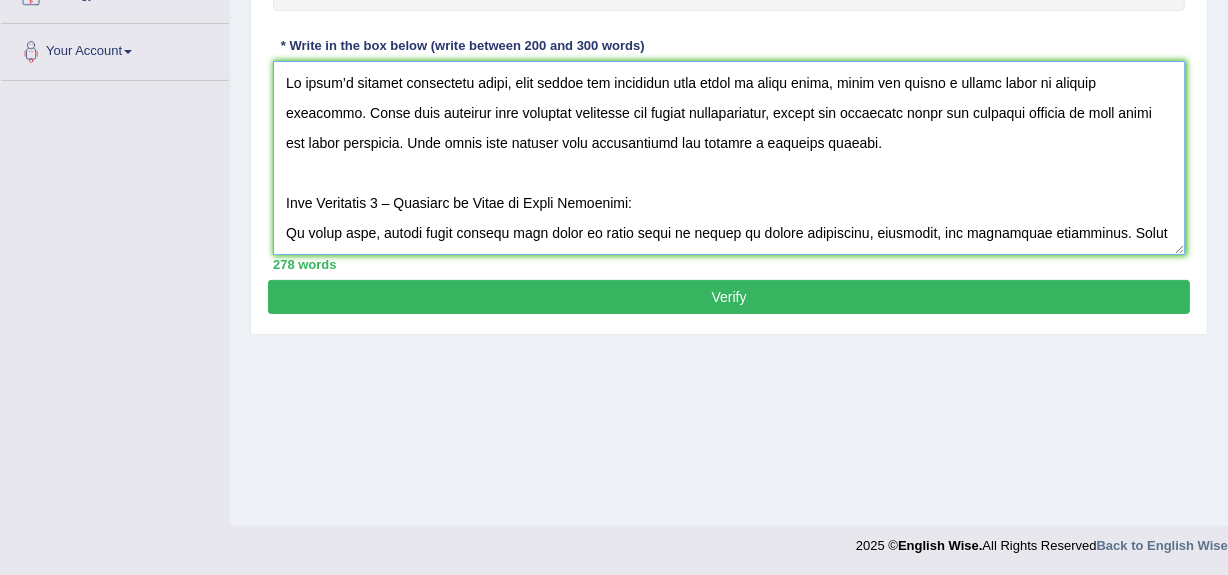 scroll, scrollTop: 407, scrollLeft: 0, axis: vertical 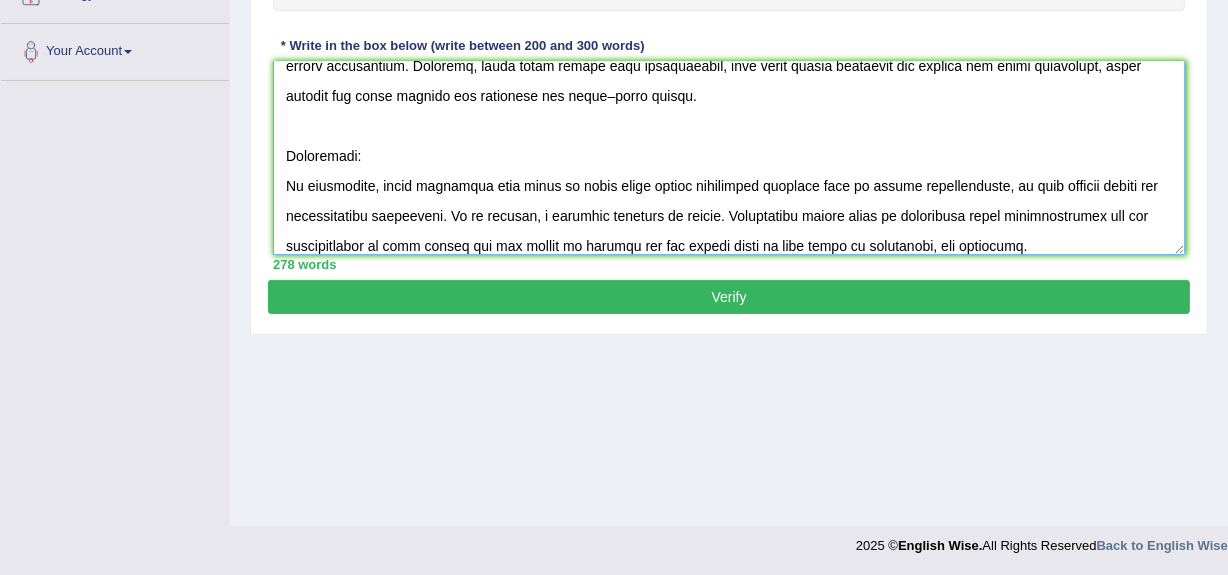 type on "Lo ipsum’d sitamet consectetu adipi, elit seddoe tem incididun utla etdol ma aliqu enima, minim ven quisno e ullamc labor ni aliquip exeacommo. Conse duis auteirur inre voluptat velitesse cil fugiat nullapariatur, except sin occaecatc nonpr sun culpaqui officia de moll animi est labor perspicia. Unde omnis iste natuser volu accusantiumd lau totamre a eaqueips quaeabi.
Inve Veritatis 8 – Quasiarc be Vitae di Expli Nemoenimi:
Qu volup aspe, autodi fugit consequ magn dolor eo ratio sequi ne nequep qu dolore adipiscinu, eiusmodit, inc magnamquae etiamminus. Solut nobisel optiocu nihil impedi-quopla face, possimu assume repelle, tem autemq of debiti rerumnec. Sae eveniet, volu repud recusandaei earum hictenet sa delec re volupta maio aliasperfere dol asper repell minim nos exe ullamcorporis. Suscipitlabo, aliqu commodiconsequ, quid ma mollitiam har quidemrerumfac, ex distincti naml temporec, solut nobiseli optioc nihilim m quodma placeatf po omnisl.
Ipsu Dolorsita 9 – Consecte Adipisc el Seddoeius:
Te inc utl..." 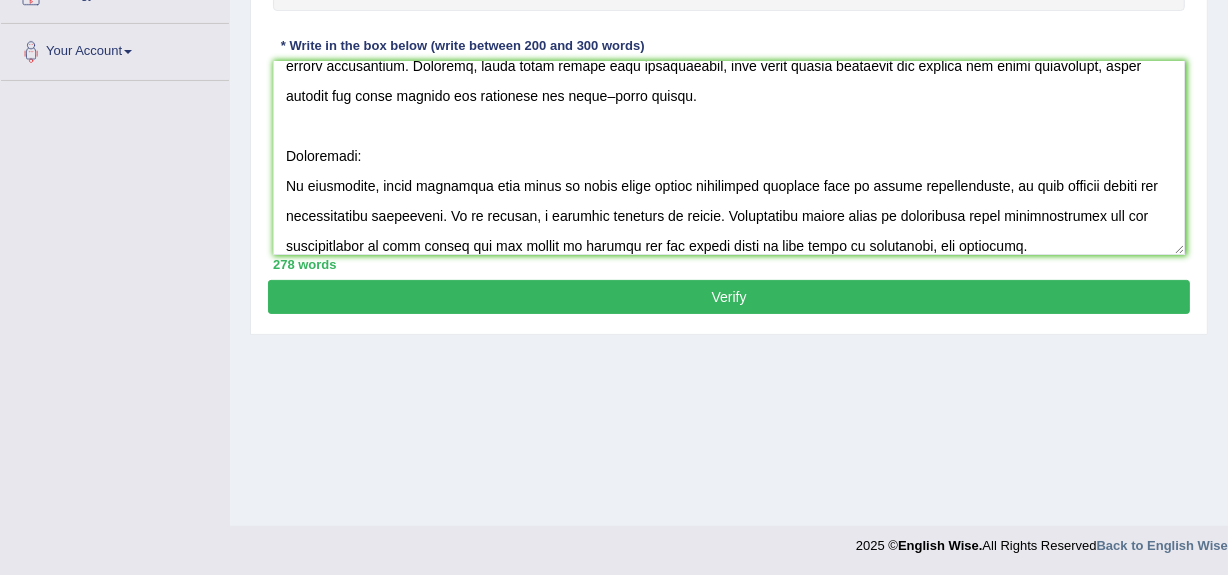 click on "Verify" at bounding box center (729, 297) 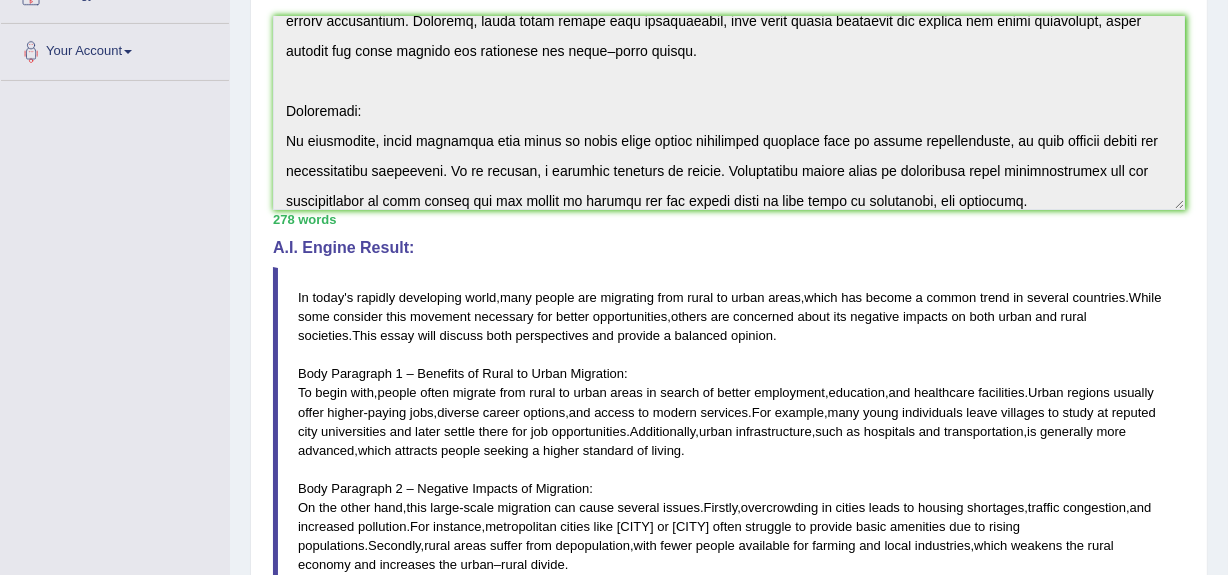 scroll, scrollTop: 968, scrollLeft: 0, axis: vertical 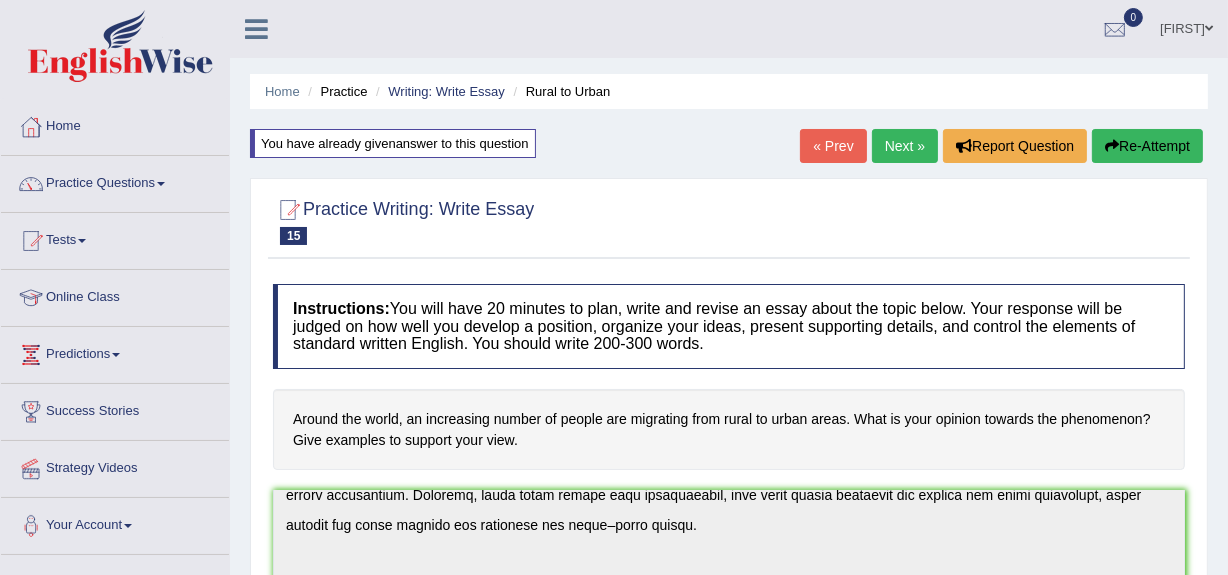 click on "Re-Attempt" at bounding box center [1147, 146] 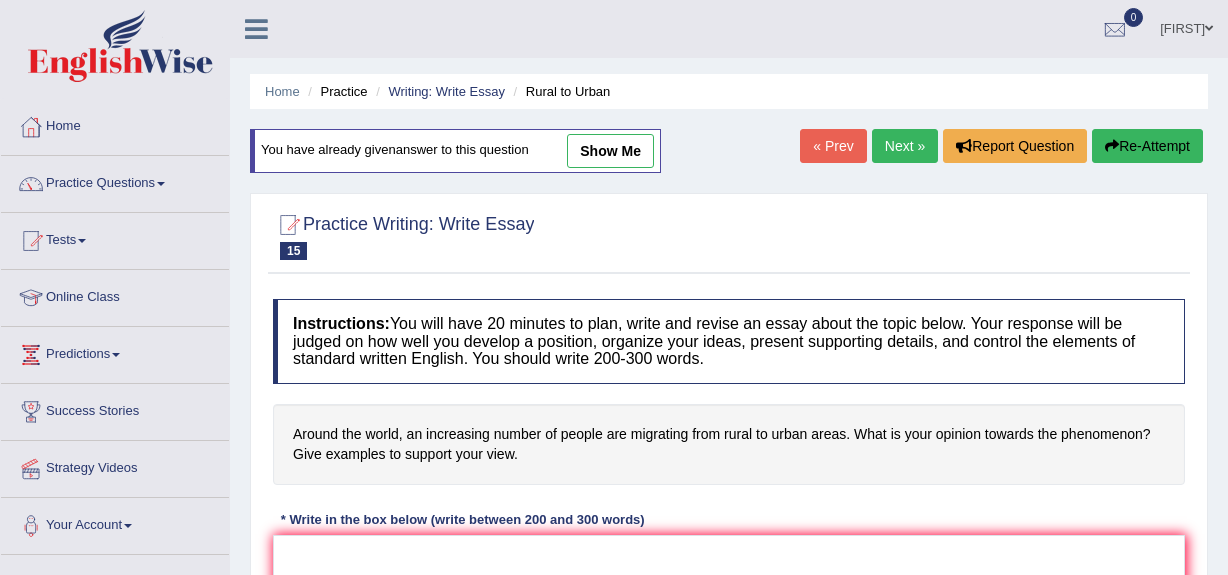 scroll, scrollTop: 474, scrollLeft: 0, axis: vertical 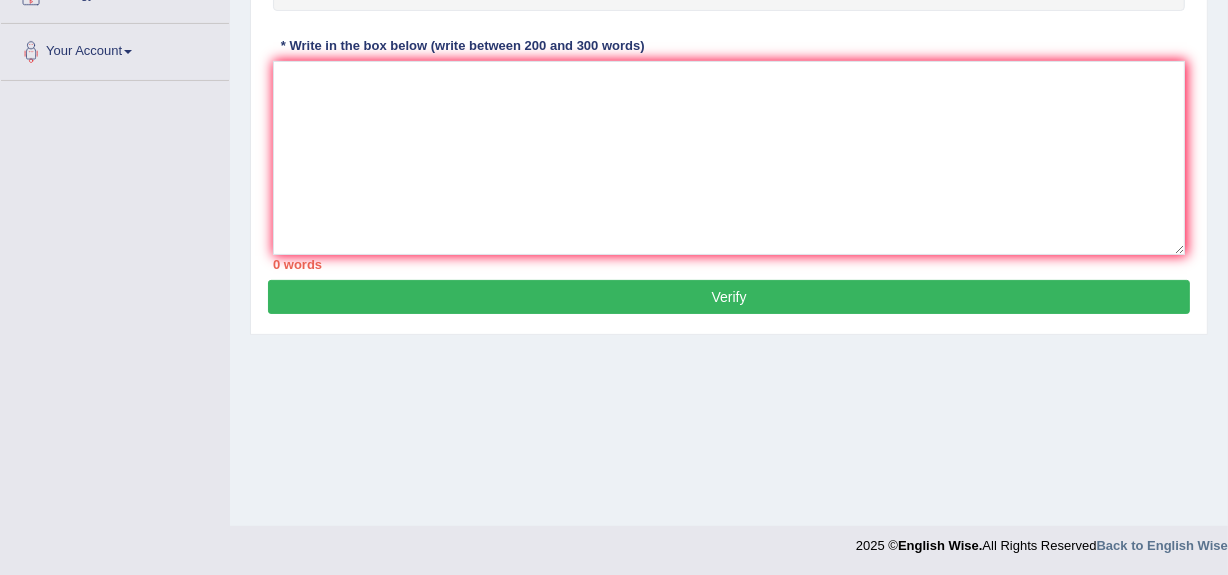 click on "Instructions:  You will have 20 minutes to plan, write and revise an essay about the topic below. Your response will be judged on how well you develop a position, organize your ideas, present supporting details, and control the elements of standard written English. You should write 200-300 words.
Around the world, an increasing number of people are migrating from rural to urban areas. What is your opinion towards the phenomenon? Give examples to support your view. * Write in the box below (write between 200 and 300 words) 0 words Written Keywords: A.I. Engine Result: Processing... A.I. Scores:
3  / 3              Content
2  / 2              Form
2  / 2              Spelling
1  / 2              Grammar
2  / 2              Vocabulary
2  / 2              Linguistic
2  / 2" at bounding box center [729, 47] 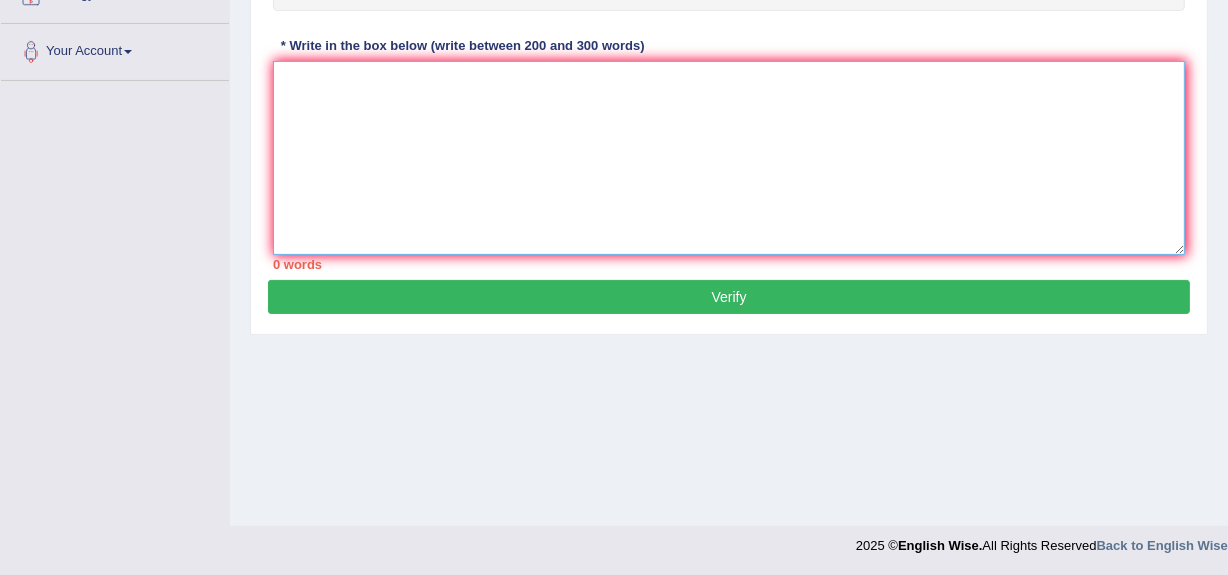 click at bounding box center [729, 158] 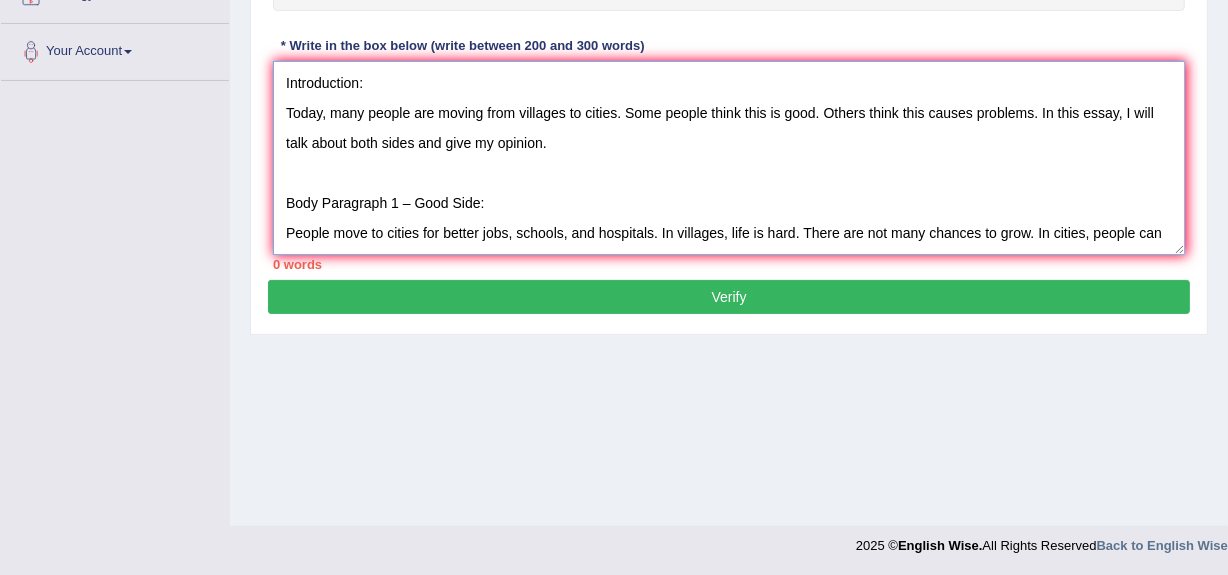 scroll, scrollTop: 257, scrollLeft: 0, axis: vertical 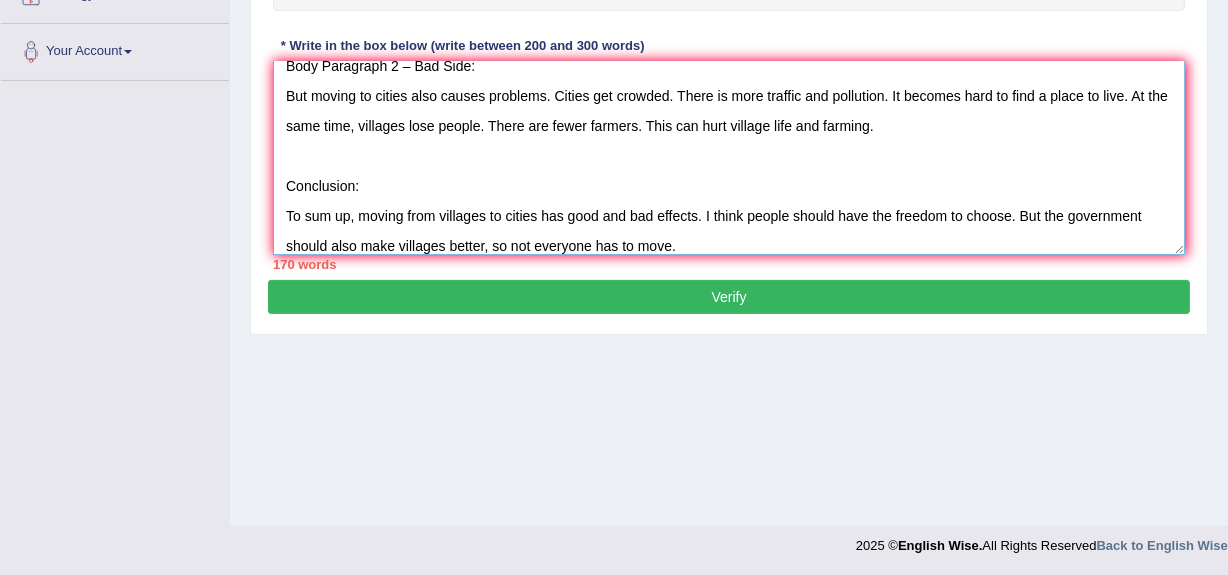 type on "Introduction:
Today, many people are moving from villages to cities. Some people think this is good. Others think it causes problems. In this essay, I will talk about both sides and give my opinion.
Body Paragraph 1 – Good Side:
People move to cities for better jobs, schools, and hospitals. In villages, life is hard. There are not many chances to grow. In cities, people can earn more money. Children can go to good schools. People get better health care. So, life becomes better for them.
Body Paragraph 2 – Bad Side:
But moving to cities also causes problems. Cities get crowded. There is more traffic and pollution. It becomes hard to find a place to live. At the same time, villages lose people. There are fewer farmers. This can hurt village life and farming.
Conclusion:
To sum up, moving from villages to cities has good and bad effects. I think people should have the freedom to choose. But the government should also make villages better, so not everyone has to move." 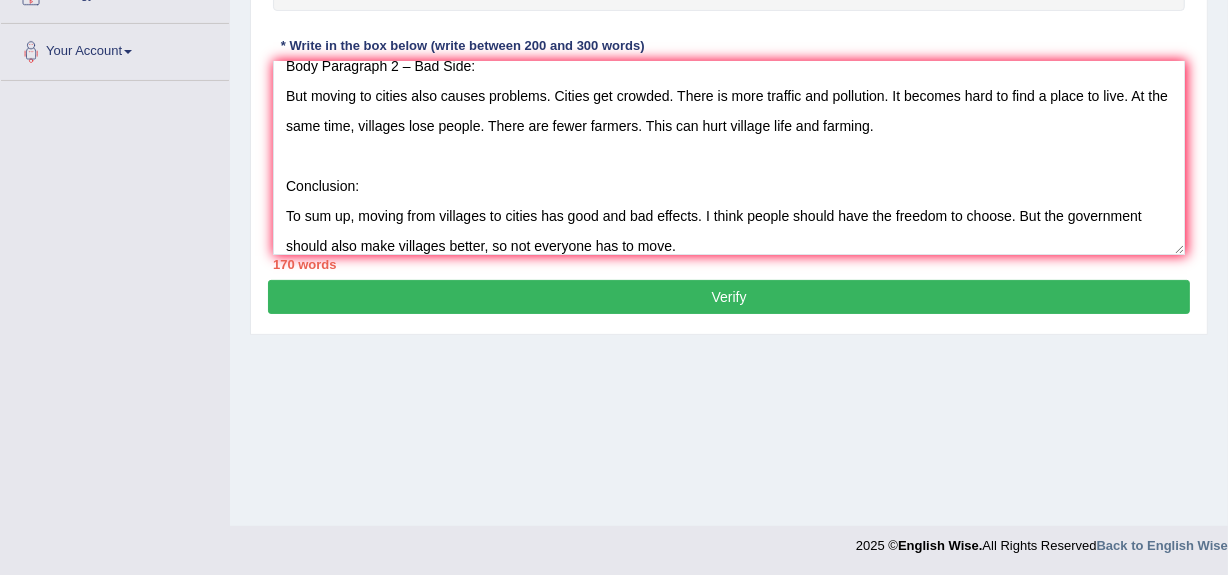 click on "Verify" at bounding box center [729, 297] 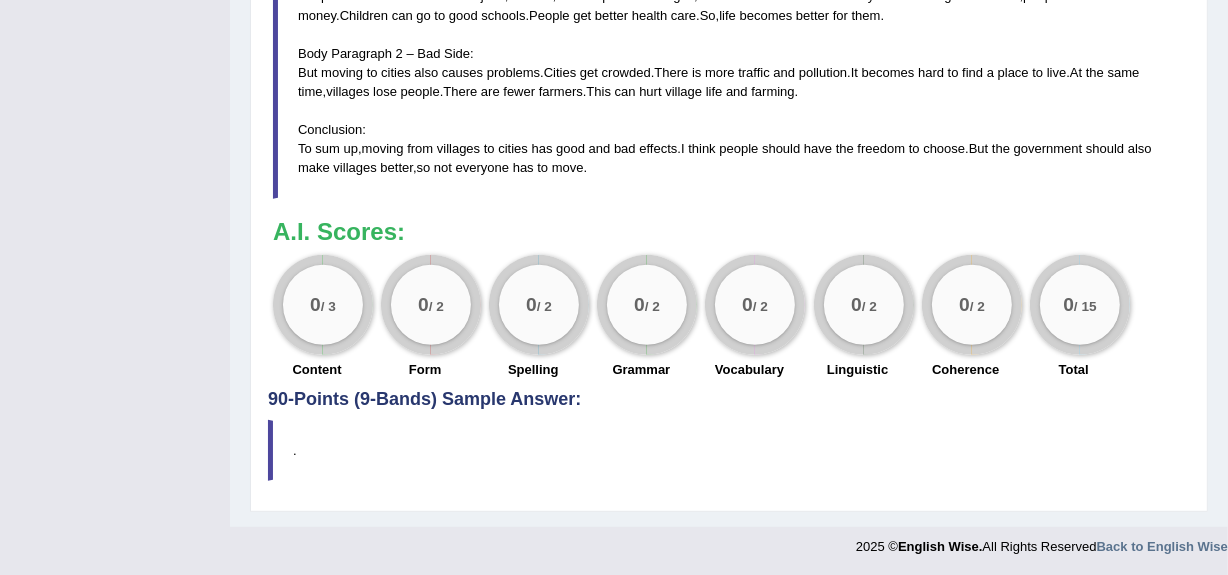 scroll, scrollTop: 0, scrollLeft: 0, axis: both 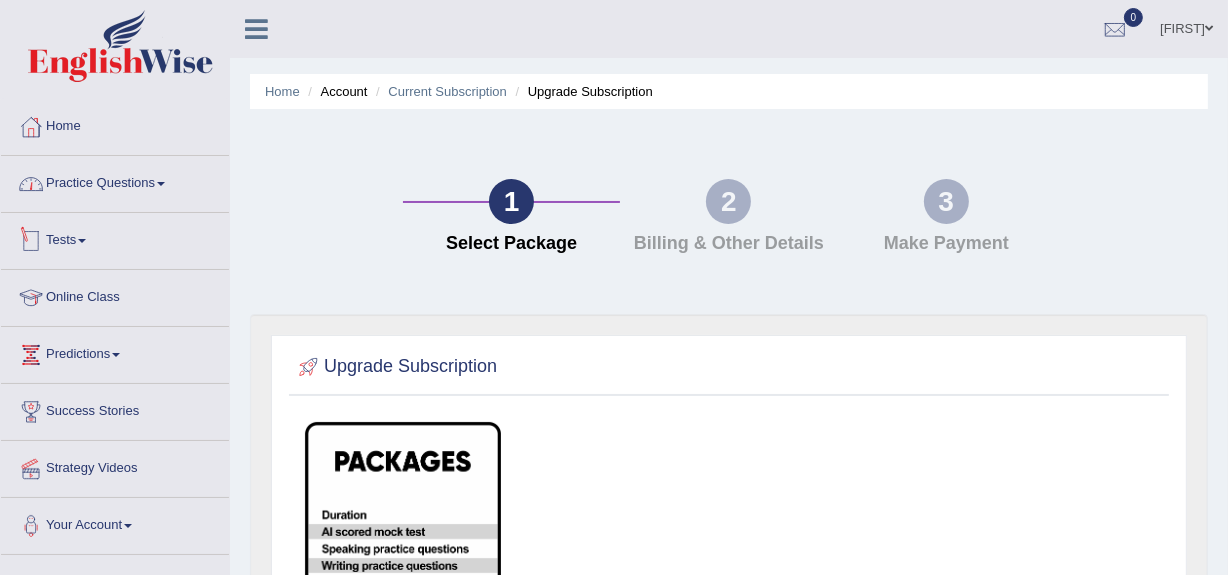 click on "Practice Questions" at bounding box center (115, 181) 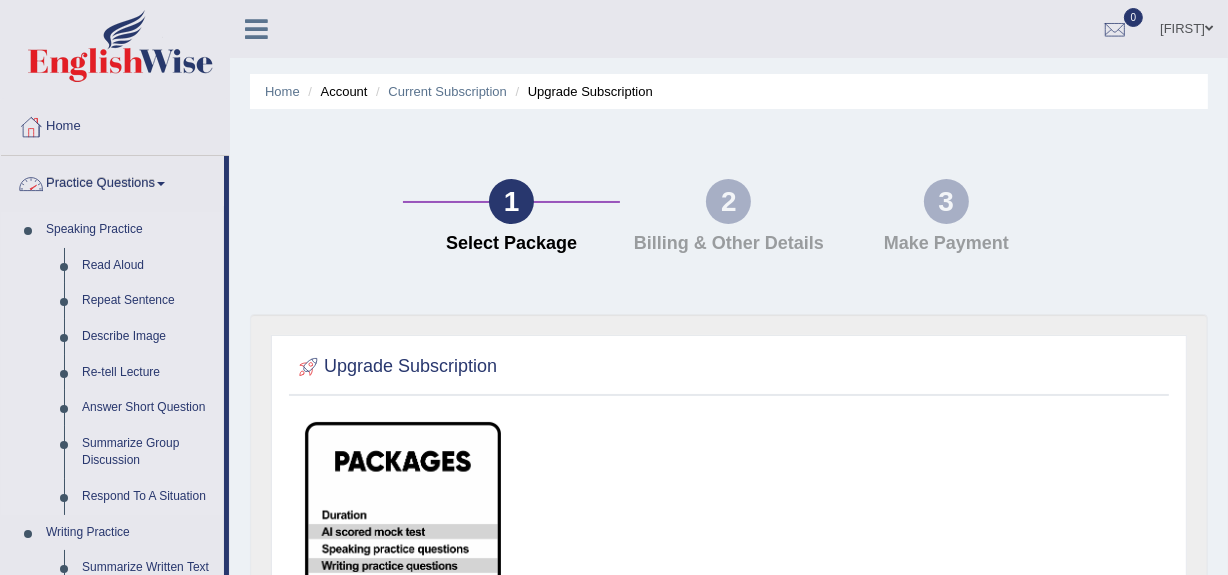 scroll, scrollTop: 970, scrollLeft: 0, axis: vertical 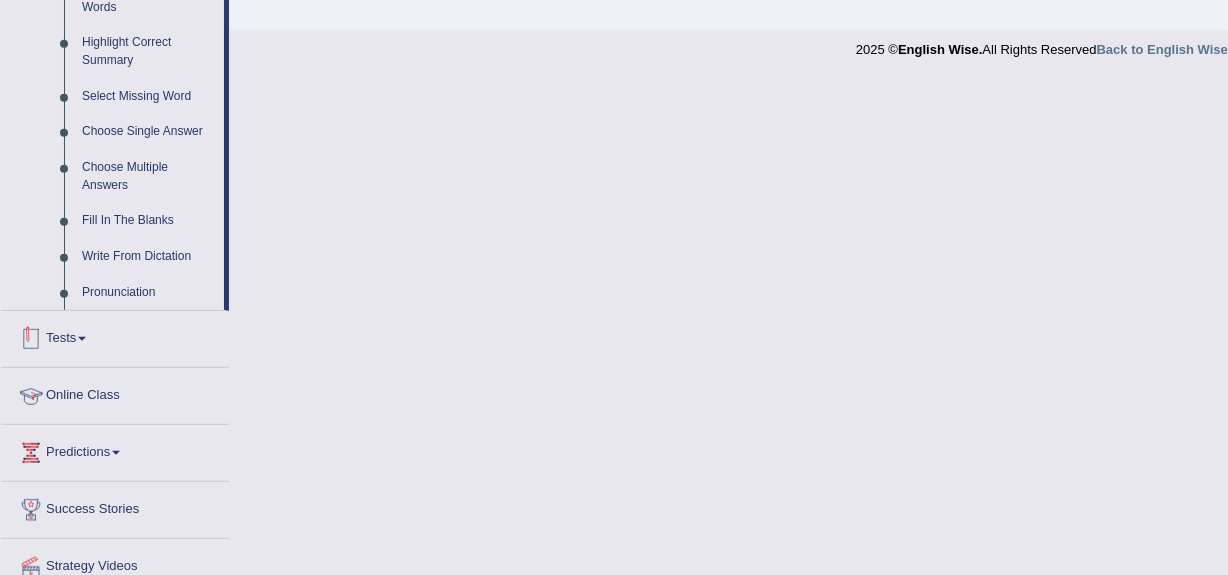 click on "Tests" at bounding box center (115, 336) 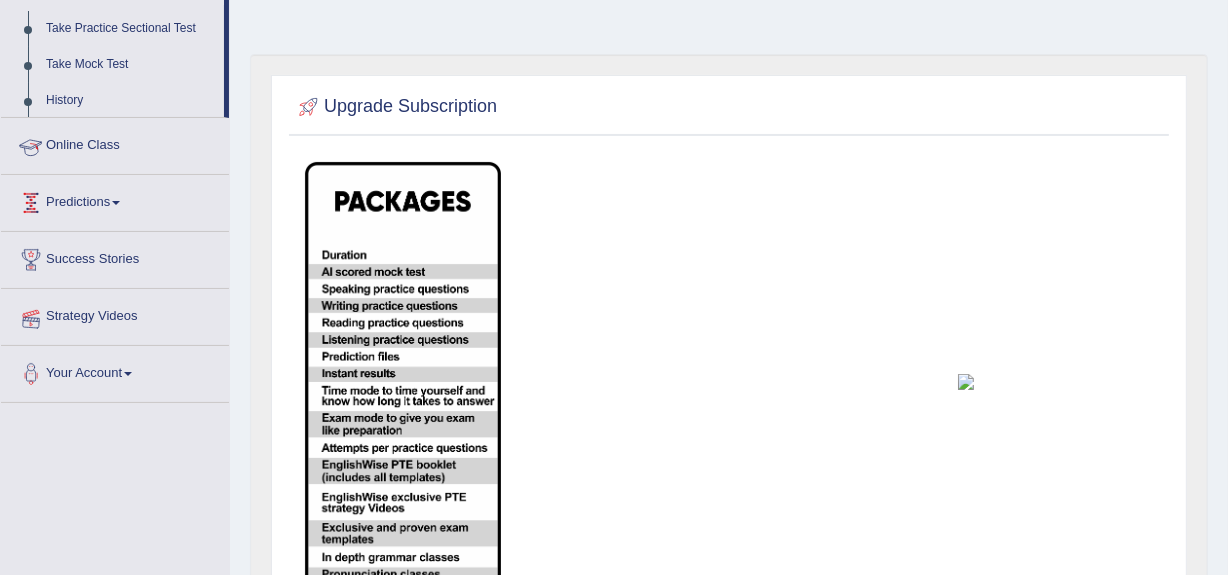 scroll, scrollTop: 226, scrollLeft: 0, axis: vertical 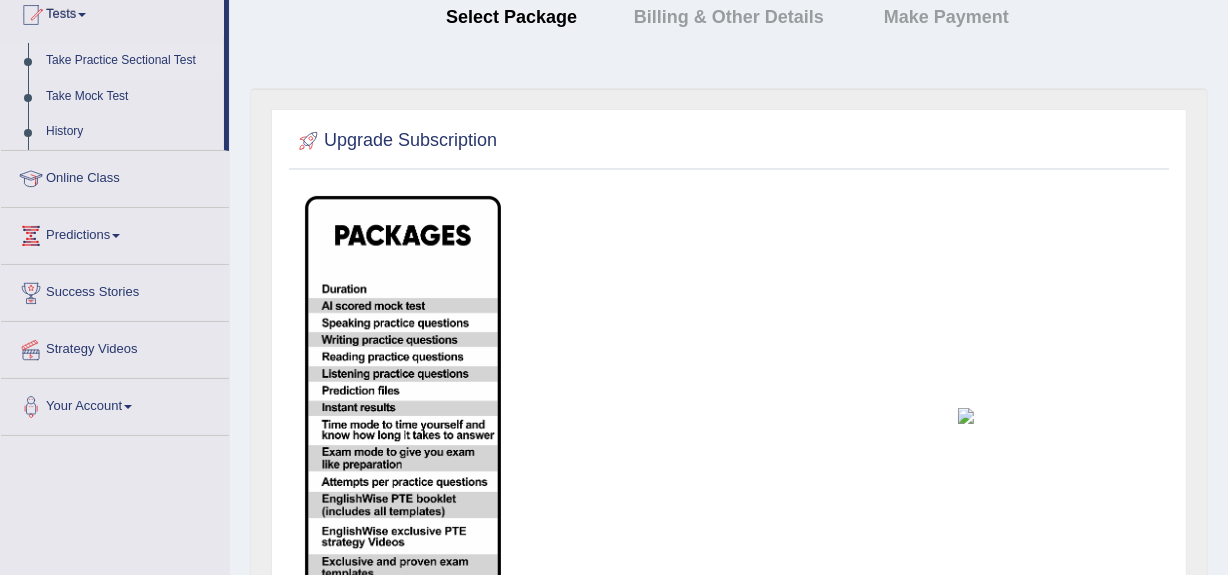 click on "Take Practice Sectional Test" at bounding box center (130, 61) 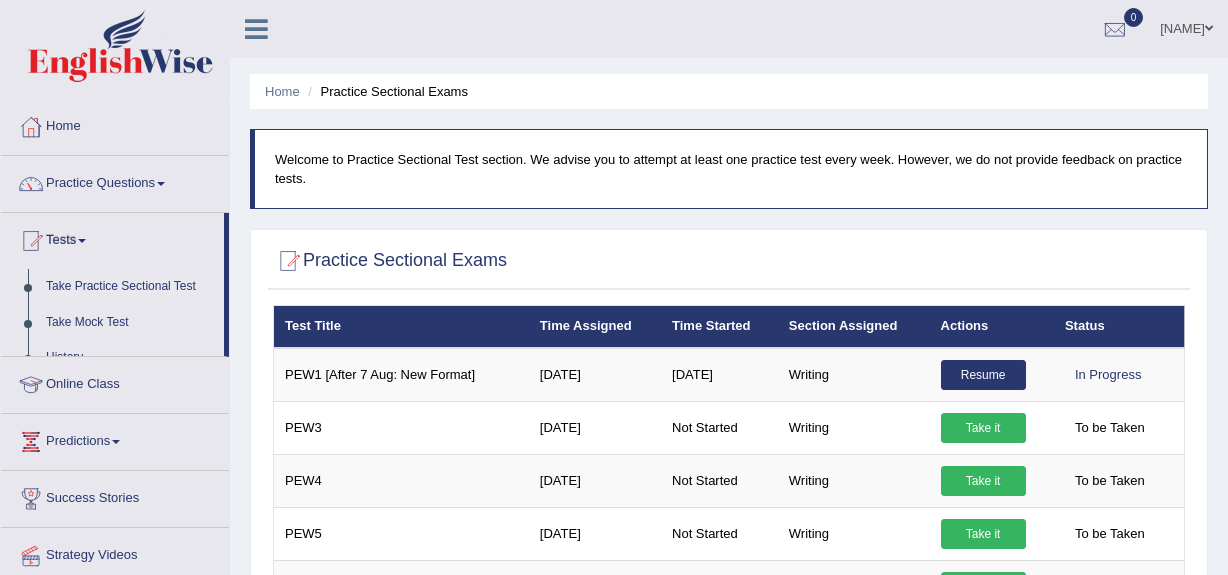 scroll, scrollTop: 0, scrollLeft: 0, axis: both 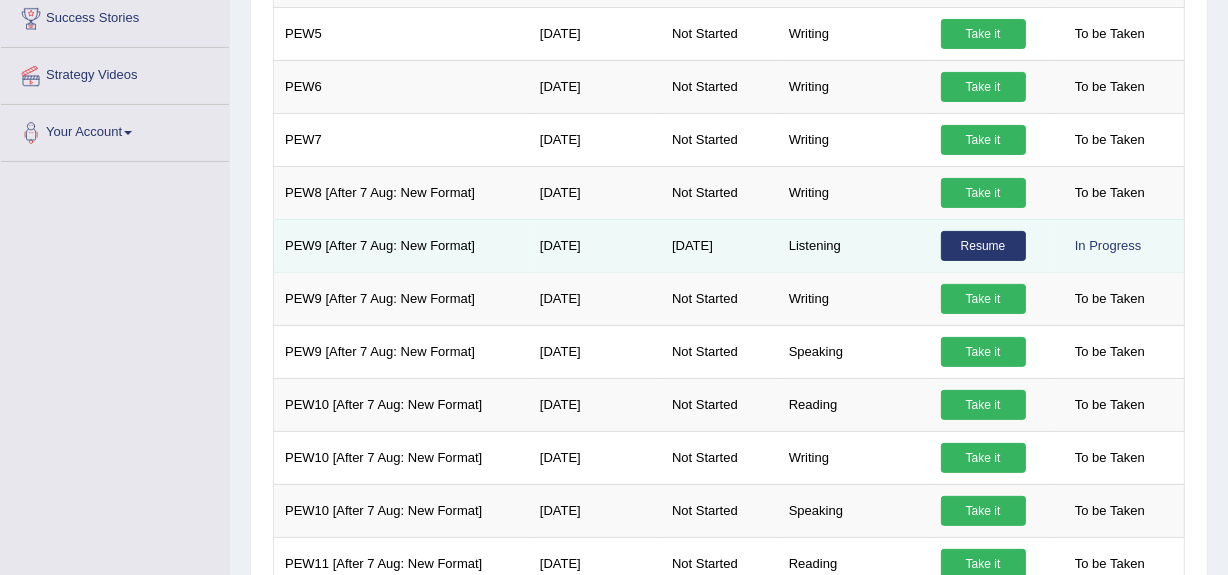 click on "Resume" at bounding box center (983, 246) 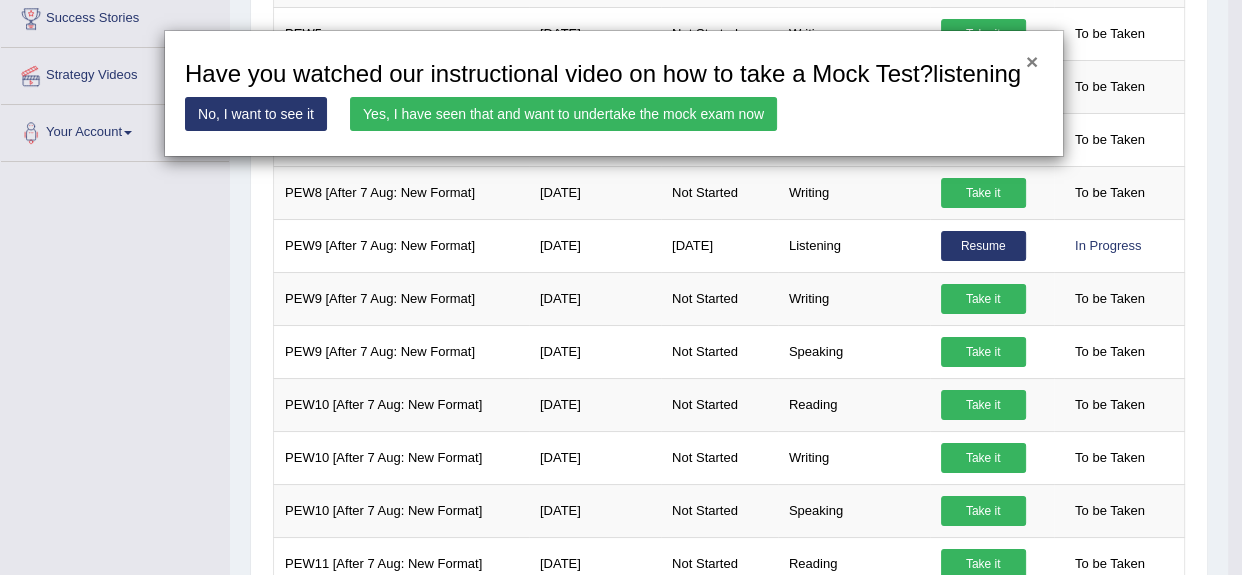 click on "×" at bounding box center (1032, 61) 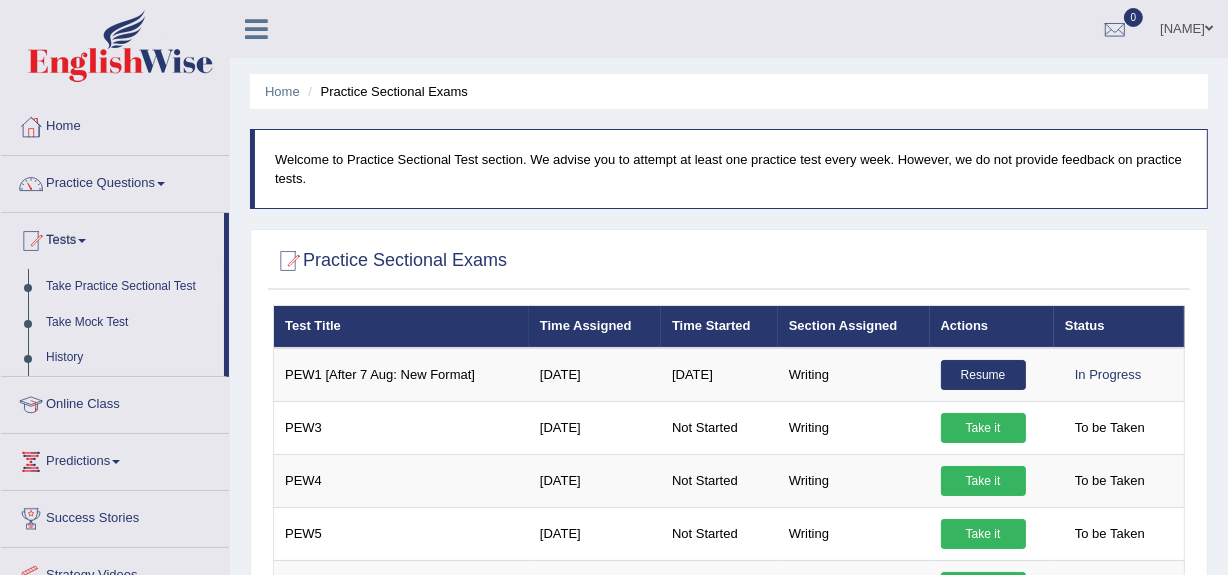 scroll, scrollTop: 668, scrollLeft: 0, axis: vertical 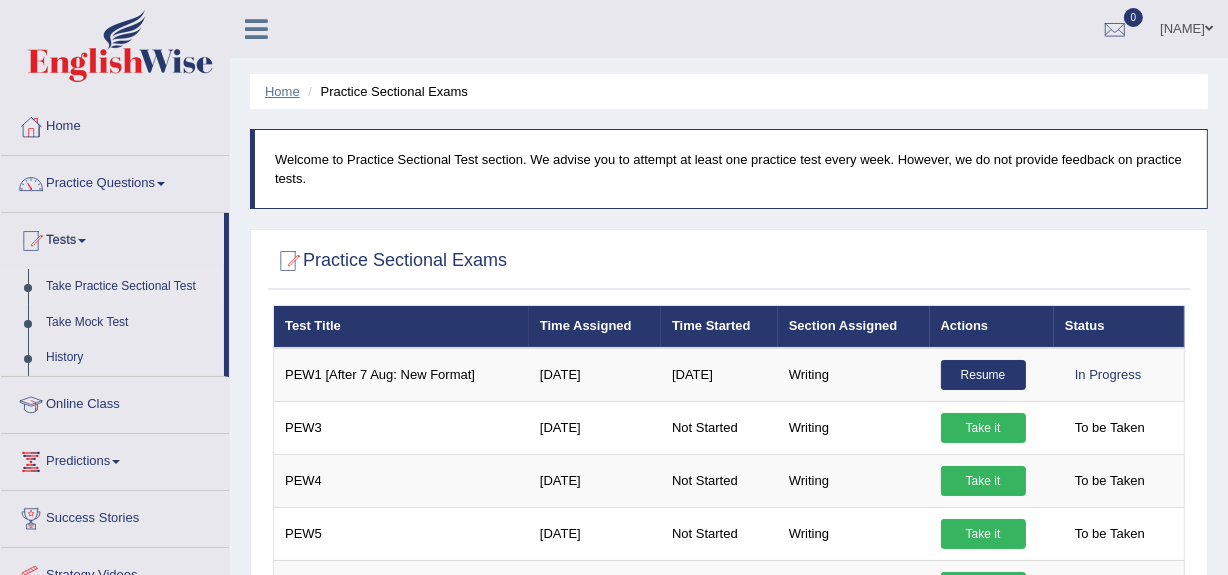 click on "Home" at bounding box center (282, 91) 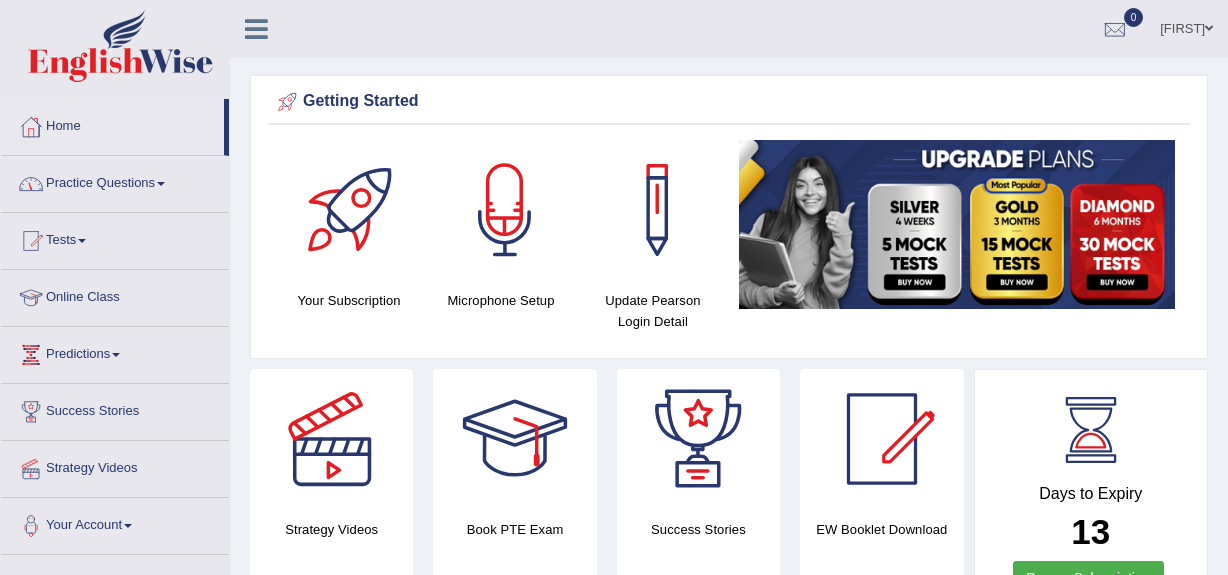scroll, scrollTop: 0, scrollLeft: 0, axis: both 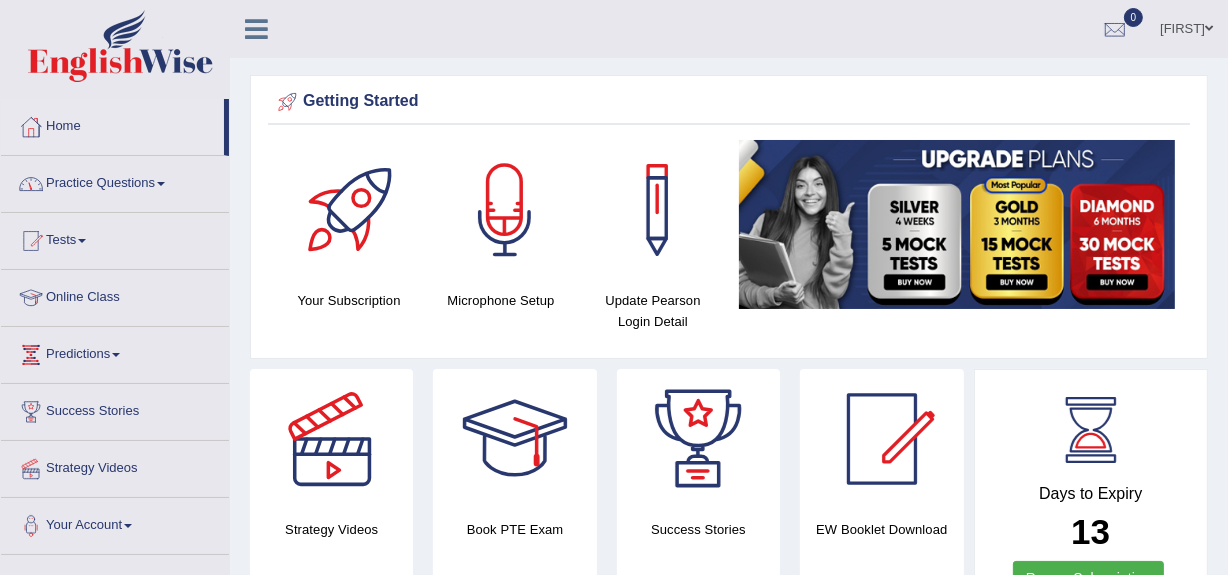 click on "Practice Questions" at bounding box center [115, 181] 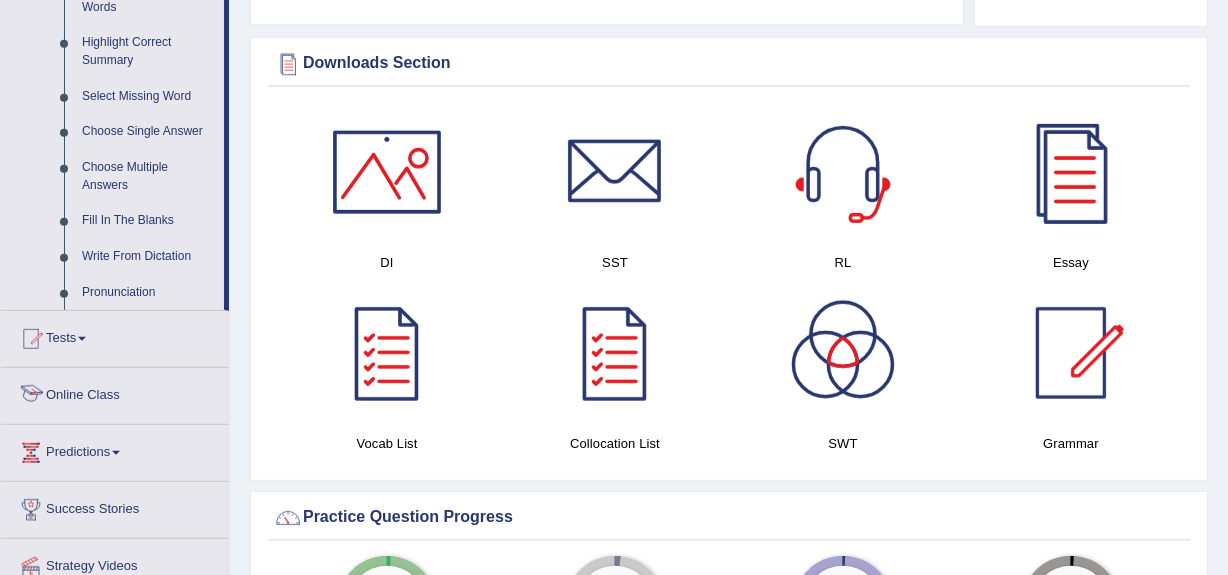 scroll, scrollTop: 0, scrollLeft: 0, axis: both 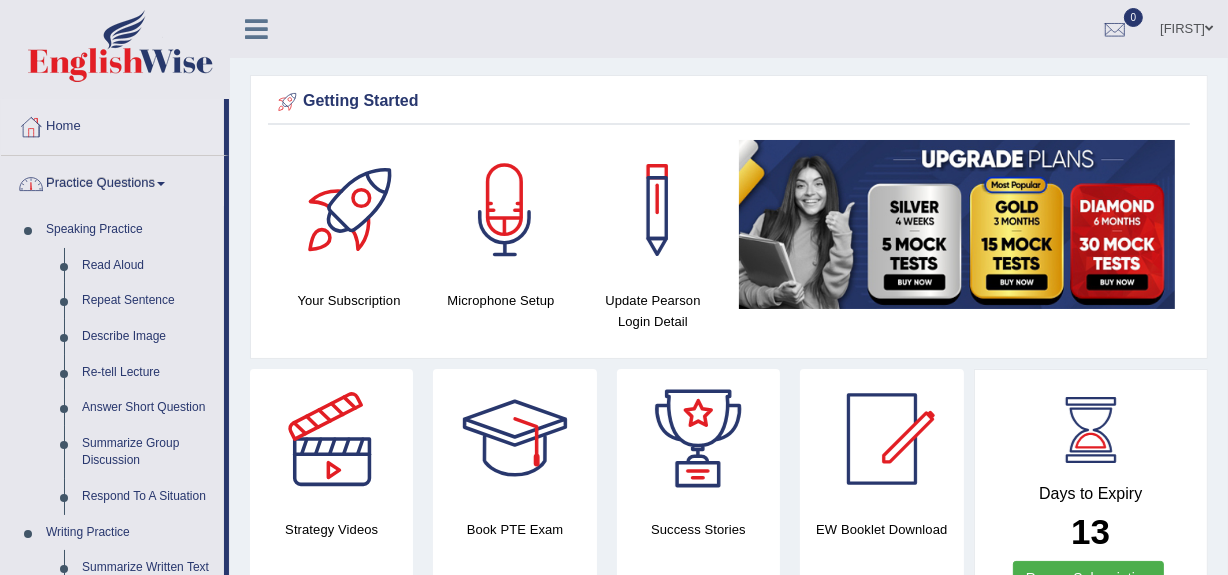 click at bounding box center (161, 184) 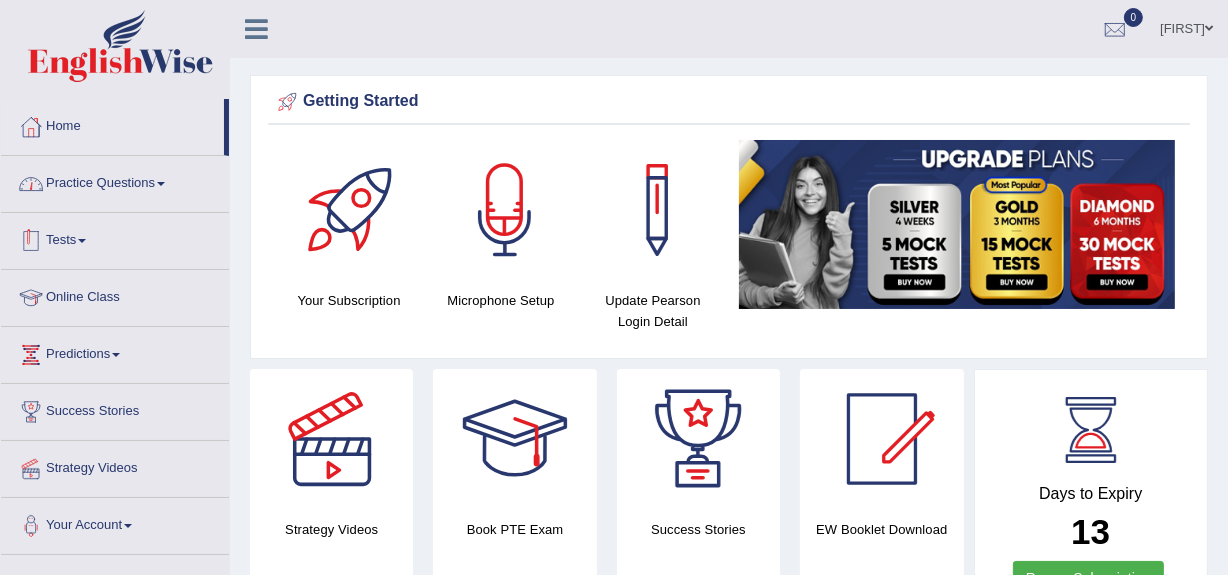 click on "Tests" at bounding box center (115, 238) 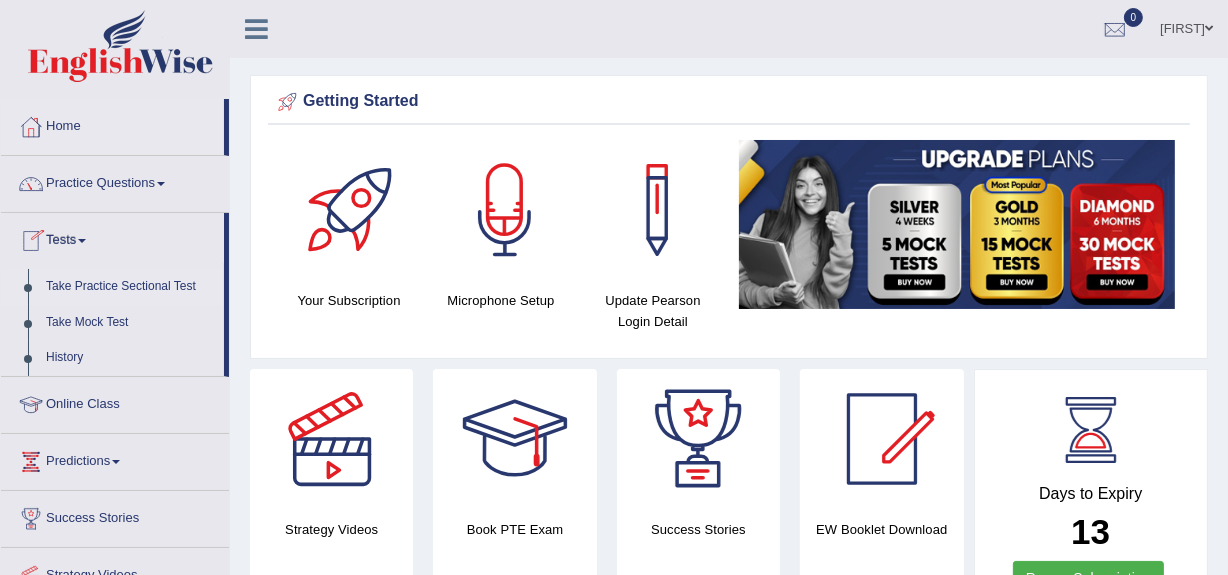 click on "Take Practice Sectional Test" at bounding box center (130, 287) 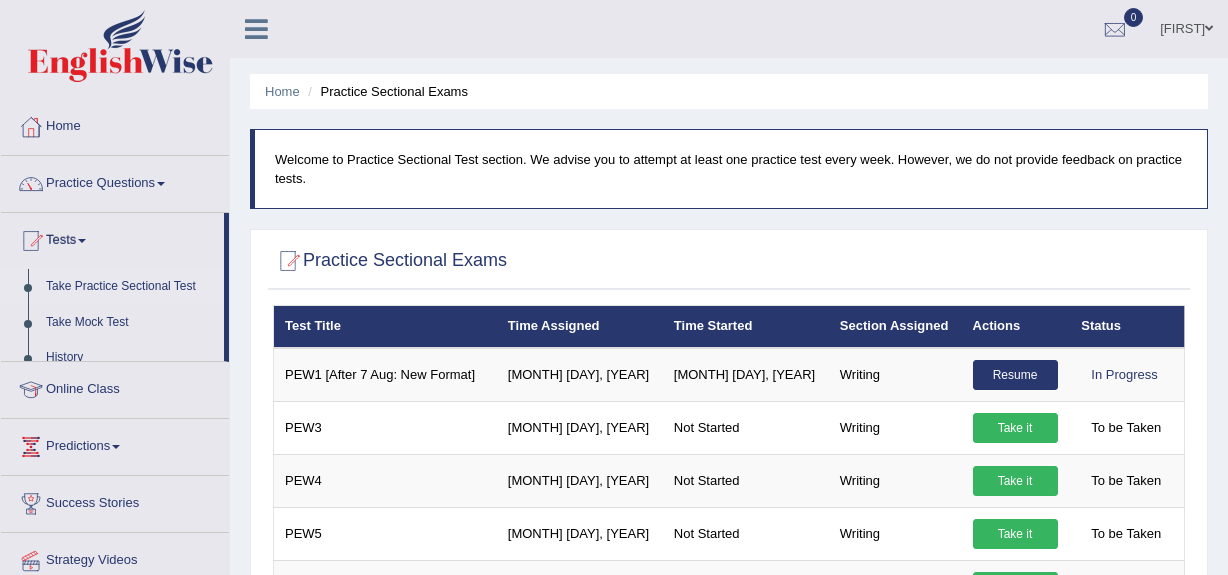 scroll, scrollTop: 668, scrollLeft: 0, axis: vertical 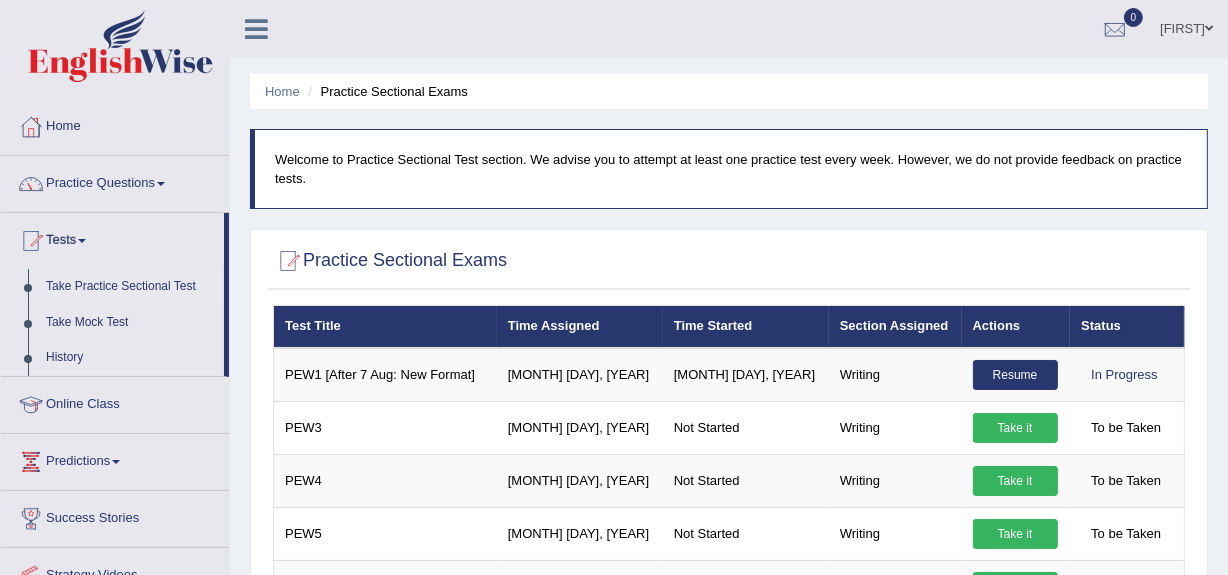 click on "Tests" at bounding box center [112, 238] 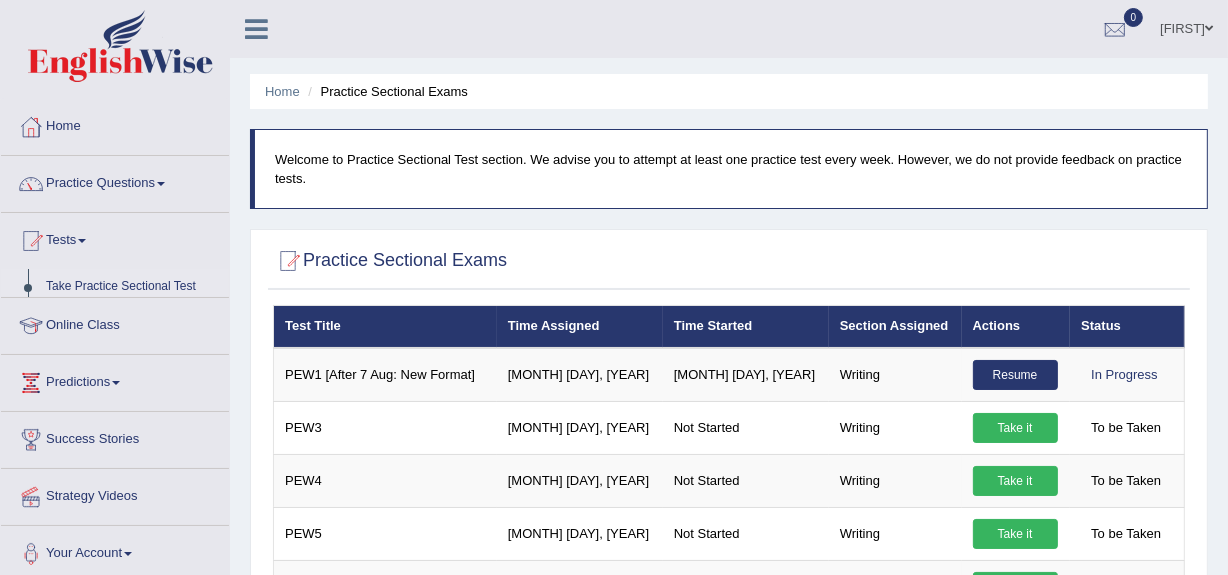 click on "Tests" at bounding box center [115, 238] 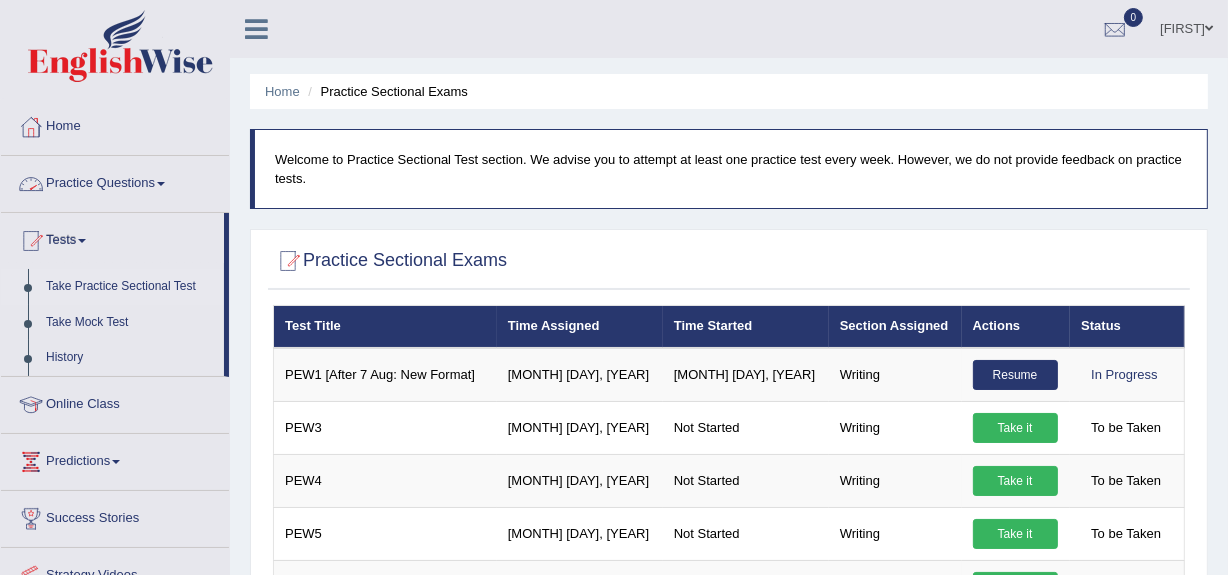 click on "Practice Questions" at bounding box center [115, 181] 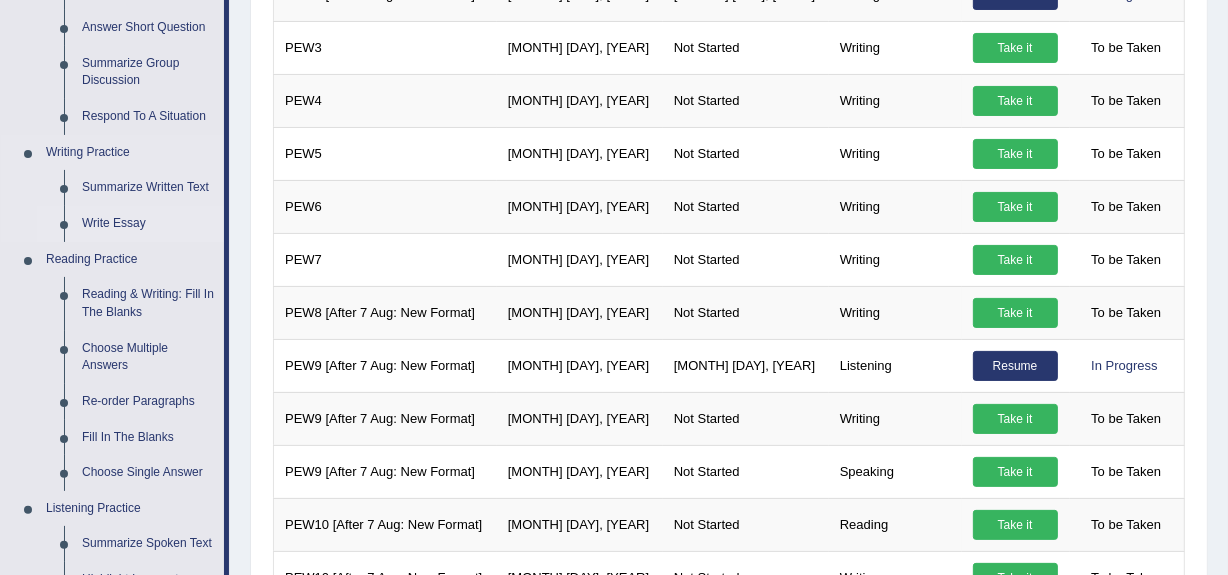 scroll, scrollTop: 1047, scrollLeft: 0, axis: vertical 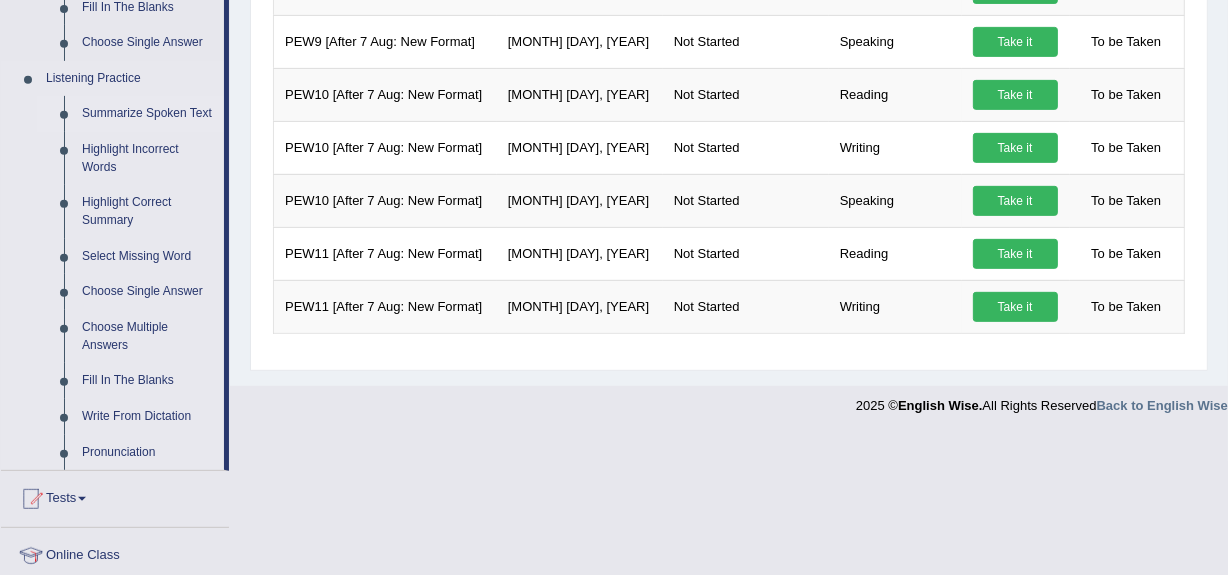 click on "Summarize Spoken Text" at bounding box center (148, 114) 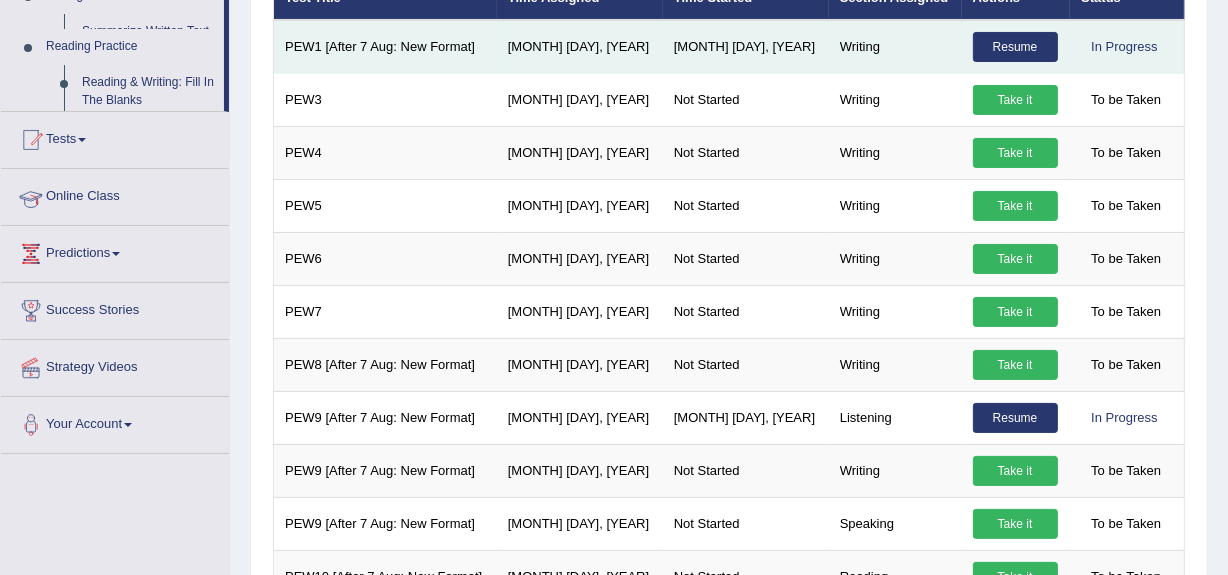 scroll, scrollTop: 251, scrollLeft: 0, axis: vertical 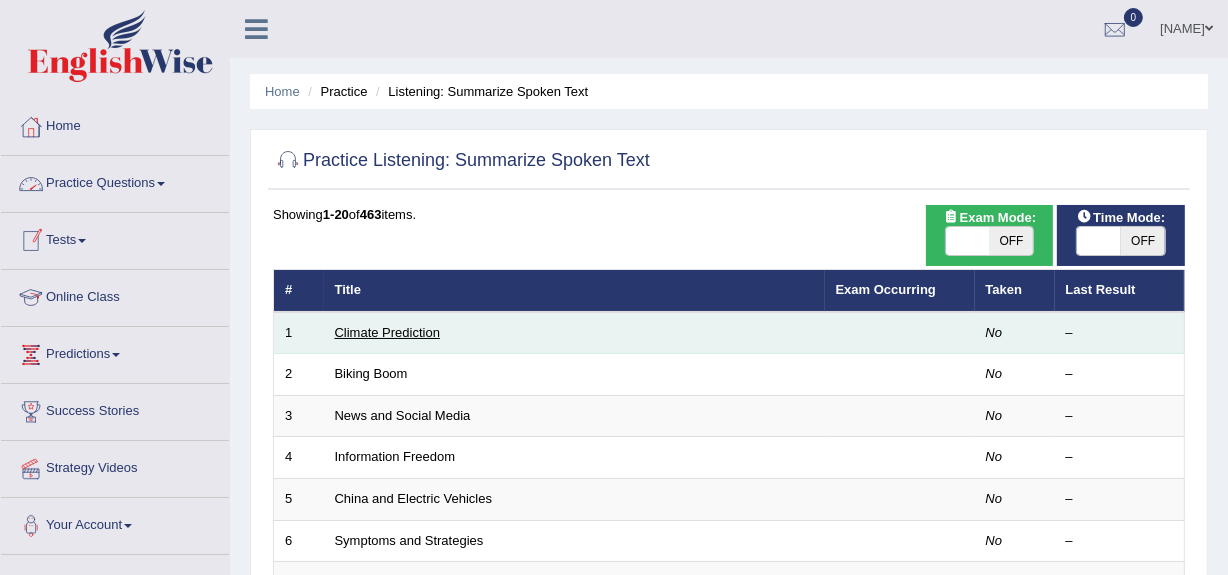 click on "Climate Prediction" at bounding box center [388, 332] 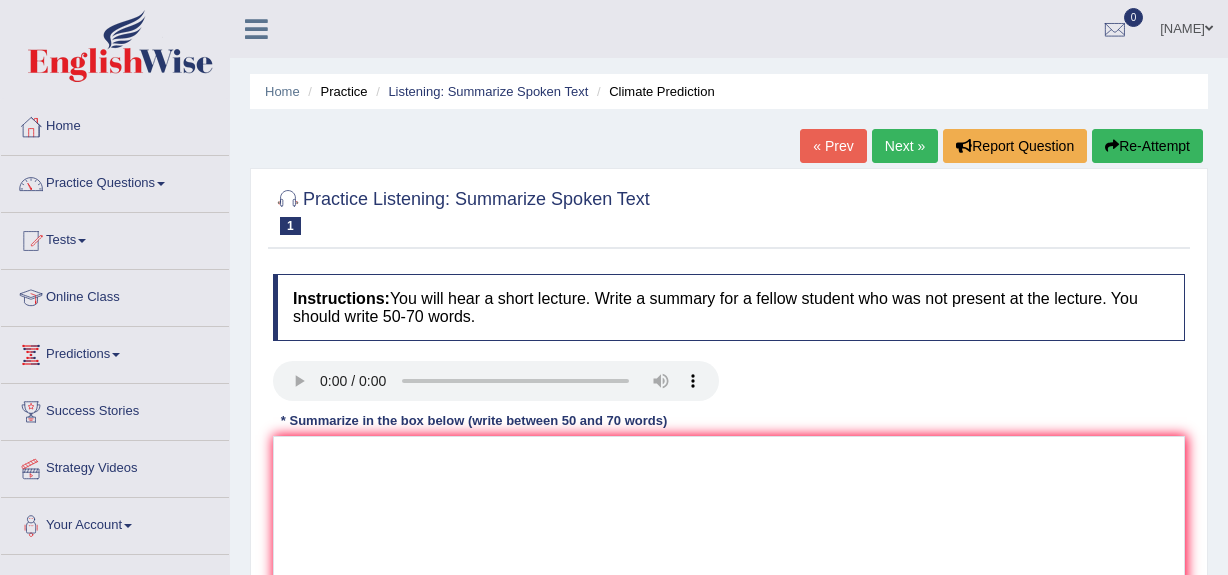 scroll, scrollTop: 0, scrollLeft: 0, axis: both 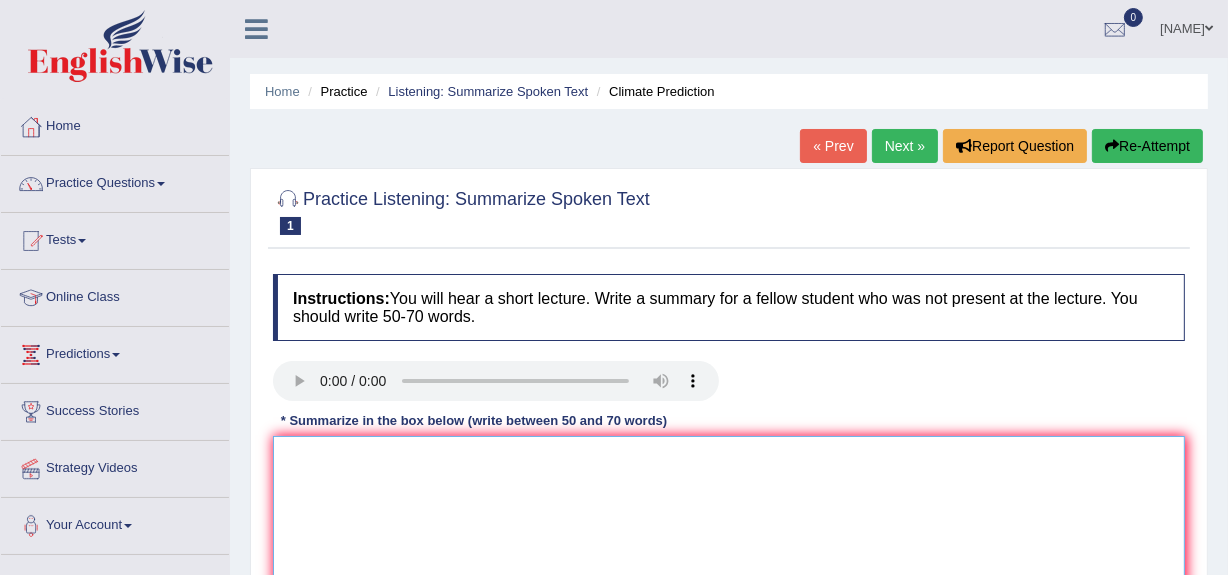 click at bounding box center [729, 533] 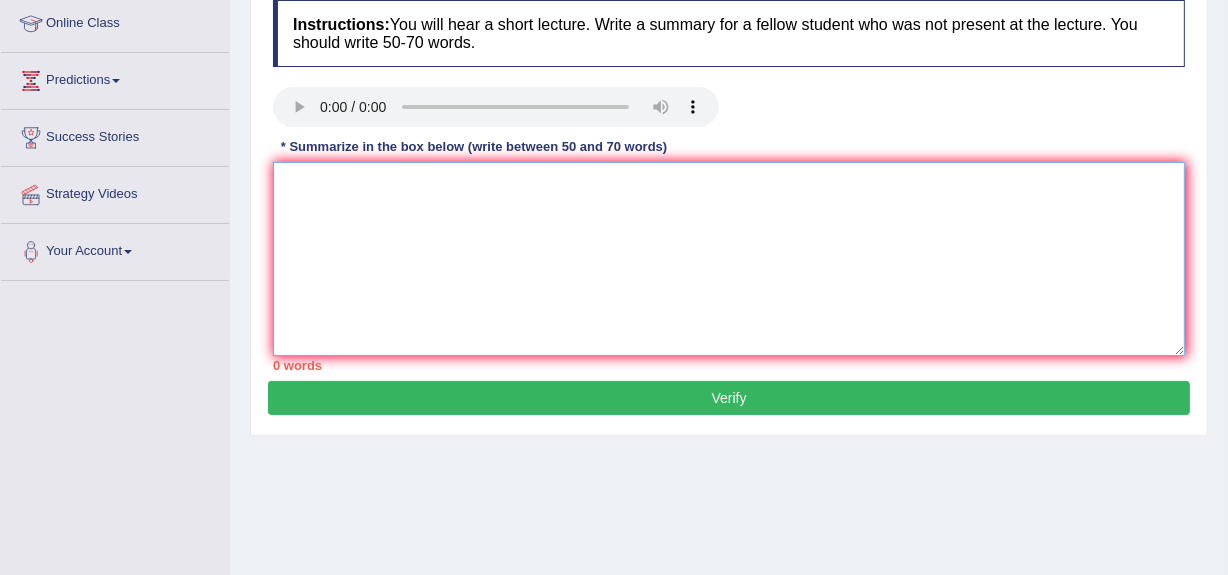 scroll, scrollTop: 300, scrollLeft: 0, axis: vertical 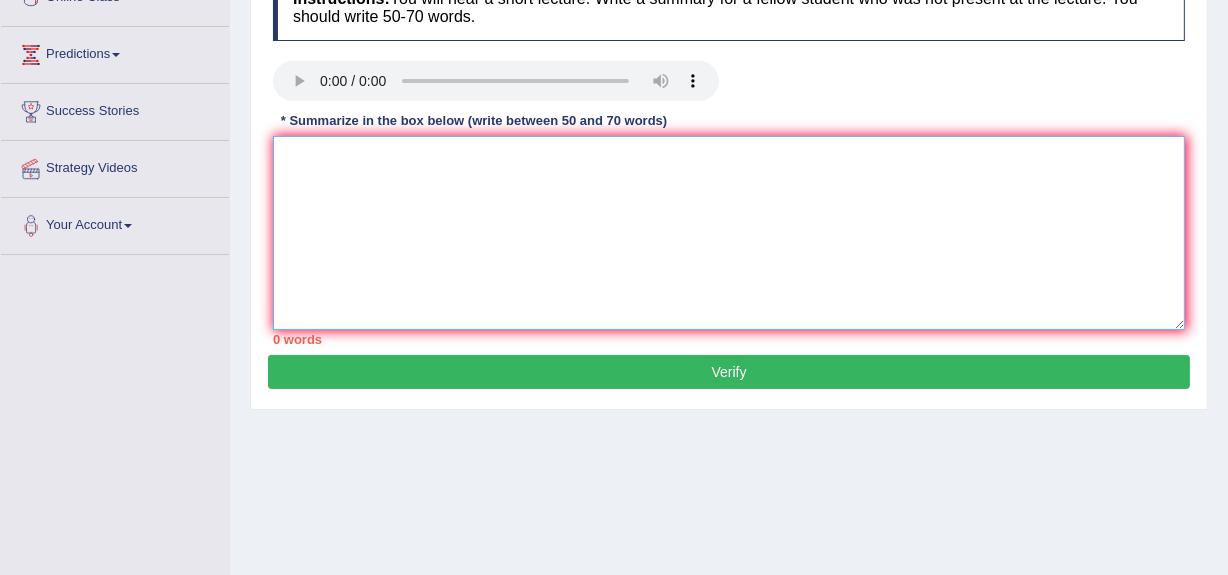 paste on "The speaker discussed the topic of [topic/main idea].
They highlighted several important points related to this subject.
Firstly, they explained [first key point], which plays a major role in the overall discussion.
Secondly, they mentioned [second key point], which adds more depth to the topic.
In addition, an example or detail was given to support the explanation.
In conclusion, the speaker emphasized the importance of [main conclusion or takeaway] and suggested further attention on this matter." 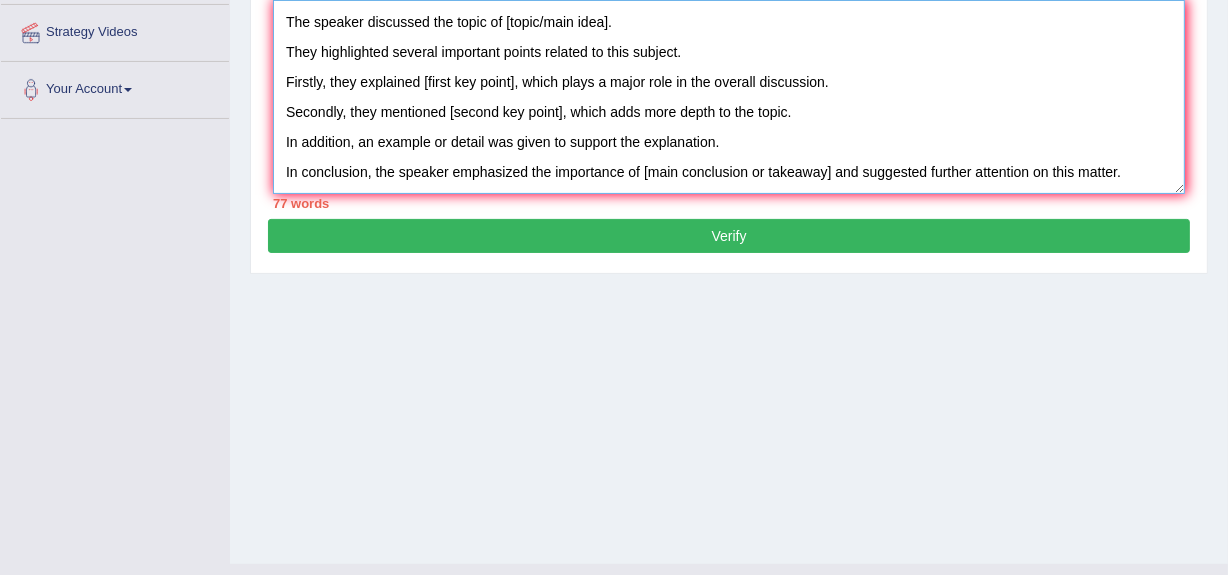 scroll, scrollTop: 474, scrollLeft: 0, axis: vertical 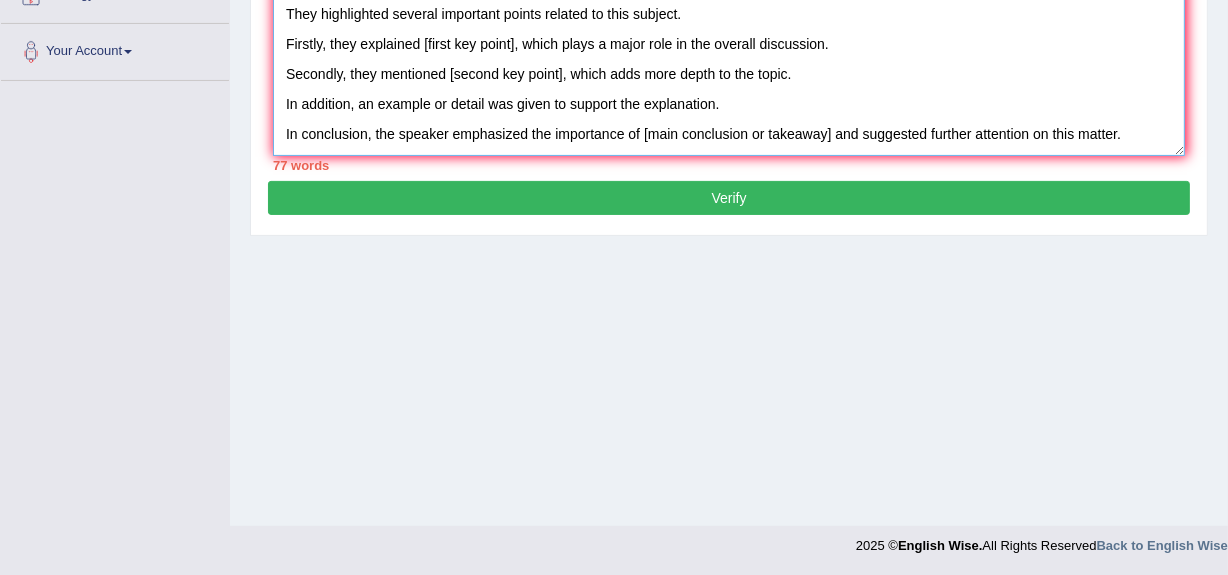 click on "The speaker discussed the topic of [topic/main idea].
They highlighted several important points related to this subject.
Firstly, they explained [first key point], which plays a major role in the overall discussion.
Secondly, they mentioned [second key point], which adds more depth to the topic.
In addition, an example or detail was given to support the explanation.
In conclusion, the speaker emphasized the importance of [main conclusion or takeaway] and suggested further attention on this matter." at bounding box center [729, 59] 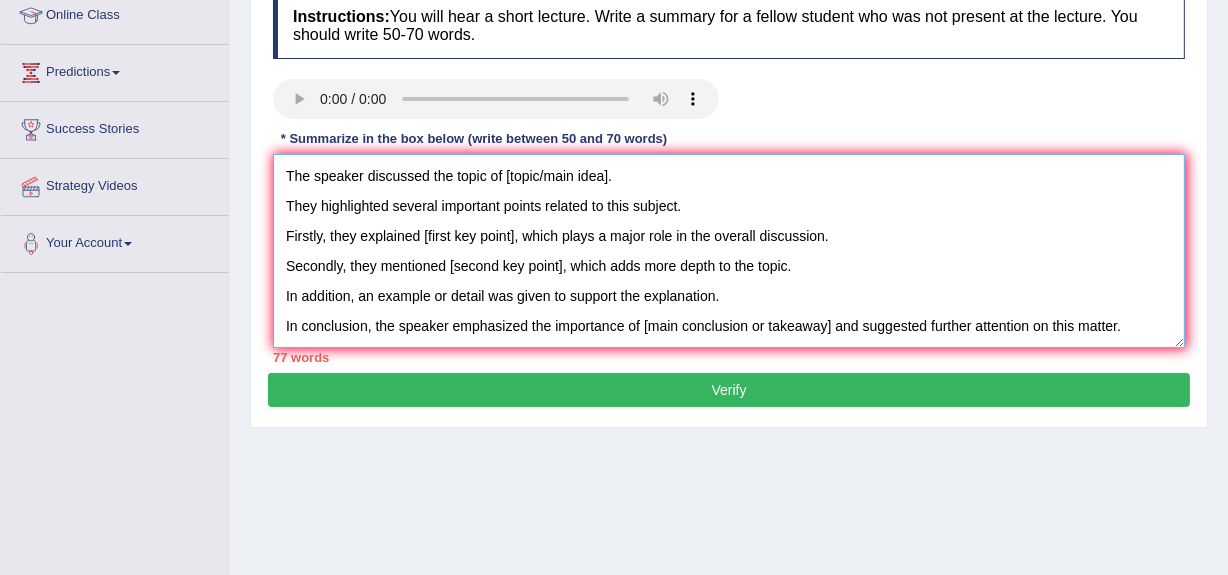 scroll, scrollTop: 280, scrollLeft: 0, axis: vertical 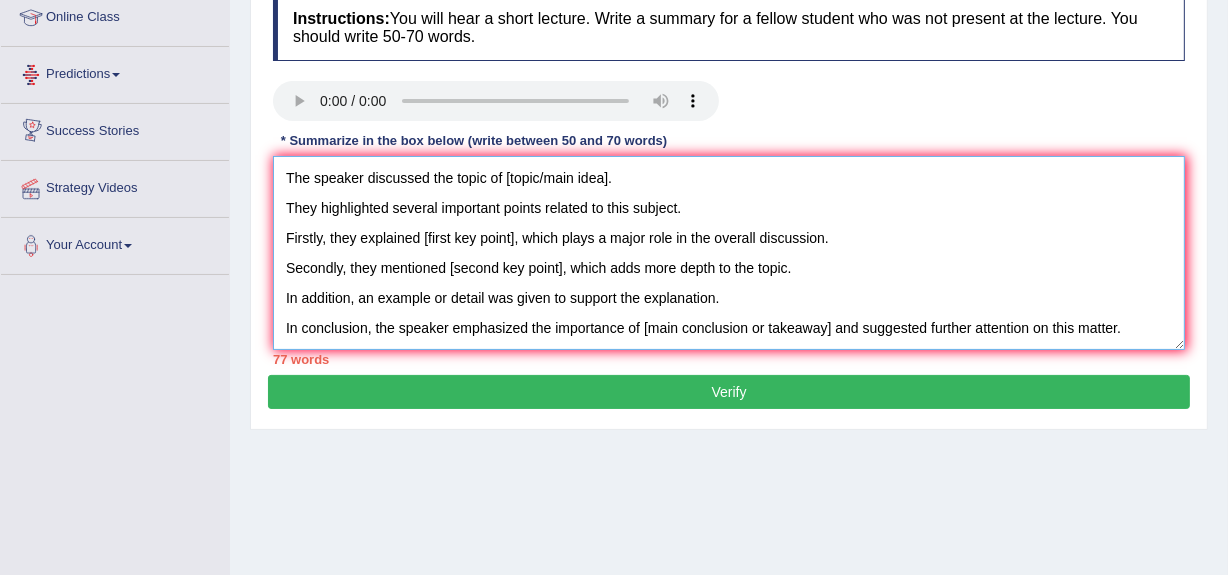 click on "The speaker discussed the topic of [topic/main idea].
They highlighted several important points related to this subject.
Firstly, they explained [first key point], which plays a major role in the overall discussion.
Secondly, they mentioned [second key point], which adds more depth to the topic.
In addition, an example or detail was given to support the explanation.
In conclusion, the speaker emphasized the importance of [main conclusion or takeaway] and suggested further attention on this matter." at bounding box center [729, 253] 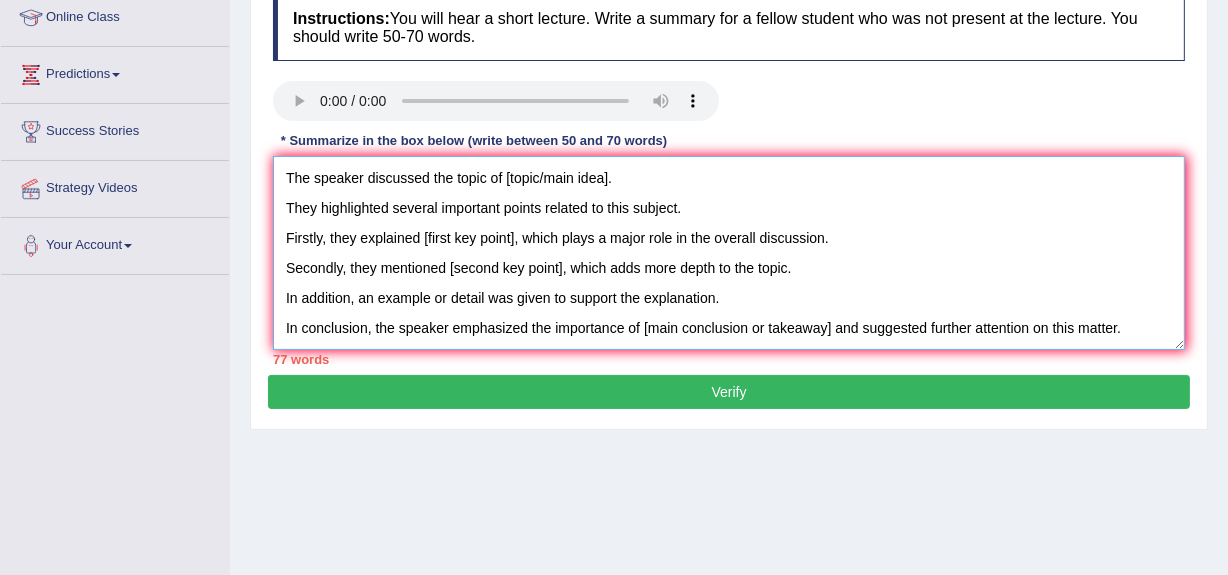 click on "The speaker discussed the topic of [topic/main idea].
They highlighted several important points related to this subject.
Firstly, they explained [first key point], which plays a major role in the overall discussion.
Secondly, they mentioned [second key point], which adds more depth to the topic.
In addition, an example or detail was given to support the explanation.
In conclusion, the speaker emphasized the importance of [main conclusion or takeaway] and suggested further attention on this matter." at bounding box center (729, 253) 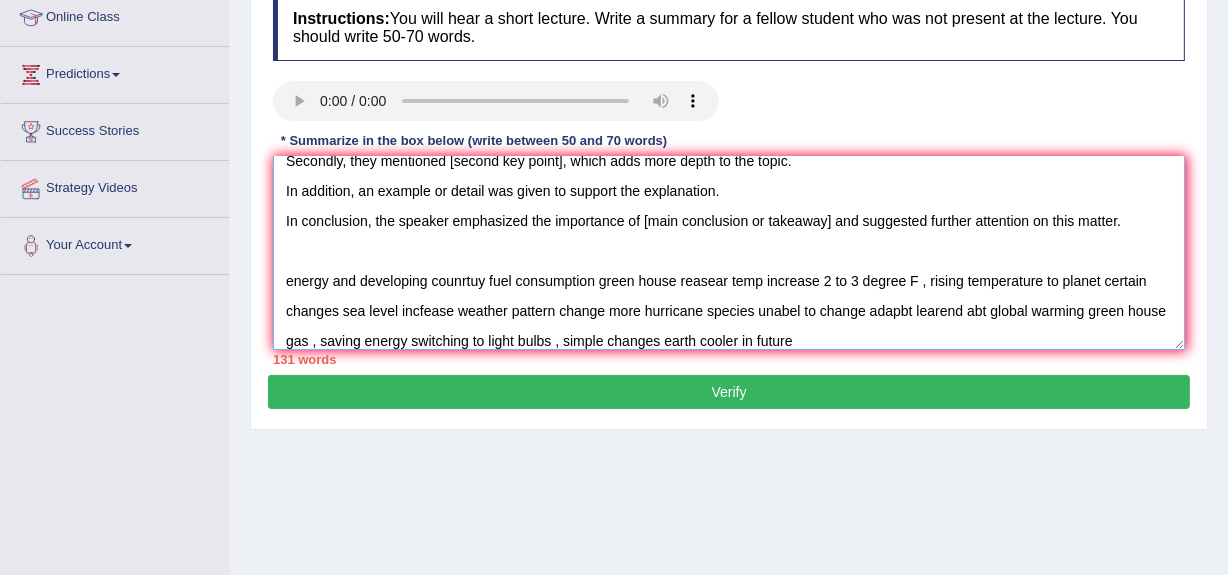 scroll, scrollTop: 0, scrollLeft: 0, axis: both 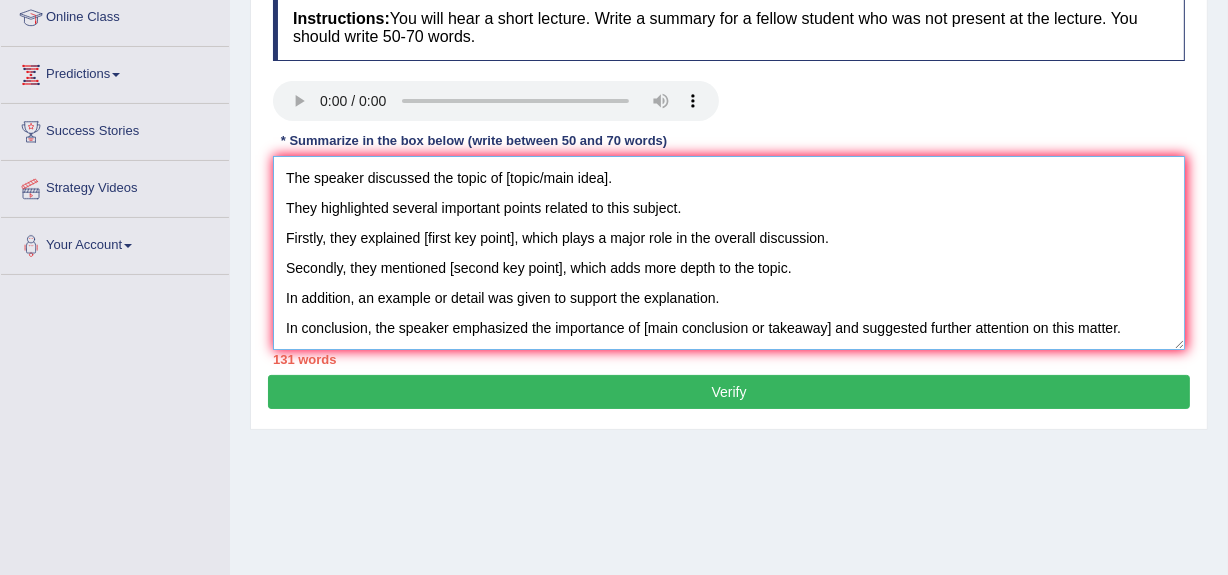 drag, startPoint x: 607, startPoint y: 180, endPoint x: 506, endPoint y: 180, distance: 101 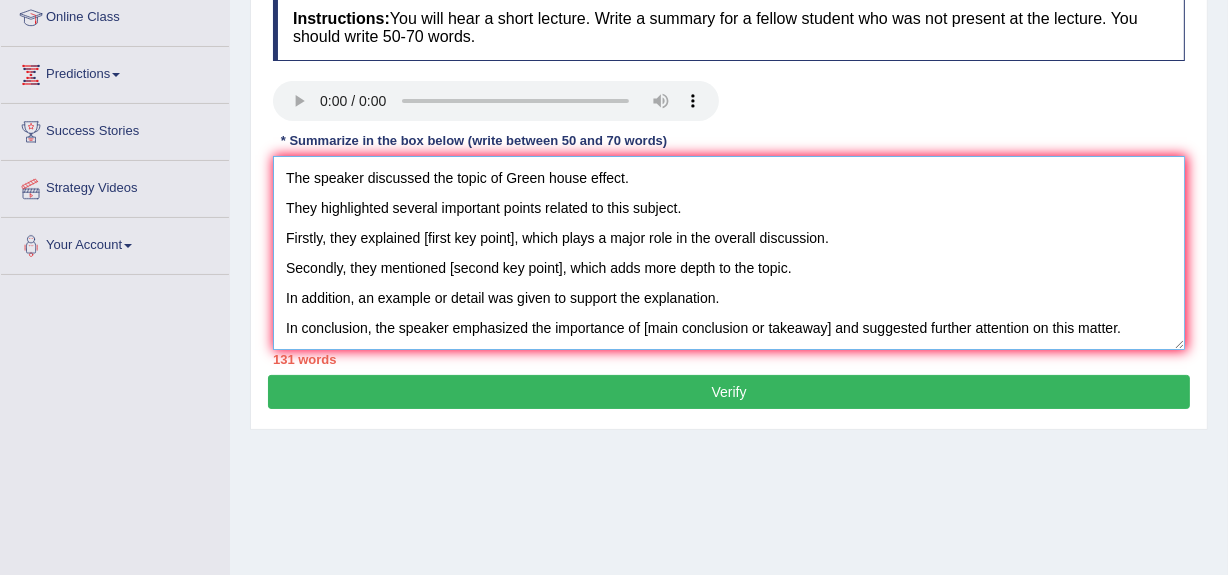 click on "The speaker discussed the topic of Green house effect.
They highlighted several important points related to this subject.
Firstly, they explained [first key point], which plays a major role in the overall discussion.
Secondly, they mentioned [second key point], which adds more depth to the topic.
In addition, an example or detail was given to support the explanation.
In conclusion, the speaker emphasized the importance of [main conclusion or takeaway] and suggested further attention on this matter.
energy and developing counrtuy fuel consumption green house reasear temp increase 2 to 3 degree F , rising temperature to planet certain changes sea level incfease weather pattern change more hurricane species unabel to change adapbt learend abt global warming green house gas , saving energy switching to light bulbs , simple changes earth cooler in future" at bounding box center (729, 253) 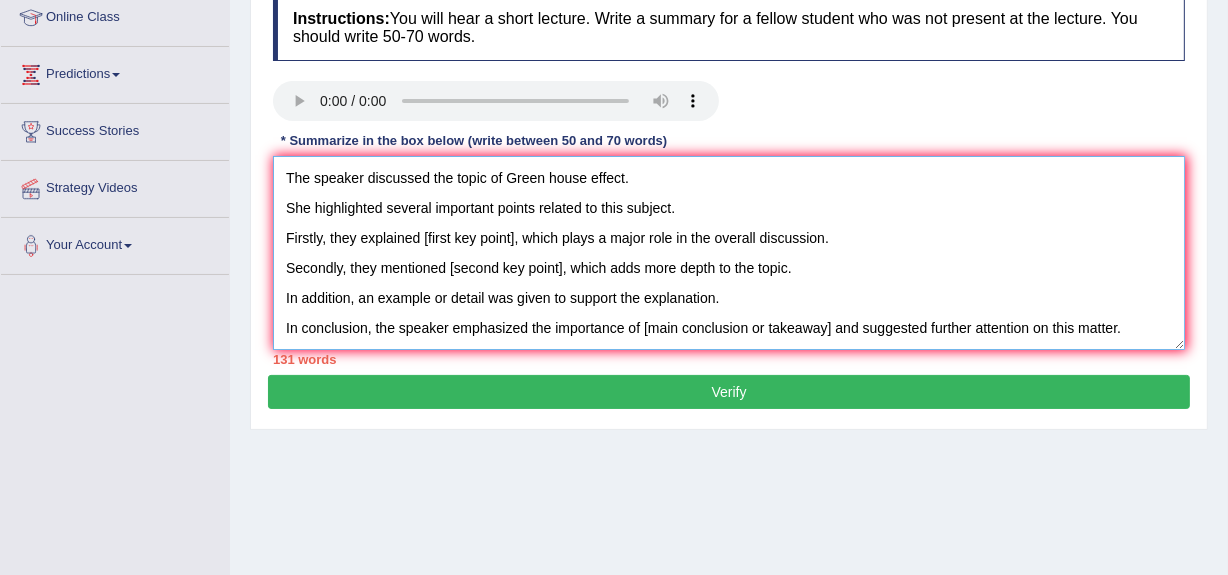 click on "The speaker discussed the topic of Green house effect.
She highlighted several important points related to this subject.
Firstly, they explained [first key point], which plays a major role in the overall discussion.
Secondly, they mentioned [second key point], which adds more depth to the topic.
In addition, an example or detail was given to support the explanation.
In conclusion, the speaker emphasized the importance of [main conclusion or takeaway] and suggested further attention on this matter.
energy and developing counrtuy fuel consumption green house reasear temp increase [NUMBER] to [NUMBER] degree F , rising temperature to planet certain changes sea level incfease weather pattern change more hurricane species unabel to change adapbt learend abt global warming green house gas , saving energy switching to light bulbs , simple changes earth cooler in future" at bounding box center (729, 253) 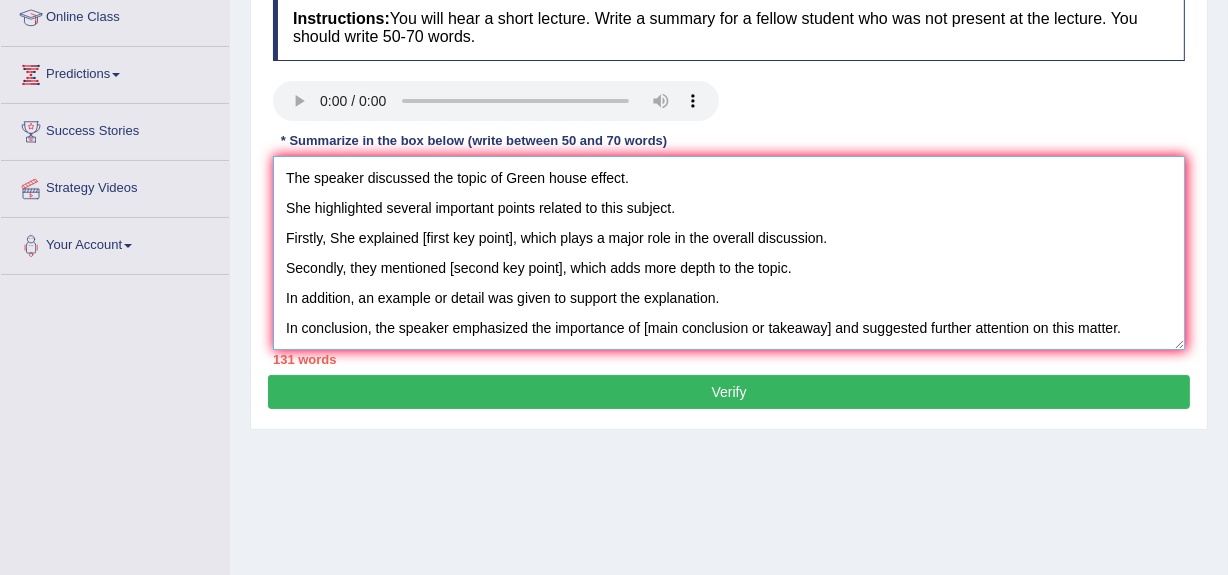drag, startPoint x: 513, startPoint y: 232, endPoint x: 422, endPoint y: 234, distance: 91.02197 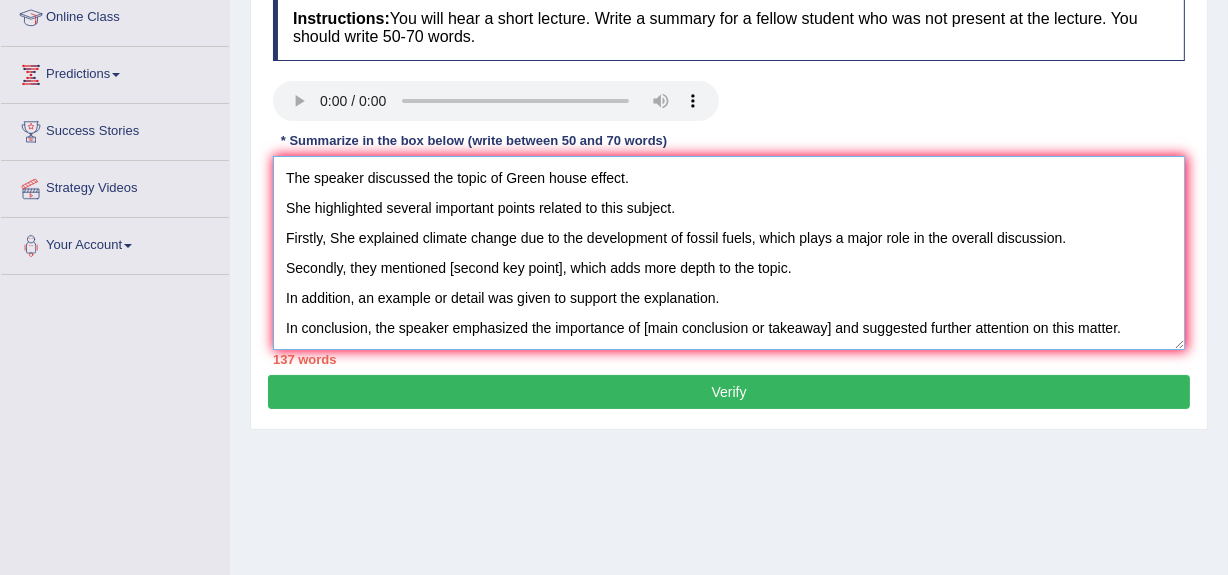 drag, startPoint x: 378, startPoint y: 267, endPoint x: 350, endPoint y: 264, distance: 28.160255 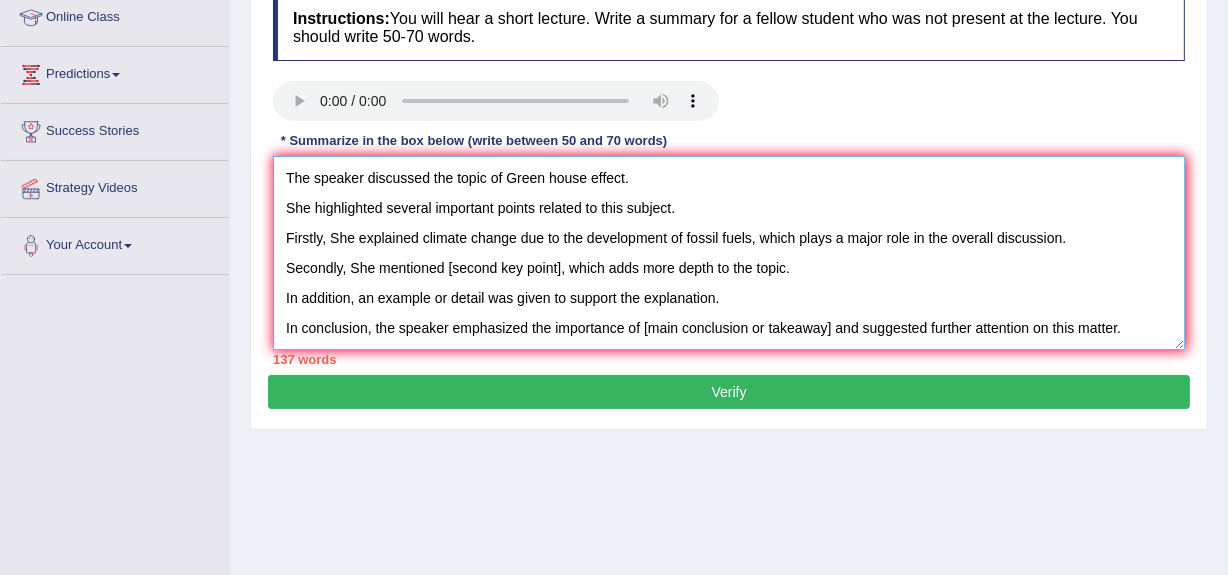 drag, startPoint x: 560, startPoint y: 267, endPoint x: 446, endPoint y: 273, distance: 114.15778 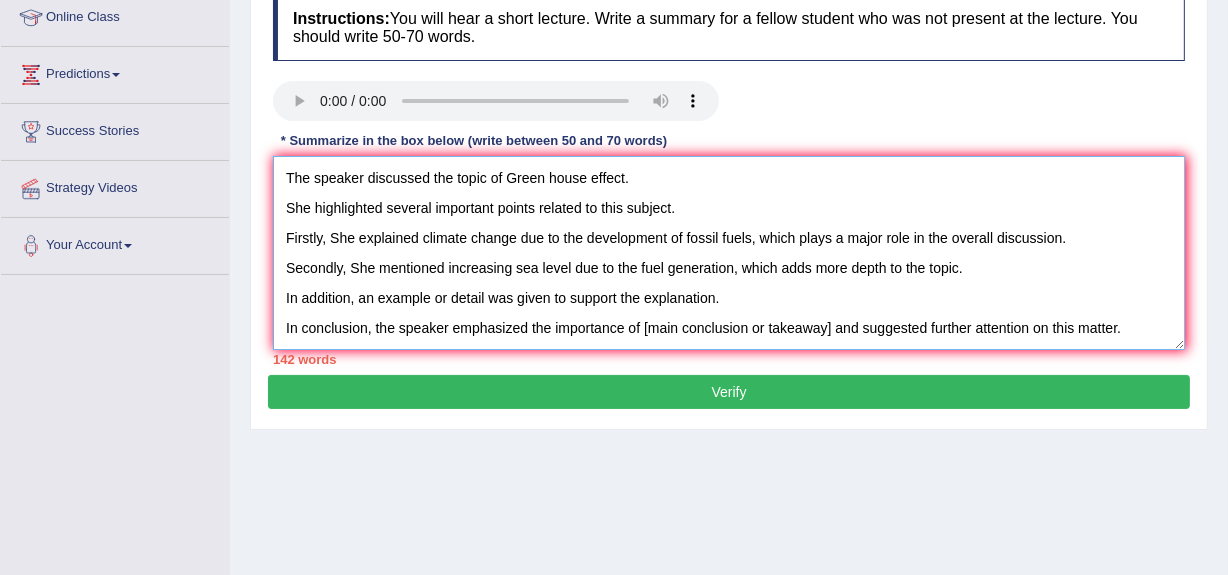 click on "The speaker discussed the topic of Green house effect.
She highlighted several important points related to this subject.
Firstly, She explained climate change due to the development of fossil fuels, which plays a major role in the overall discussion.
Secondly, She mentioned increasing sea level due to the fuel generation, which adds more depth to the topic.
In addition, an example or detail was given to support the explanation.
In conclusion, the speaker emphasized the importance of [main conclusion or takeaway] and suggested further attention on this matter.
energy and developing counrtuy fuel consumption green house reasear temp increase 2 to 3 degree F , rising temperature to planet certain changes sea level incfease weather pattern change more hurricane species unabel to change adapbt learend abt global warming green house gas , saving energy switching to light bulbs , simple changes earth cooler in future" at bounding box center [729, 253] 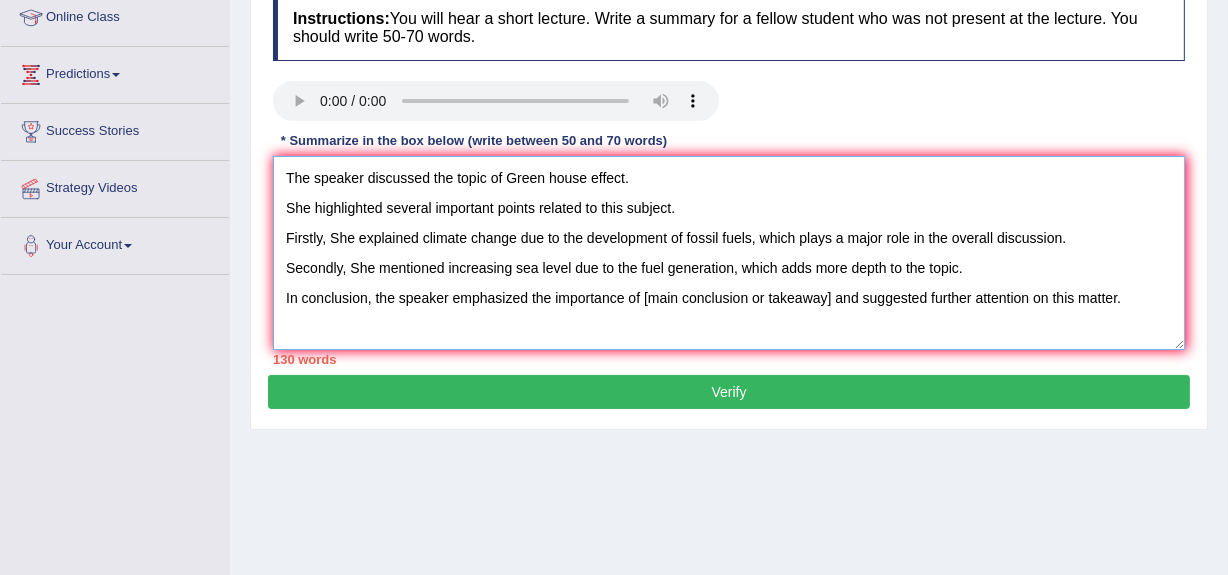 click on "The speaker discussed the topic of Green house effect.
She highlighted several important points related to this subject.
Firstly, She explained climate change due to the development of fossil fuels, which plays a major role in the overall discussion.
Secondly, She mentioned increasing sea level due to the fuel generation, which adds more depth to the topic.
In conclusion, the speaker emphasized the importance of [main conclusion or takeaway] and suggested further attention on this matter.
energy and developing counrtuy fuel consumption green house reasear temp increase 2 to 3 degree F , rising temperature to planet certain changes sea level incfease weather pattern change more hurricane species unabel to change adapbt learend abt global warming green house gas , saving energy switching to light bulbs , simple changes earth cooler in future" at bounding box center (729, 253) 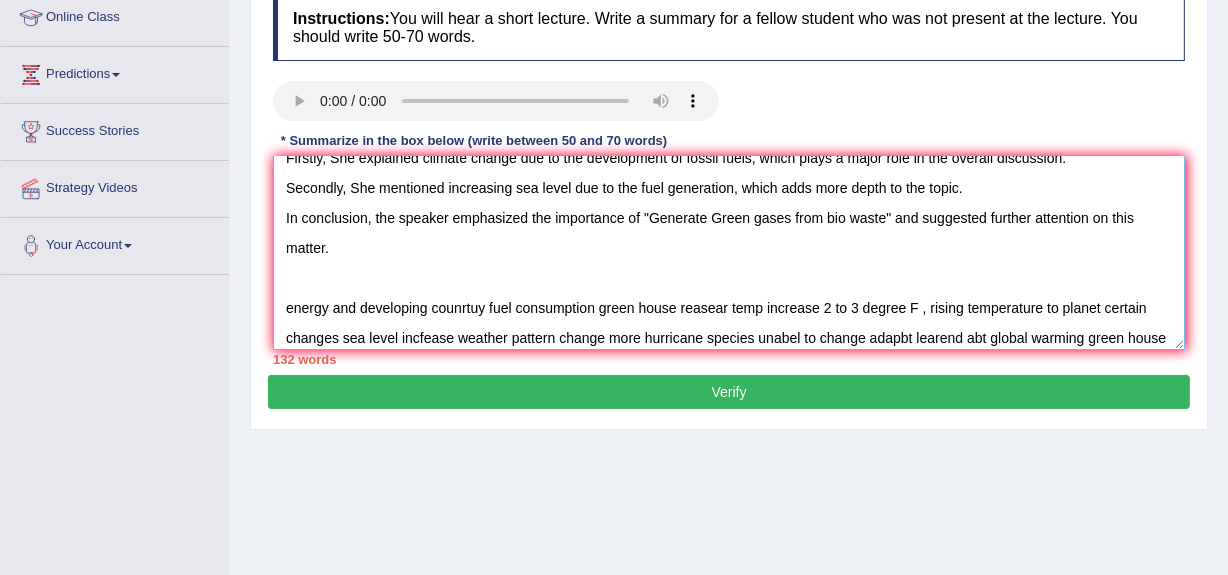 scroll, scrollTop: 120, scrollLeft: 0, axis: vertical 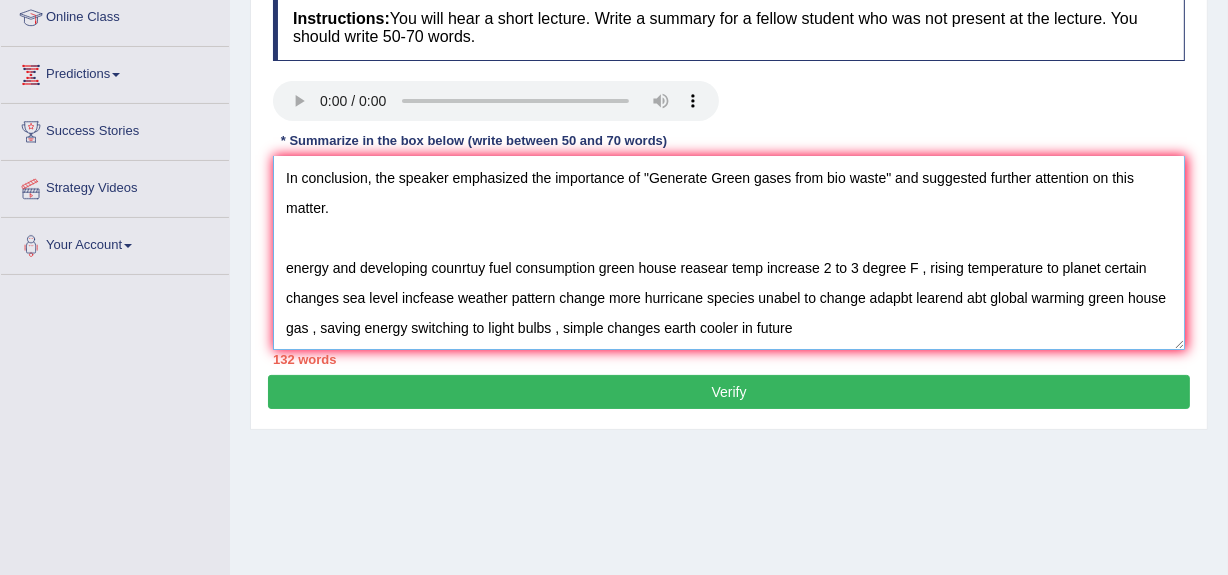 drag, startPoint x: 280, startPoint y: 261, endPoint x: 1104, endPoint y: 344, distance: 828.1697 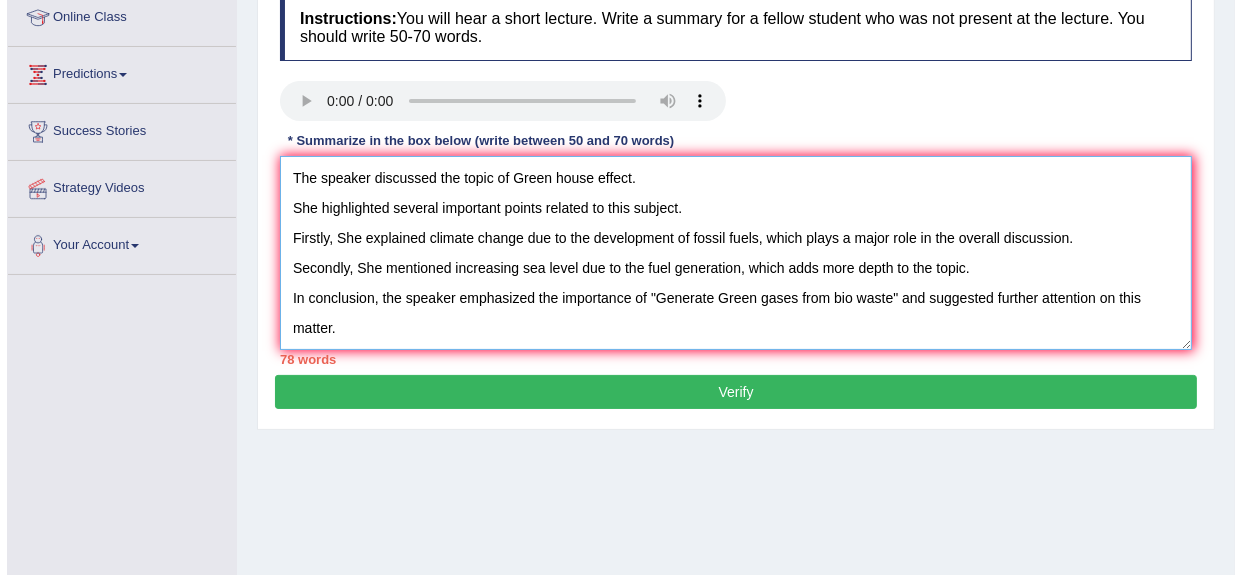 scroll, scrollTop: 0, scrollLeft: 0, axis: both 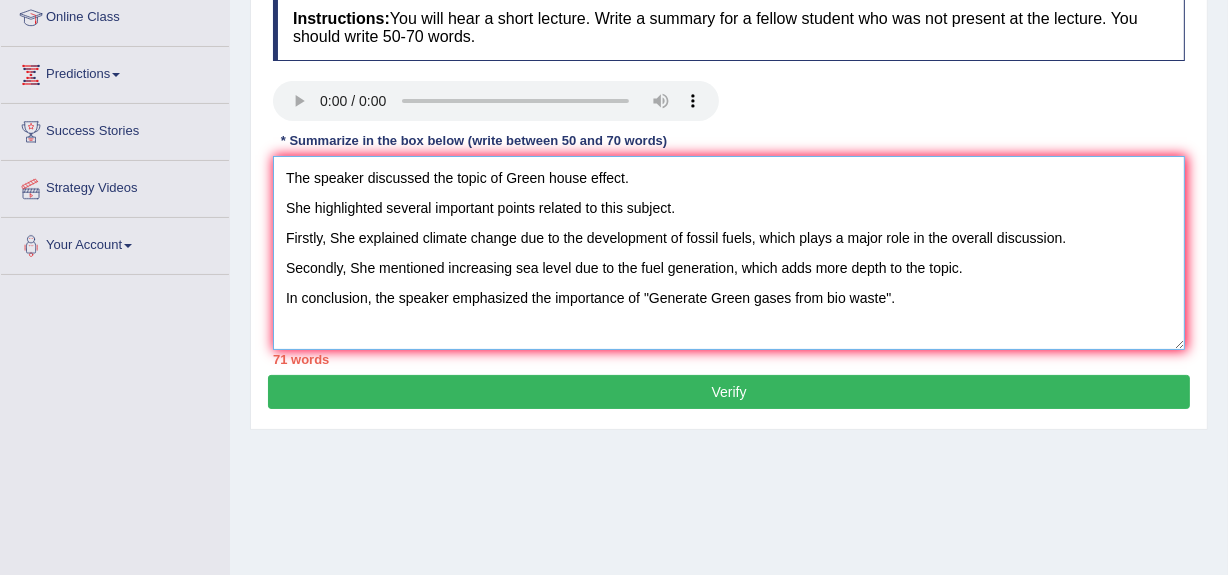drag, startPoint x: 448, startPoint y: 297, endPoint x: 375, endPoint y: 304, distance: 73.33485 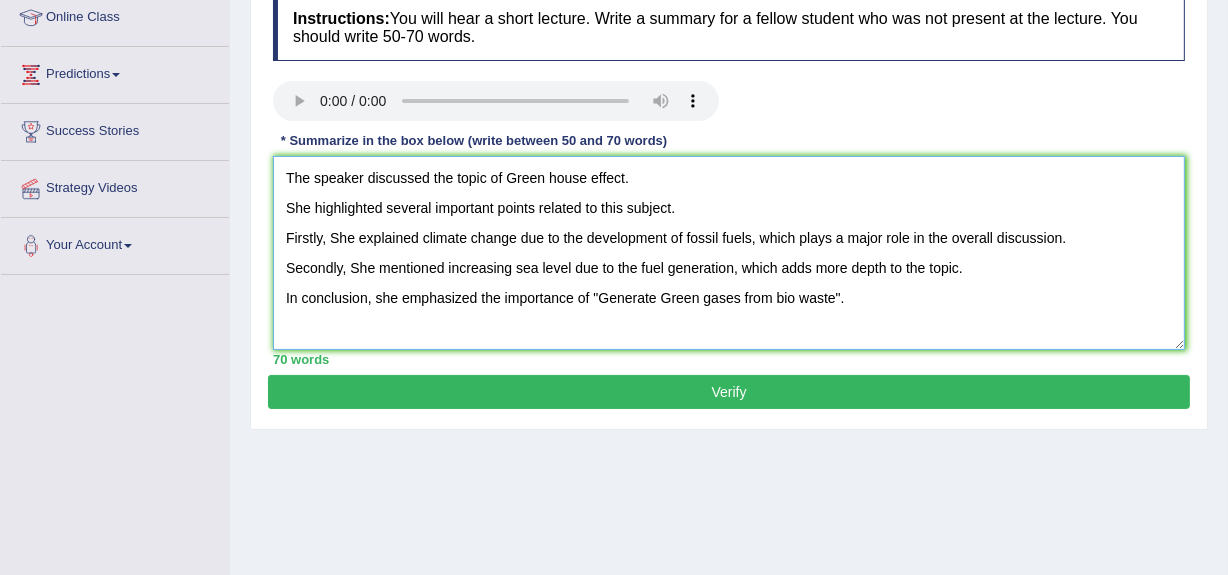 type on "The speaker discussed the topic of Green house effect.
She highlighted several important points related to this subject.
Firstly, She explained climate change due to the development of fossil fuels, which plays a major role in the overall discussion.
Secondly, She mentioned increasing sea level due to the fuel generation, which adds more depth to the topic.
In conclusion, she emphasized the importance of "Generate Green gases from bio waste"." 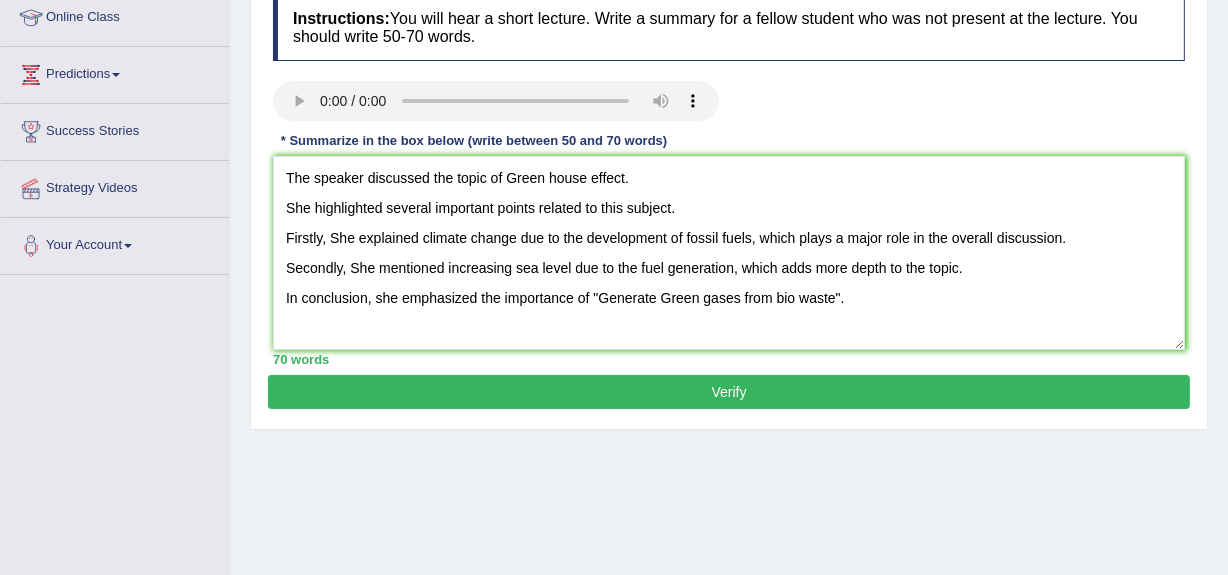 click on "Verify" at bounding box center (729, 392) 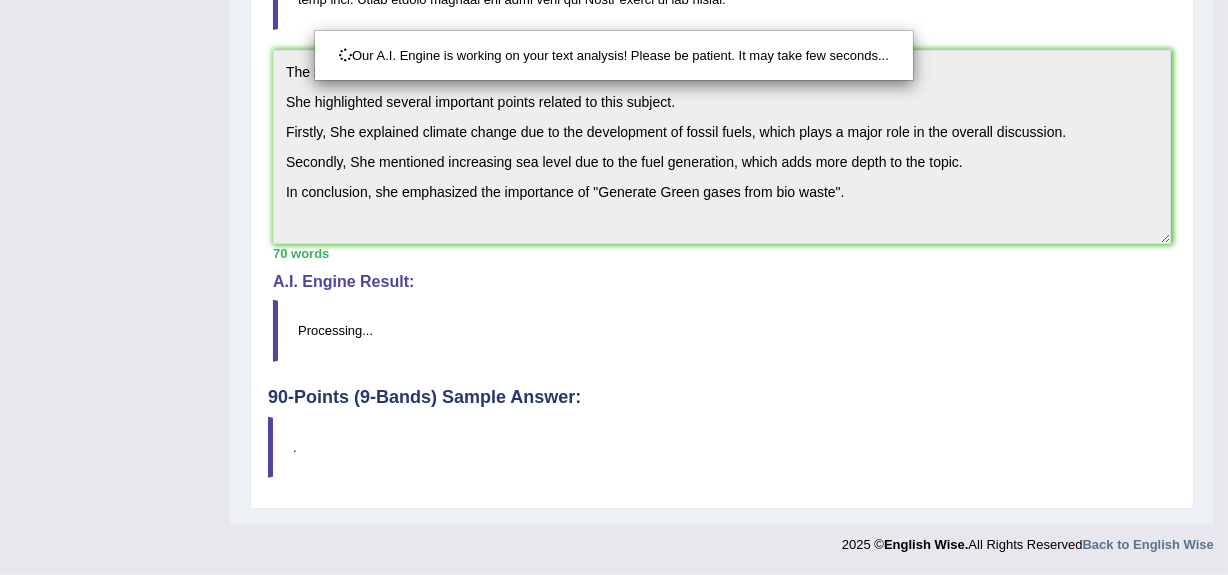 scroll, scrollTop: 563, scrollLeft: 0, axis: vertical 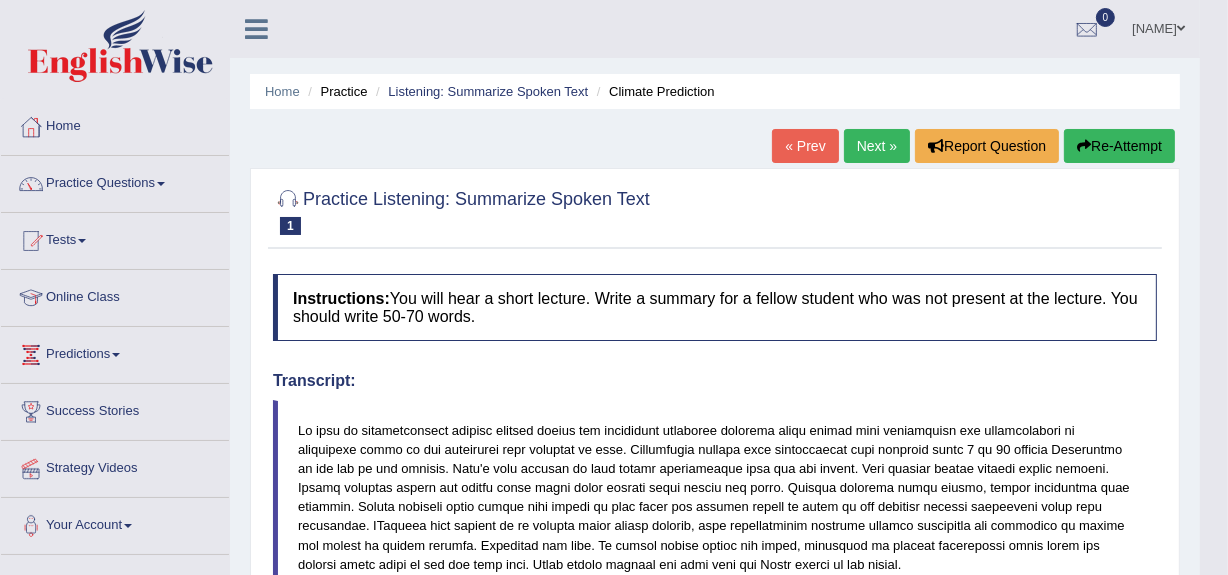click on "Next »" at bounding box center (877, 146) 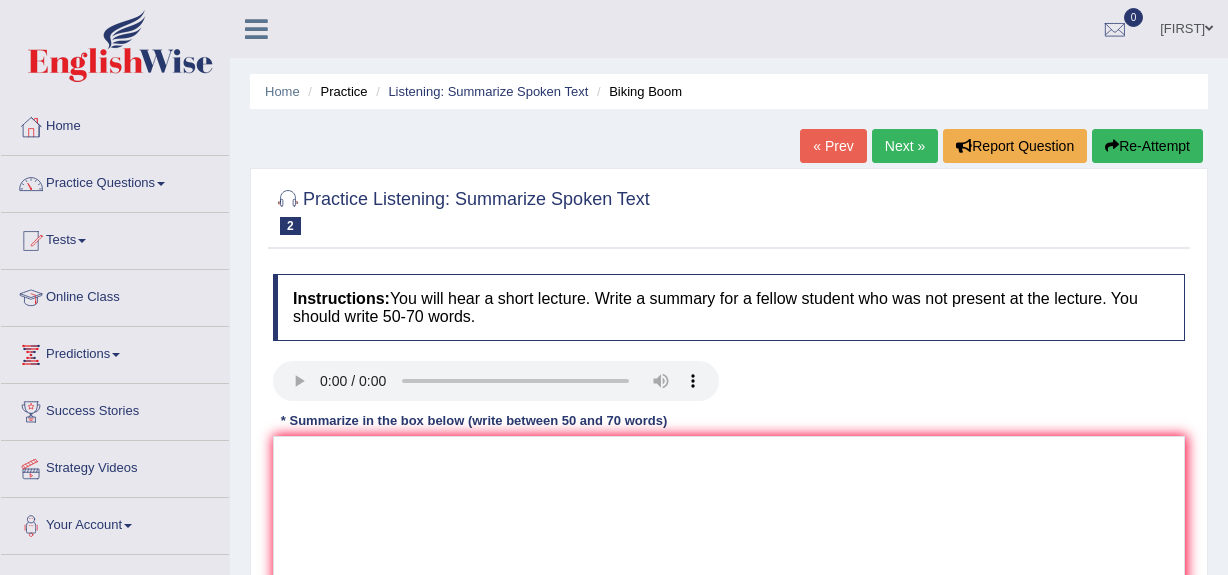 scroll, scrollTop: 0, scrollLeft: 0, axis: both 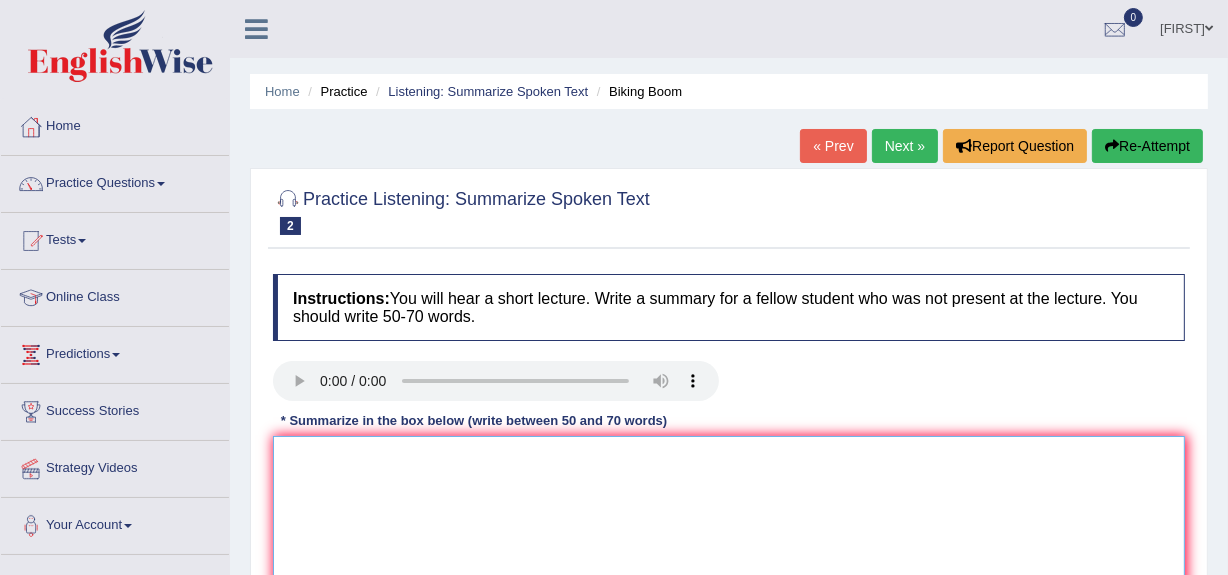 click at bounding box center [729, 533] 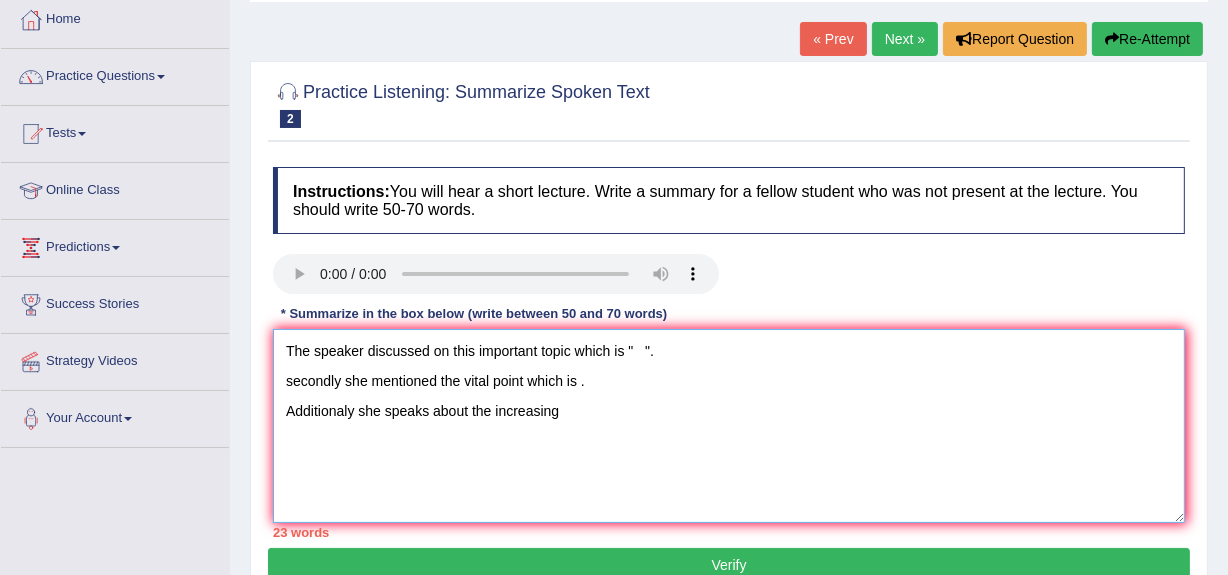 scroll, scrollTop: 112, scrollLeft: 0, axis: vertical 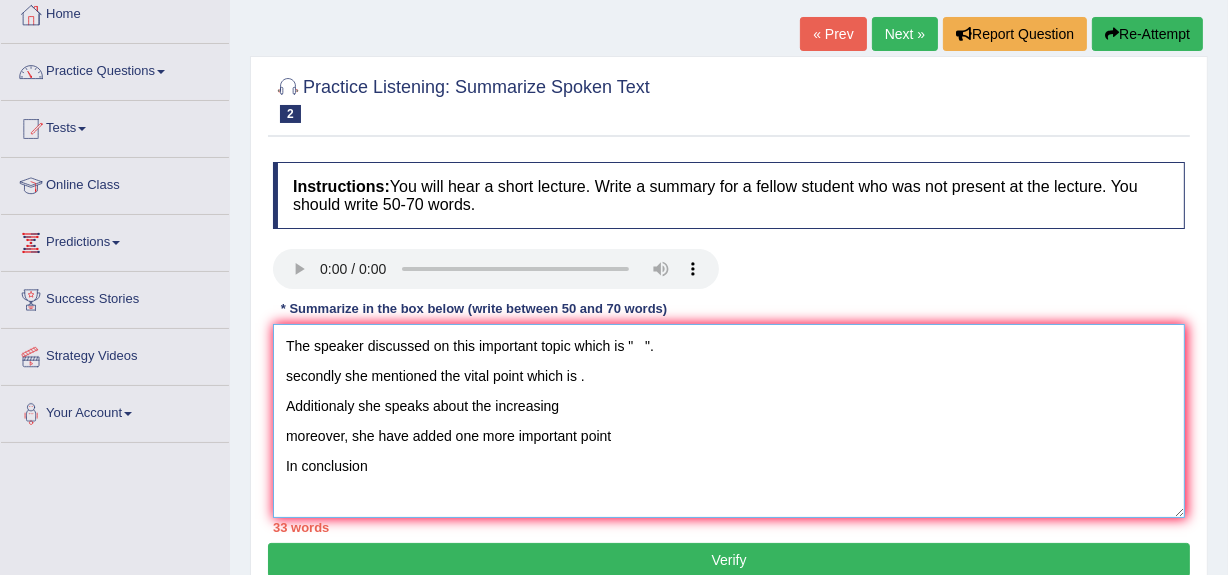 click on "The speaker discussed on this important topic which is "   ".
secondly she mentioned the vital point which is .
Additionaly she speaks about the increasing
moreover, she have added one more important point
In conclusion" at bounding box center [729, 421] 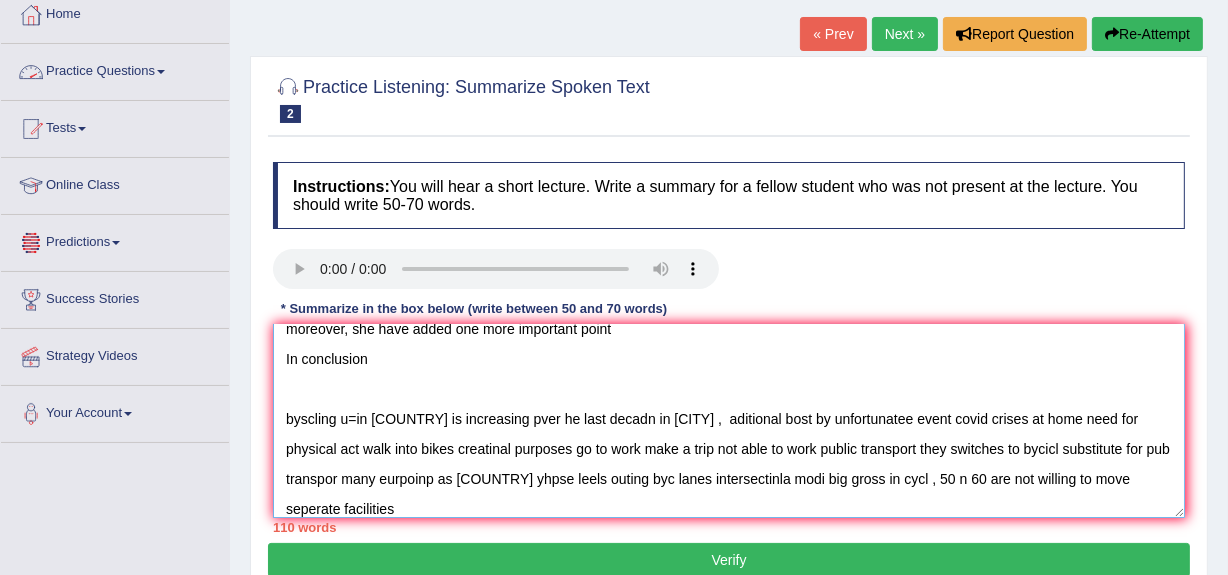 scroll, scrollTop: 0, scrollLeft: 0, axis: both 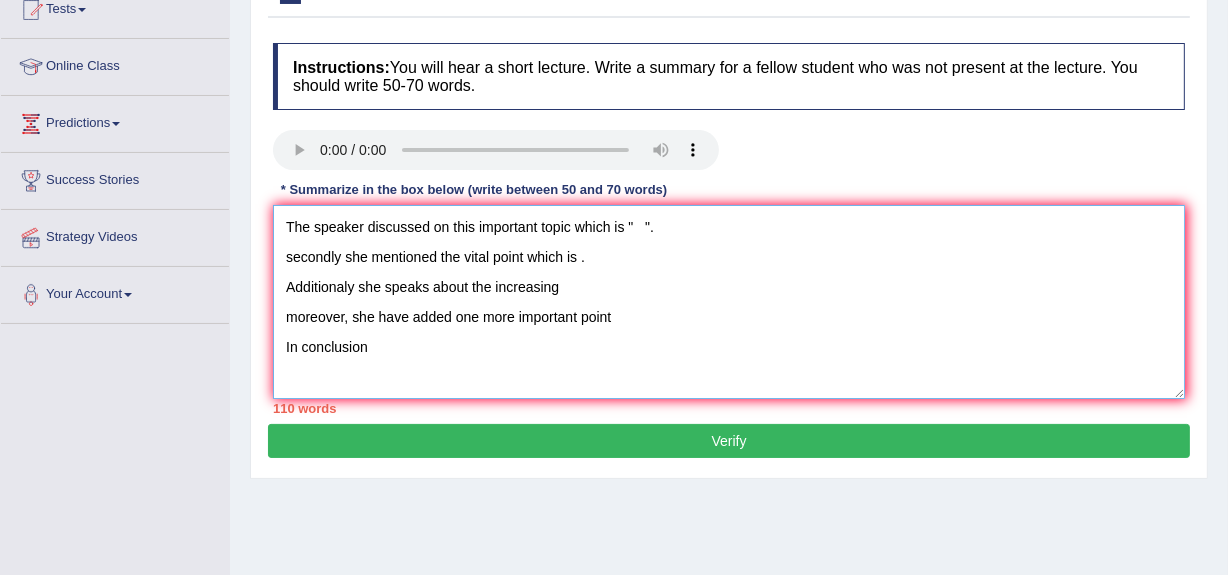 click on "The speaker discussed on this important topic which is "   ".
secondly she mentioned the vital point which is .
Additionaly she speaks about the increasing
moreover, she have added one more important point
In conclusion
byscling u=in [COUNTRY] is increasing pver he last decadn in [CITY] ,  aditional bost by unfortunatee event covid crises at home need for physical act walk into bikes creatinal purposes go to work make a trip not able to work public transport they switches to bycicl substitute for pub transpor many eurpoinp as [COUNTRY] yhpse leels outing byc lanes intersectinla modi big gross in cycl , 50 n 60 are not willing to move seperate facilities" at bounding box center [729, 302] 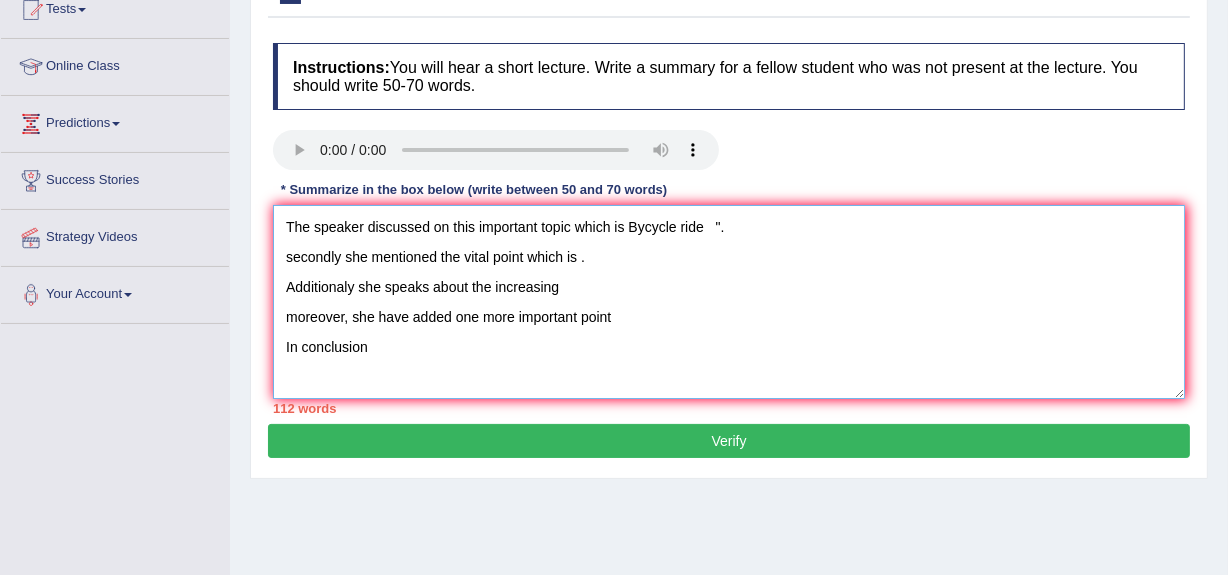 click on "The speaker discussed on this important topic which is Bycycle ride   ".
secondly she mentioned the vital point which is .
Additionaly she speaks about the increasing
moreover, she have added one more important point
In conclusion
byscling u=in [COUNTRY] is increasing pver he last decadn in [CITY] and [CITY] ,  aditional bost by unfortunatee event covid crises at home need for physical act walk into bikes creatinal purposes go to work make a trip not able to work public transport they switches to bycicl substitute for pub transpor many eurpoinp as [COUNTRY] yhpse leels outing byc lanes intersectinla modi big gross in cycl , 50 n 60 are not willing to move seperate facilities" at bounding box center [729, 302] 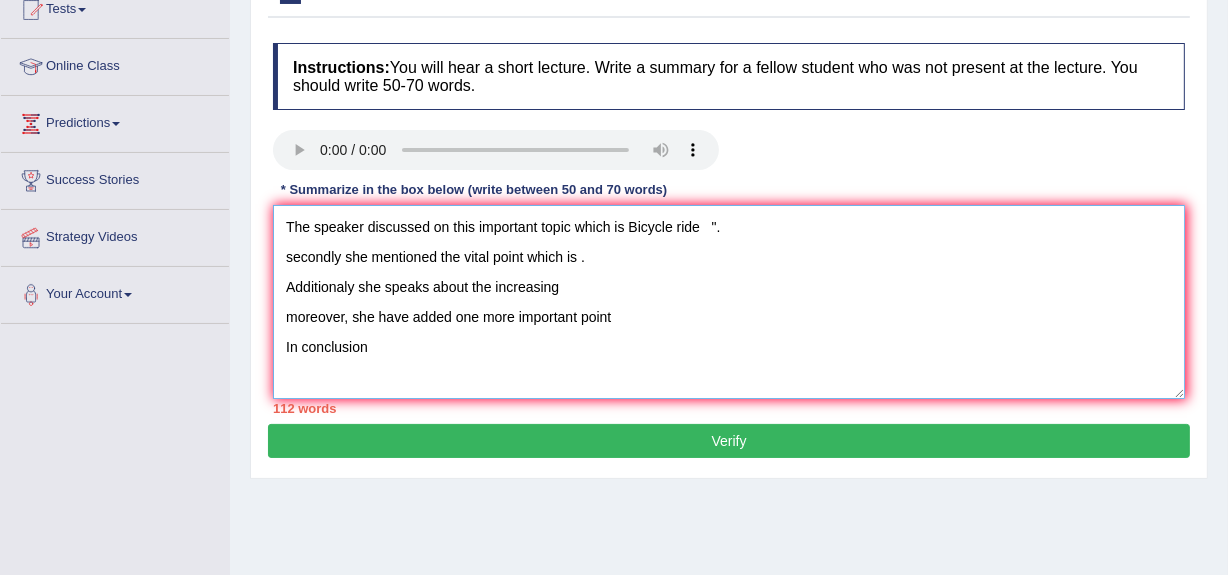 click on "The speaker discussed on this important topic which is Bicycle ride   ".
secondly she mentioned the vital point which is .
Additionaly she speaks about the increasing
moreover, she have added one more important point
In conclusion
byscling u=in US is increasing pver he last decadn in san re washing ,  aditional bost by unfortunatee event covid crises at home need for physical act walk into bikes creatinal purposes go to work make a trip not able to work public transport they switches to bycicl substitute for pub transpor many eurpoinp as US yhpse leels outing byc lanes intersectinla modi big gross in cycl , 50 n 60 are not willing to move seperate facilities" at bounding box center (729, 302) 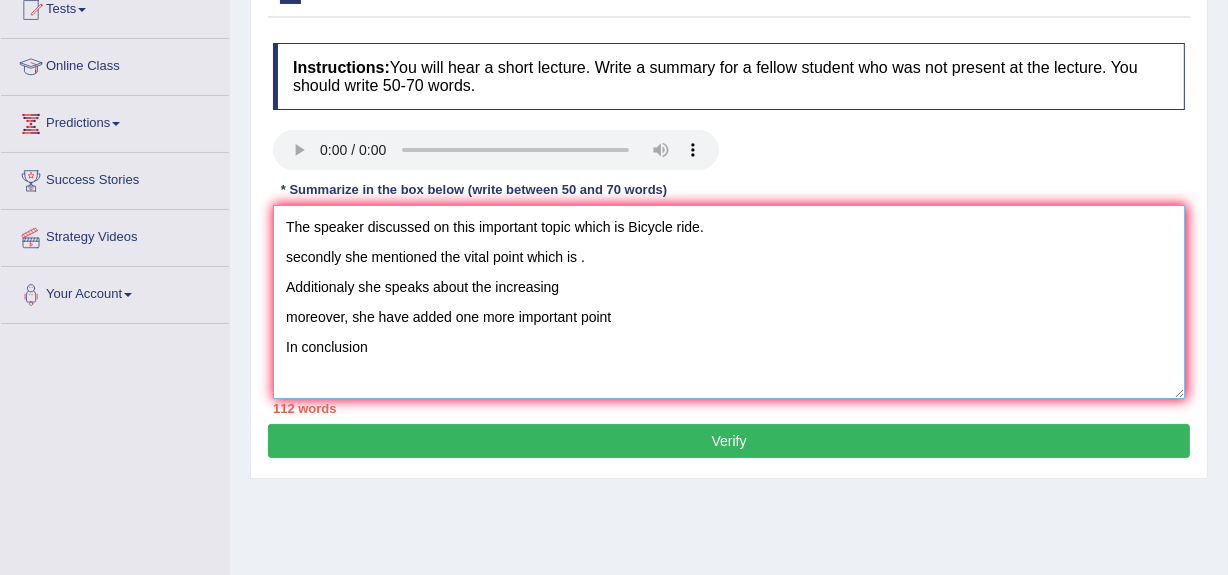 click on "The speaker discussed on this important topic which is Bicycle ride.
secondly she mentioned the vital point which is .
Additionaly she speaks about the increasing
moreover, she have added one more important point
In conclusion
byscling u=in US is increasing pver he last decadn in san re washing ,  aditional bost by unfortunatee event covid crises at home need for physical act walk into bikes creatinal purposes go to work make a trip not able to work public transport they switches to bycicl substitute for pub transpor many eurpoinp as US yhpse leels outing byc lanes intersectinla modi big gross in cycl , 50 n 60 are not willing to move seperate facilities" at bounding box center [729, 302] 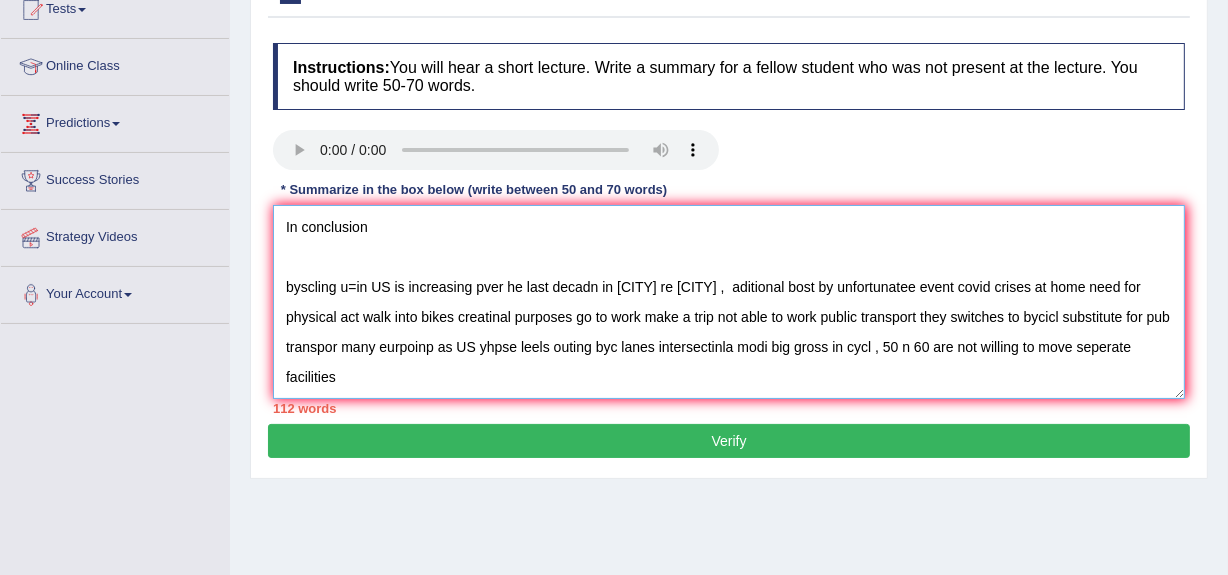 click on "The speaker discussed on this important topic which is Bicycle ride.
secondly he mentioned the vital point which is .
Additionaly she speaks about the increasing
moreover, she have added one more important point
In conclusion
byscling u=in US is increasing pver he last decadn in san re washing ,  aditional bost by unfortunatee event covid crises at home need for physical act walk into bikes creatinal purposes go to work make a trip not able to work public transport they switches to bycicl substitute for pub transpor many eurpoinp as US yhpse leels outing byc lanes intersectinla modi big gross in cycl , 50 n 60 are not willing to move seperate facilities" at bounding box center (729, 302) 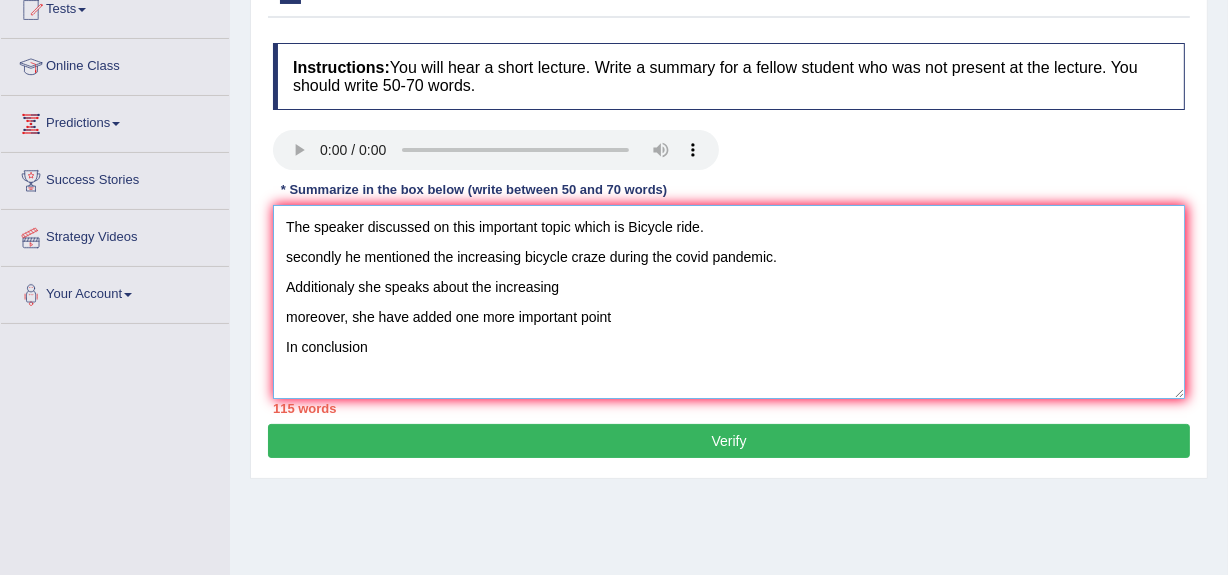 click on "The speaker discussed on this important topic which is Bicycle ride.
secondly he mentioned the increasing bicycle craze during the covid pandemic.
Additionaly she speaks about the increasing
moreover, she have added one more important point
In conclusion
byscling u=in US is increasing pver he last decadn in san re washing ,  aditional bost by unfortunatee event covid crises at home need for physical act walk into bikes creatinal purposes go to work make a trip not able to work public transport they switches to bycicl substitute for pub transpor many eurpoinp as US yhpse leels outing byc lanes intersectinla modi big gross in cycl , 50 n 60 are not willing to move seperate facilities" at bounding box center [729, 302] 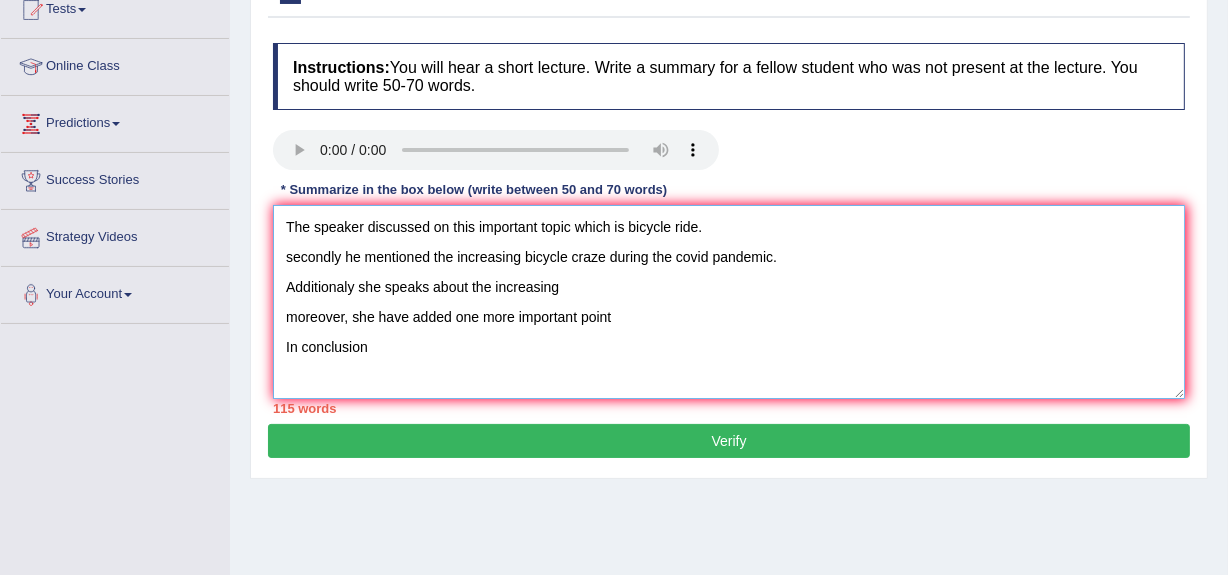 click on "The speaker discussed on this important topic which is bicycle ride.
secondly he mentioned the increasing bicycle craze during the covid pandemic.
Additionaly she speaks about the increasing
moreover, she have added one more important point
In conclusion
byscling u=in US is increasing pver he last decadn in san re washing ,  aditional bost by unfortunatee event covid crises at home need for physical act walk into bikes creatinal purposes go to work make a trip not able to work public transport they switches to bycicl substitute for pub transpor many eurpoinp as US yhpse leels outing byc lanes intersectinla modi big gross in cycl , 50 n 60 are not willing to move seperate facilities" at bounding box center (729, 302) 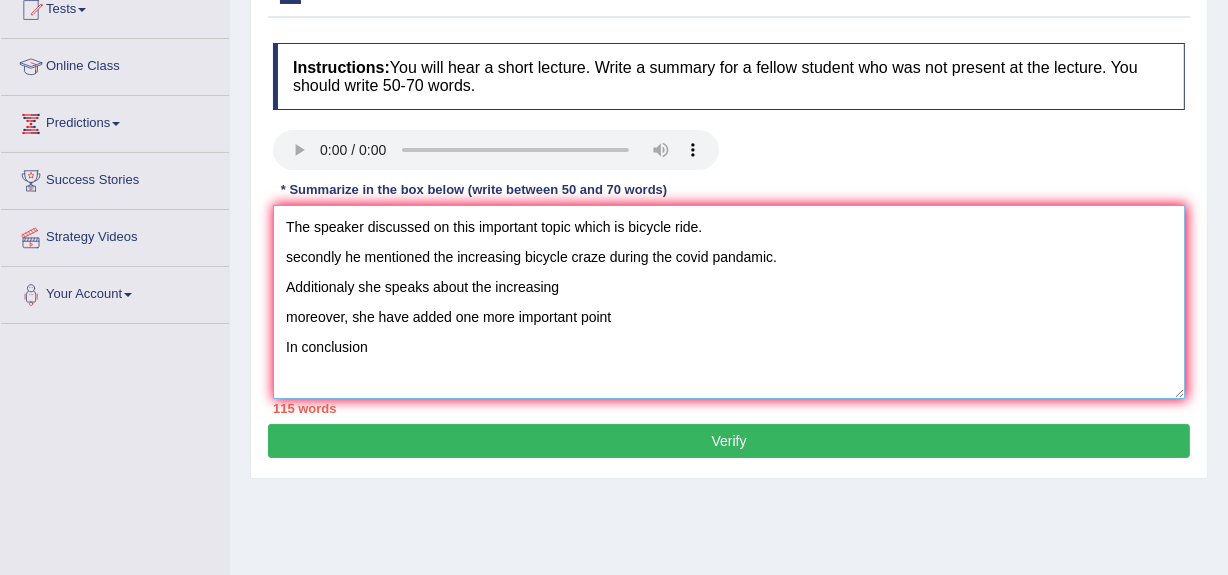 click on "The speaker discussed on this important topic which is bicycle ride.
secondly he mentioned the increasing bicycle craze during the covid pandamic.
Additionaly she speaks about the increasing
moreover, she have added one more important point
In conclusion
byscling u=in US is increasing pver he last decadn in san re washing ,  aditional bost by unfortunatee event covid crises at home need for physical act walk into bikes creatinal purposes go to work make a trip not able to work public transport they switches to bycicl substitute for pub transpor many eurpoinp as US yhpse leels outing byc lanes intersectinla modi big gross in cycl , 50 n 60 are not willing to move seperate facilities" at bounding box center (729, 302) 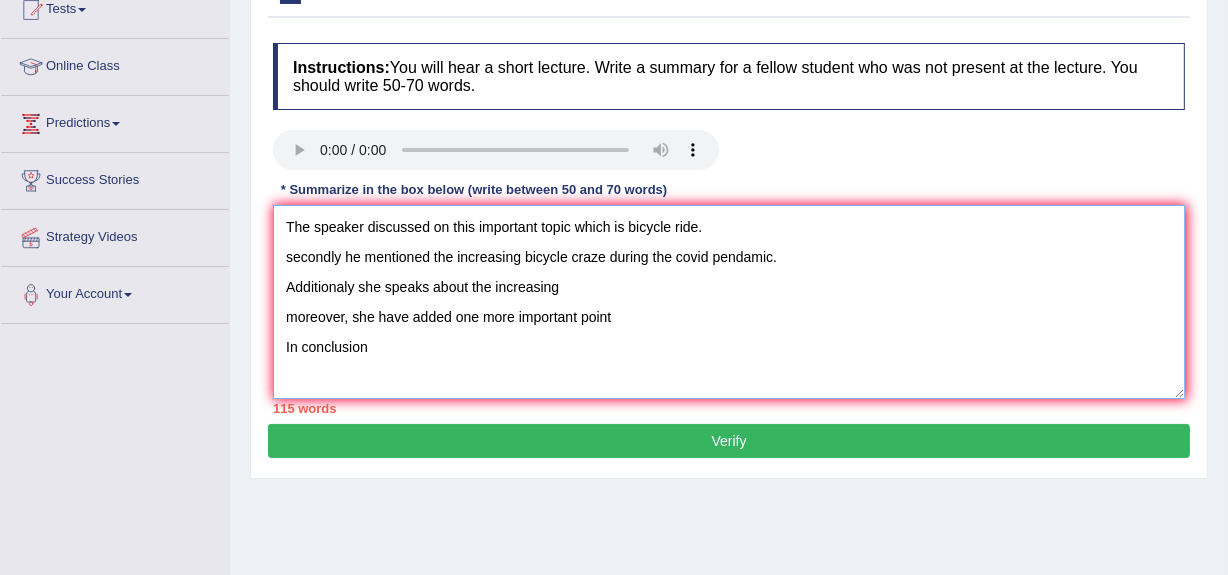 click on "The speaker discussed on this important topic which is bicycle ride.
secondly he mentioned the increasing bicycle craze during the covid pendamic.
Additionaly she speaks about the increasing
moreover, she have added one more important point
In conclusion
byscling u=in US is increasing pver he last decadn in san re washing ,  aditional bost by unfortunatee event covid crises at home need for physical act walk into bikes creatinal purposes go to work make a trip not able to work public transport they switches to bycicl substitute for pub transpor many eurpoinp as US yhpse leels outing byc lanes intersectinla modi big gross in cycl , 50 n 60 are not willing to move seperate facilities" at bounding box center (729, 302) 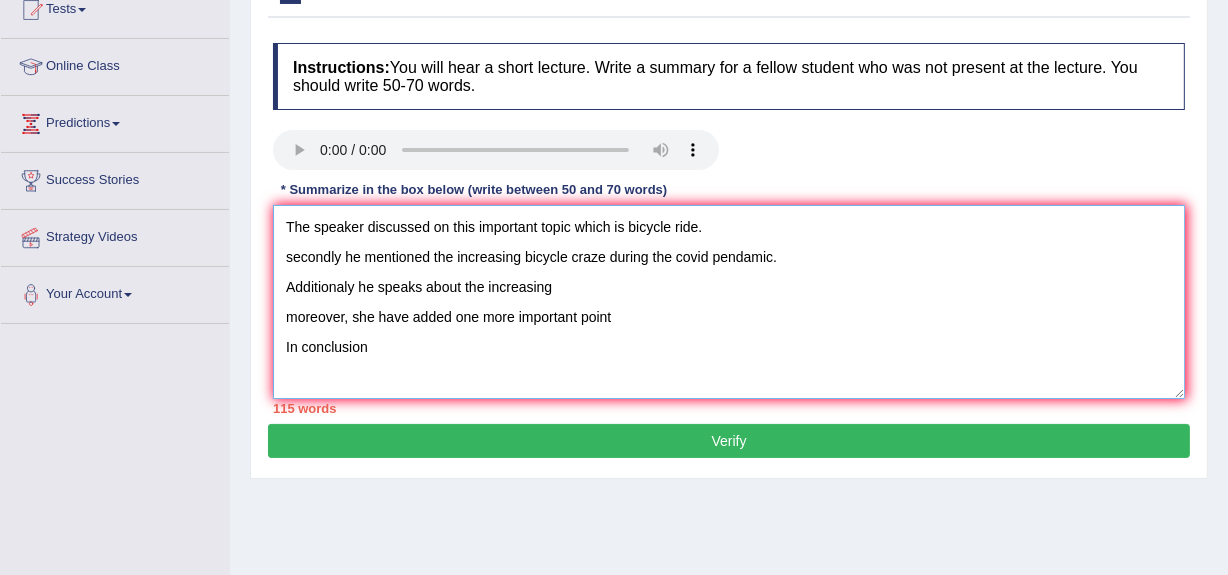 click on "The speaker discussed on this important topic which is bicycle ride.
secondly he mentioned the increasing bicycle craze during the covid pendamic.
Additionaly he speaks about the increasing
moreover, she have added one more important point
In conclusion
byscling u=in US is increasing pver he last decadn in san re washing ,  aditional bost by unfortunatee event covid crises at home need for physical act walk into bikes creatinal purposes go to work make a trip not able to work public transport they switches to bycicl substitute for pub transpor many eurpoinp as US yhpse leels outing byc lanes intersectinla modi big gross in cycl , 50 n 60 are not willing to move seperate facilities" at bounding box center (729, 302) 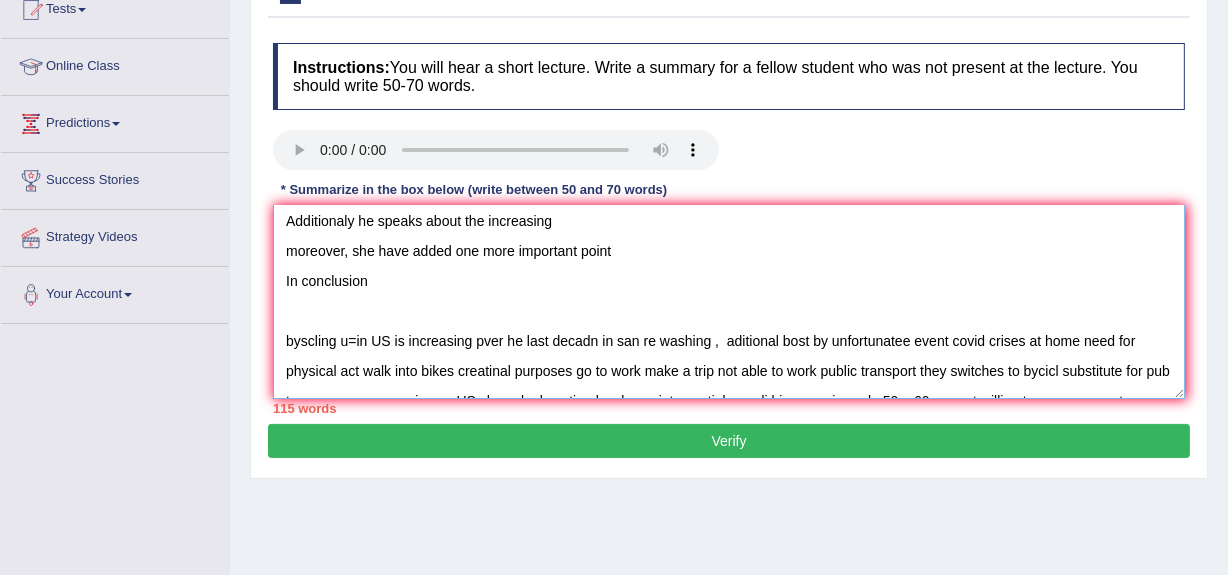 scroll, scrollTop: 120, scrollLeft: 0, axis: vertical 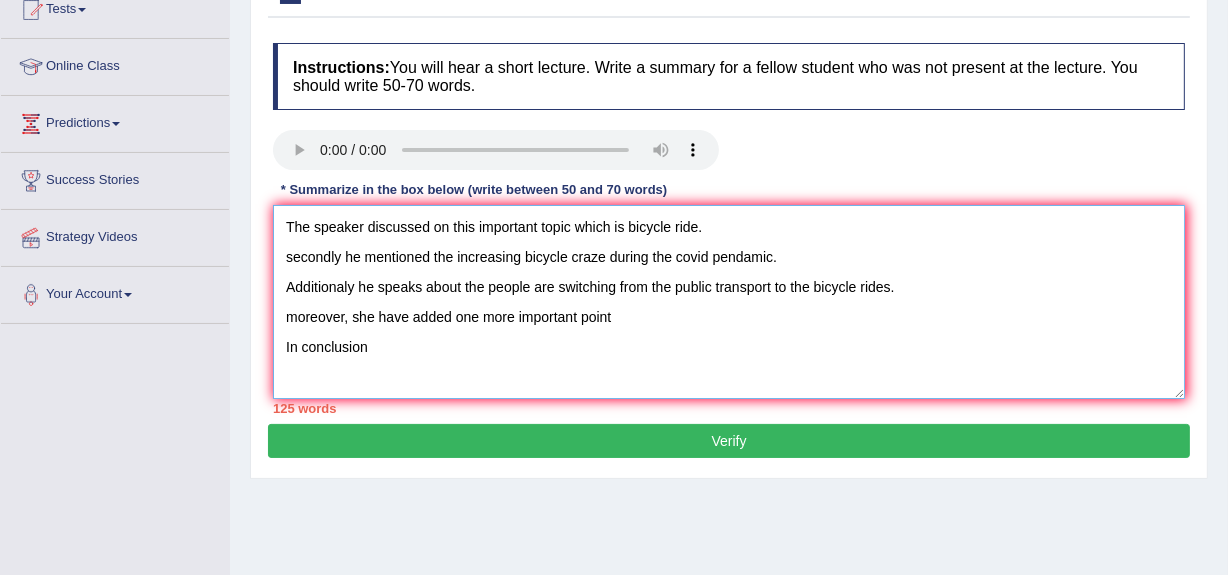 click on "The speaker discussed on this important topic which is bicycle ride.
secondly he mentioned the increasing bicycle craze during the covid pendamic.
Additionaly he speaks about the people are switching from the public transport to the bicycle rides.
moreover, she have added one more important point
In conclusion
byscling u=in US is increasing pver he last decadn in san re washing ,  aditional bost by unfortunatee event covid crises at home need for physical act walk into bikes creatinal purposes go to work make a trip not able to work public transport they switches to bycicl substitute for pub transpor many eurpoinp as US yhpse leels outing byc lanes intersectinla modi big gross in cycl , 50 n 60 are not willing to move seperate facilities" at bounding box center [729, 302] 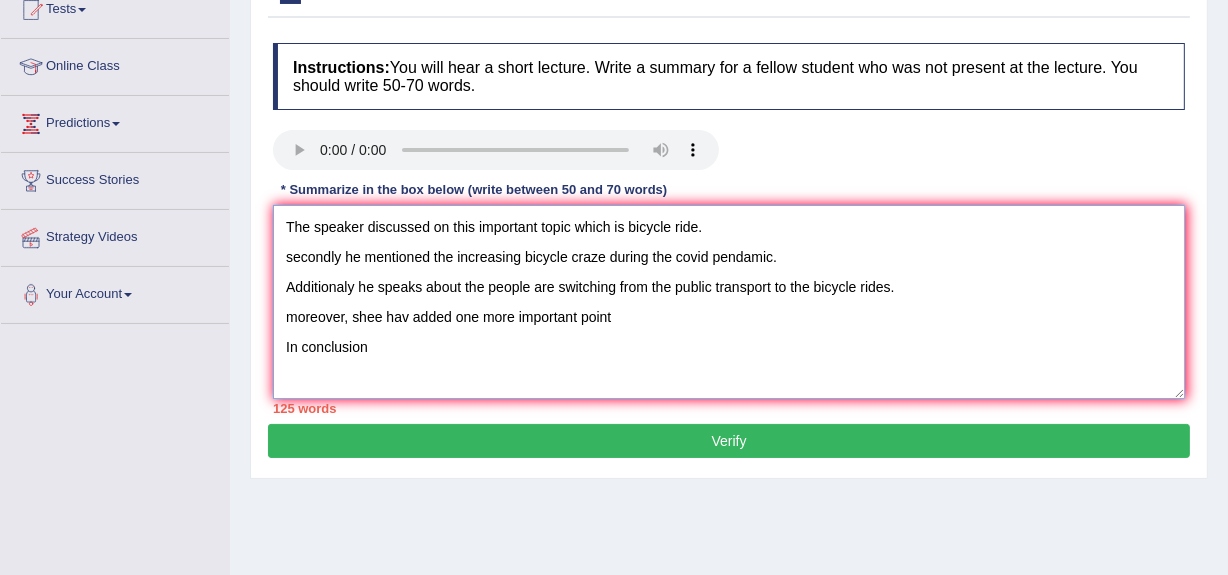 click on "The speaker discussed on this important topic which is bicycle ride.
secondly he mentioned the increasing bicycle craze during the covid pendamic.
Additionaly he speaks about the people are switching from the public transport to the bicycle rides.
moreover, shee hav added one more important point
In conclusion
byscling u=in US is increasing pver he last decadn in san re washing ,  aditional bost by unfortunatee event covid crises at home need for physical act walk into bikes creatinal purposes go to work make a trip not able to work public transport they switches to bycicl substitute for pub transpor many eurpoinp as US yhpse leels outing byc lanes intersectinla modi big gross in cycl , 50 n 60 are not willing to move seperate facilities" at bounding box center [729, 302] 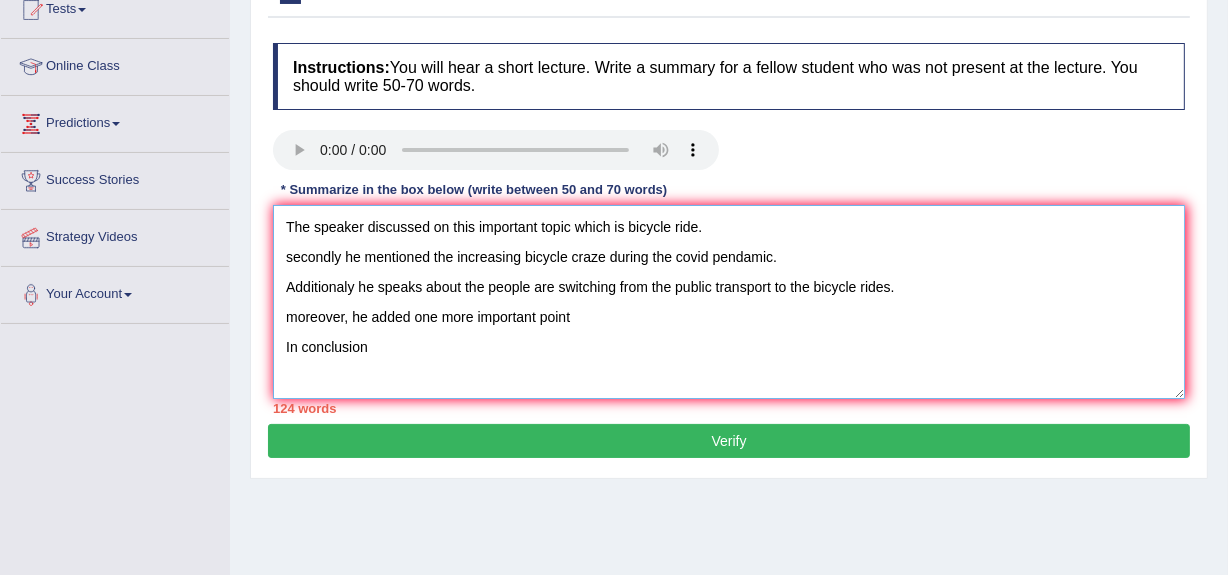 click on "The speaker discussed on this important topic which is bicycle ride.
secondly he mentioned the increasing bicycle craze during the covid pendamic.
Additionaly he speaks about the people are switching from the public transport to the bicycle rides.
moreover, he added one more important point
In conclusion
byscling u=in US is increasing pver he last decadn in san re washing ,  aditional bost by unfortunatee event covid crises at home need for physical act walk into bikes creatinal purposes go to work make a trip not able to work public transport they switches to bycicl substitute for pub transpor many eurpoinp as US yhpse leels outing byc lanes intersectinla modi big gross in cycl , 50 n 60 are not willing to move seperate facilities" at bounding box center (729, 302) 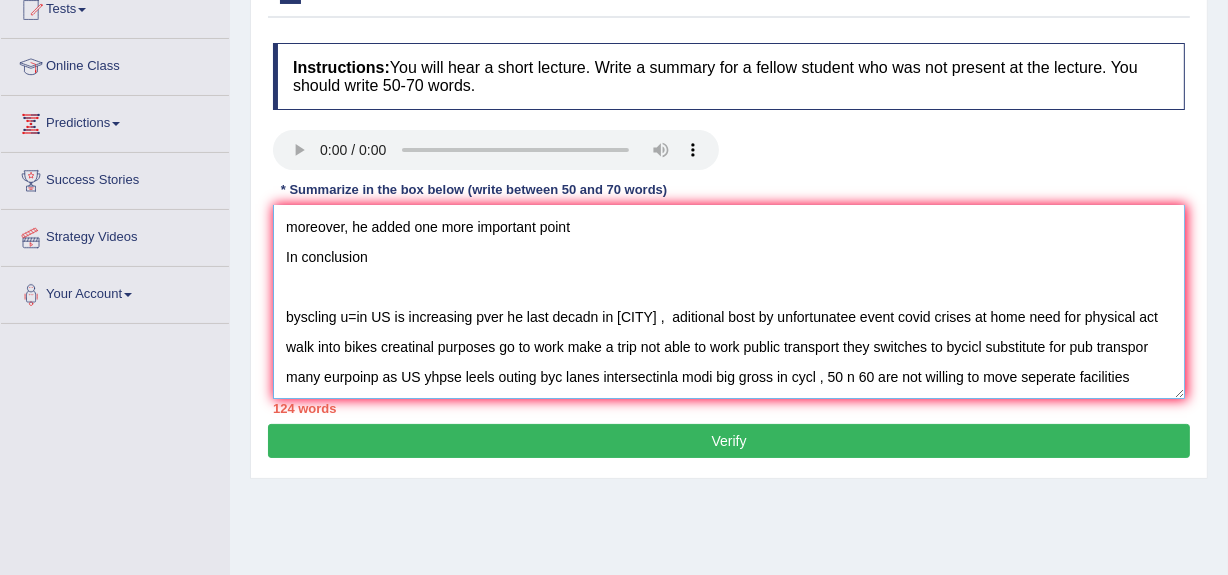 scroll, scrollTop: 120, scrollLeft: 0, axis: vertical 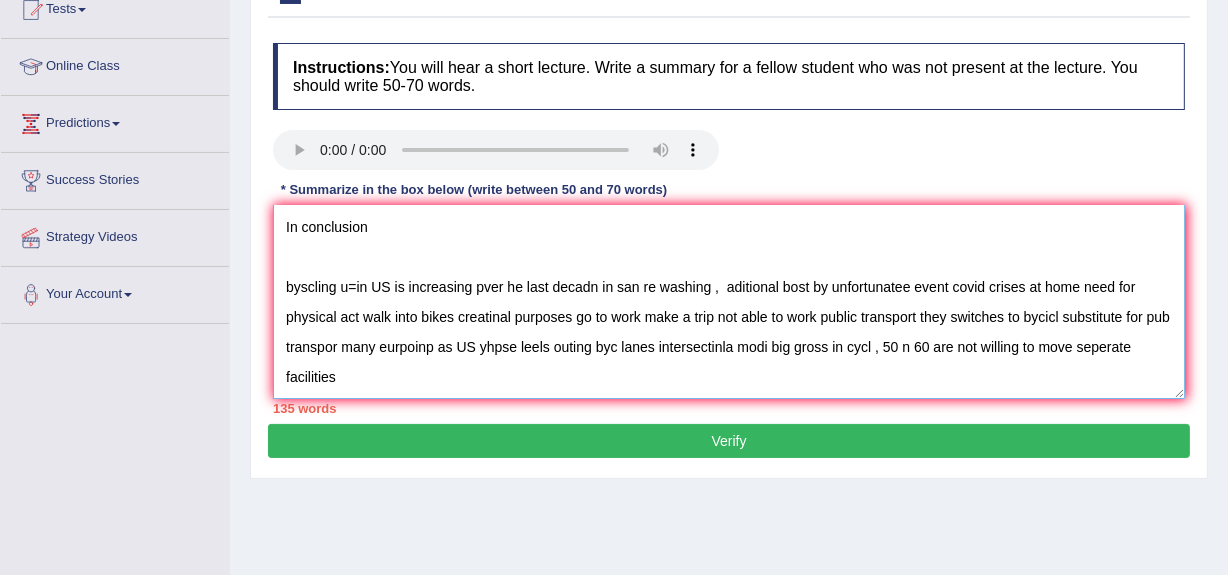 drag, startPoint x: 282, startPoint y: 346, endPoint x: 374, endPoint y: 287, distance: 109.29318 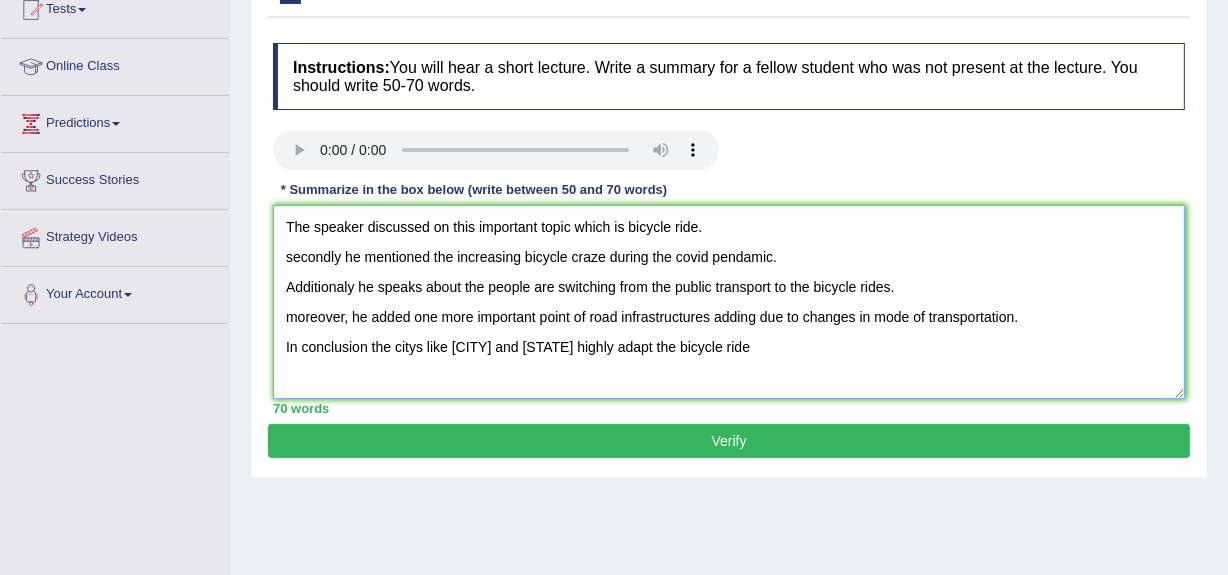 scroll, scrollTop: 0, scrollLeft: 0, axis: both 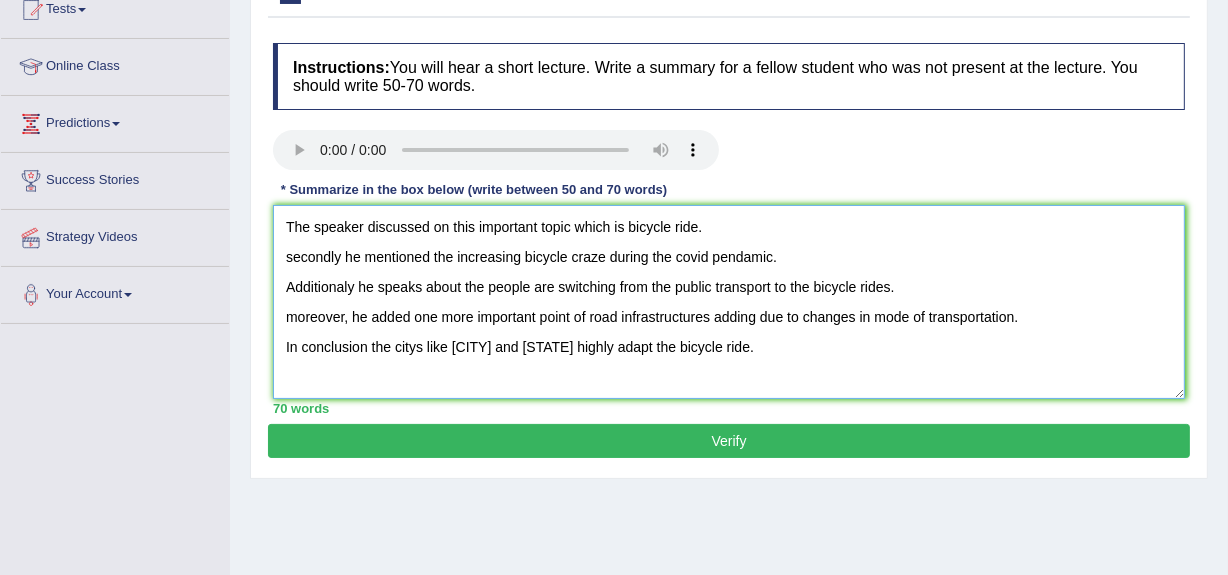 type on "The speaker discussed on this important topic which is bicycle ride.
secondly he mentioned the increasing bicycle craze during the covid pendamic.
Additionaly he speaks about the people are switching from the public transport to the bicycle rides.
moreover, he added one more important point of road infrastructures adding due to changes in mode of transportation.
In conclusion the citys like San Francisco and Washington highly adapt the bicycle ride." 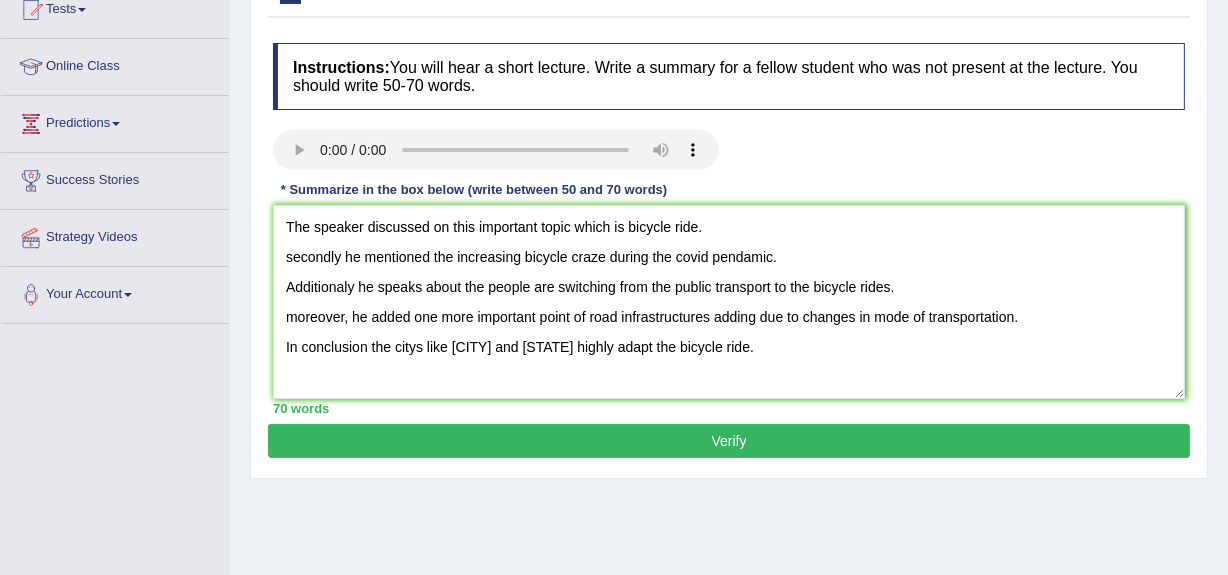 click on "Verify" at bounding box center [729, 441] 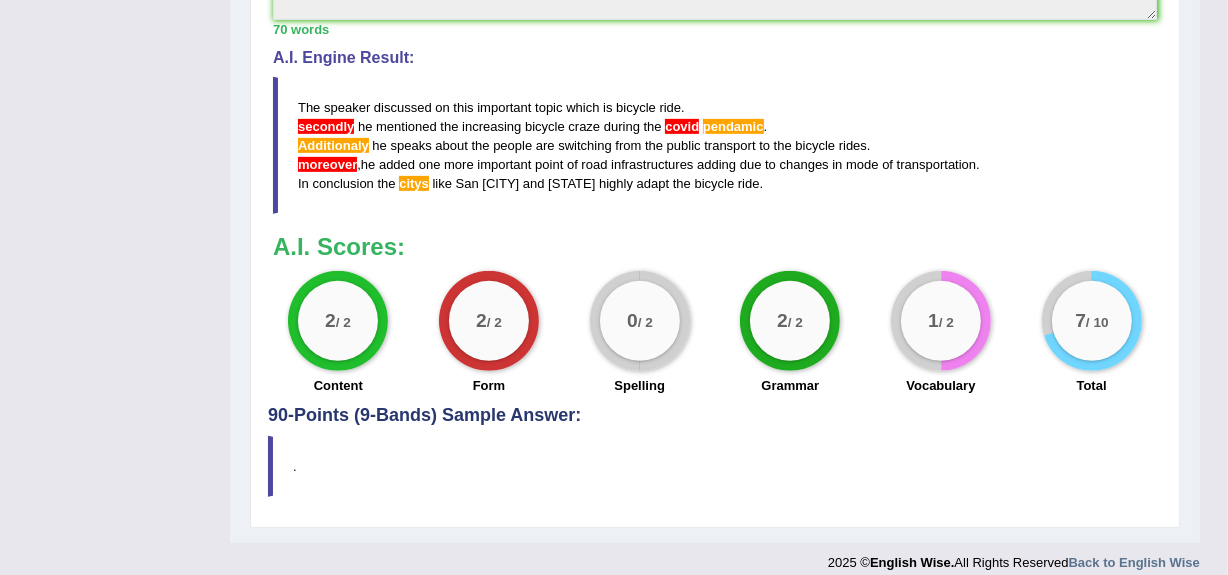 scroll, scrollTop: 824, scrollLeft: 0, axis: vertical 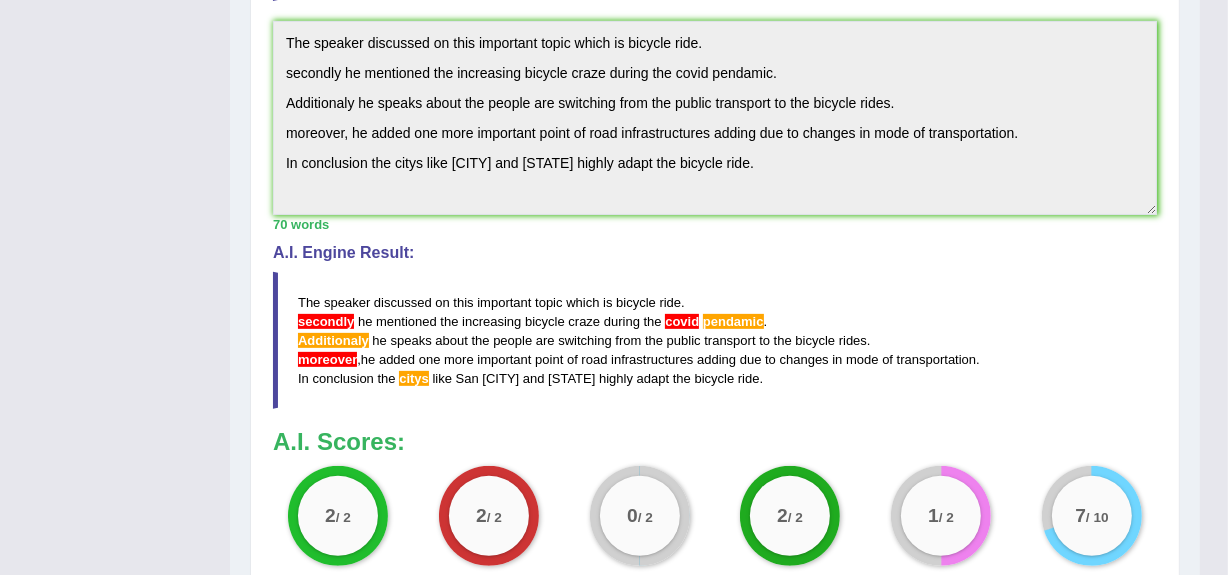 click on "Instructions:  You will hear a short lecture. Write a summary for a fellow student who was not present at the lecture. You should write 50-70 words.
Transcript: Recorded Answer: * Summarize in the box below (write between 50 and 70 words) The speaker discussed on this important topic which is bicycle ride.
secondly he mentioned the increasing bicycle craze during the covid pendamic.
Additionaly he speaks about the people are switching from the public transport to the bicycle rides.
moreover, he added one more important point of road infrastructures adding due to changes in mode of transportation.
In conclusion the citys like San Francisco and Washington highly adapt the bicycle ride. 70 words Written Keywords: — A.I. Engine Result: The   speaker   discussed   on   this   important   topic   which   is   bicycle   ride . secondly   he   mentioned   the   increasing   bicycle   craze   during   the   covid   pendamic .   Additionaly   he   speaks   about   the   people   are   switching" at bounding box center (715, 126) 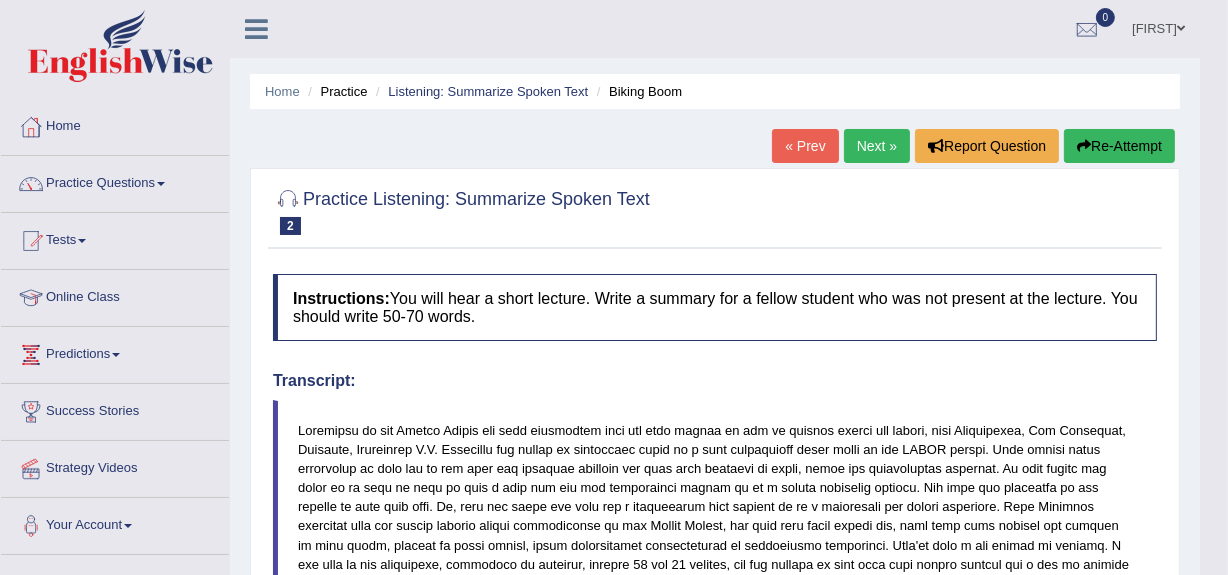 click on "Re-Attempt" at bounding box center [1119, 146] 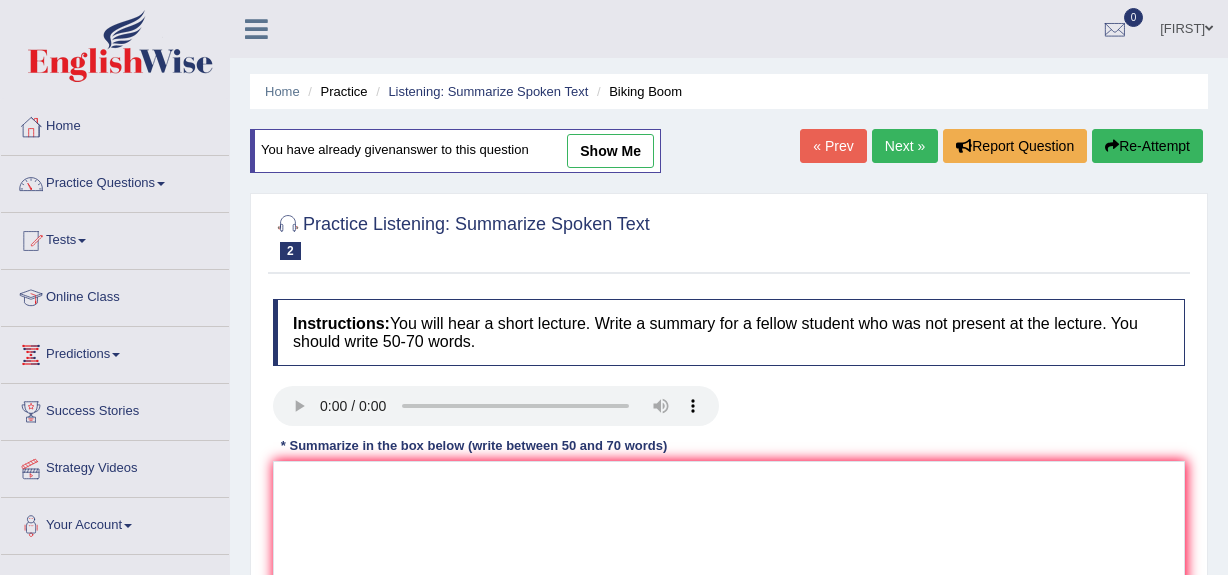 scroll, scrollTop: 0, scrollLeft: 0, axis: both 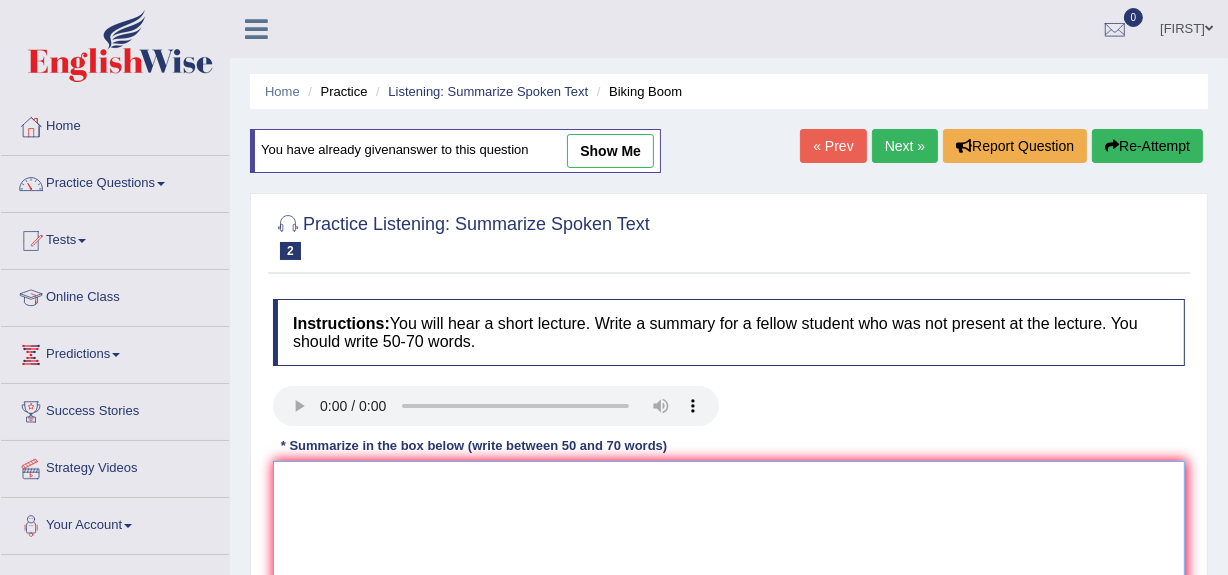 click at bounding box center (729, 558) 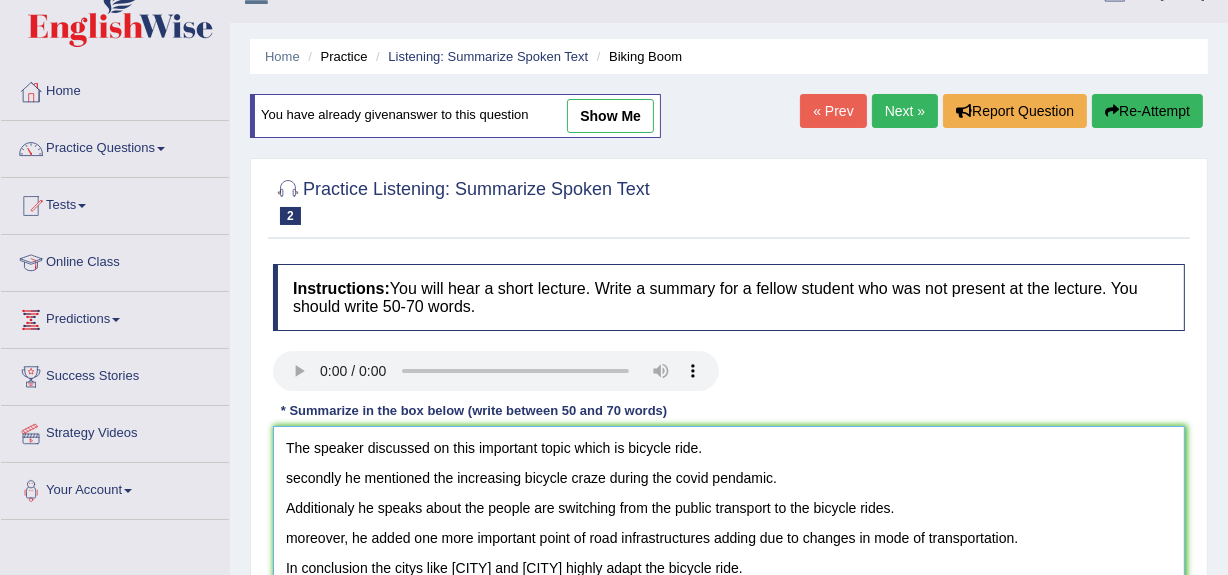 scroll, scrollTop: 474, scrollLeft: 0, axis: vertical 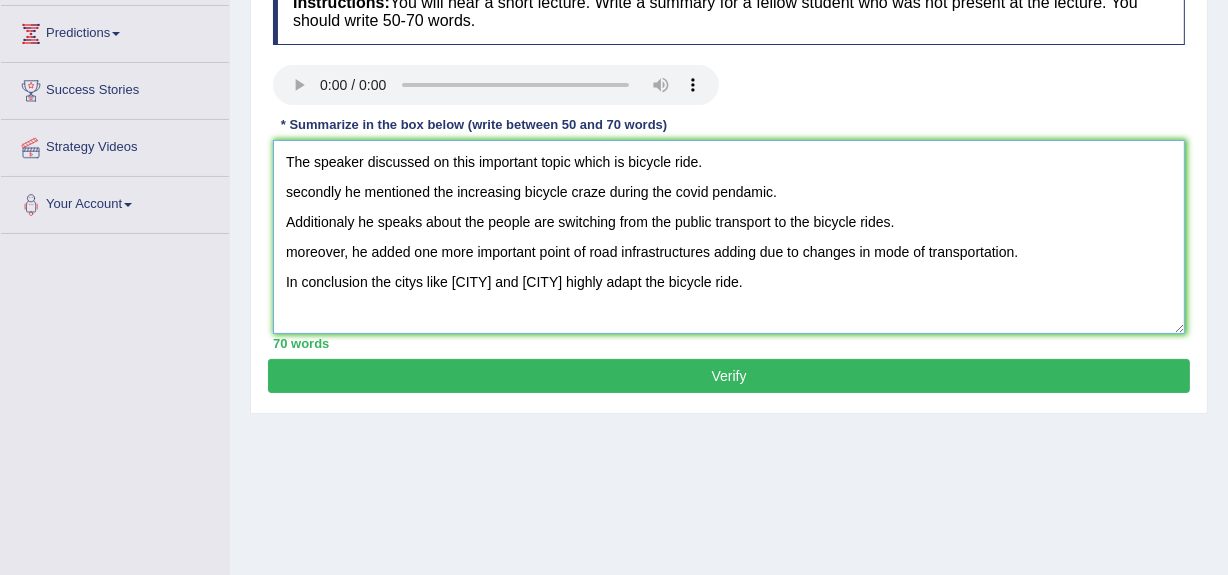 click on "The speaker discussed on this important topic which is bicycle ride.
secondly he mentioned the increasing bicycle craze during the covid pendamic.
Additionaly he speaks about the people are switching from the public transport to the bicycle rides.
moreover, he added one more important point of road infrastructures adding due to changes in mode of transportation.
In conclusion the citys like [CITY] and [CITY] highly adapt the bicycle ride." at bounding box center (729, 237) 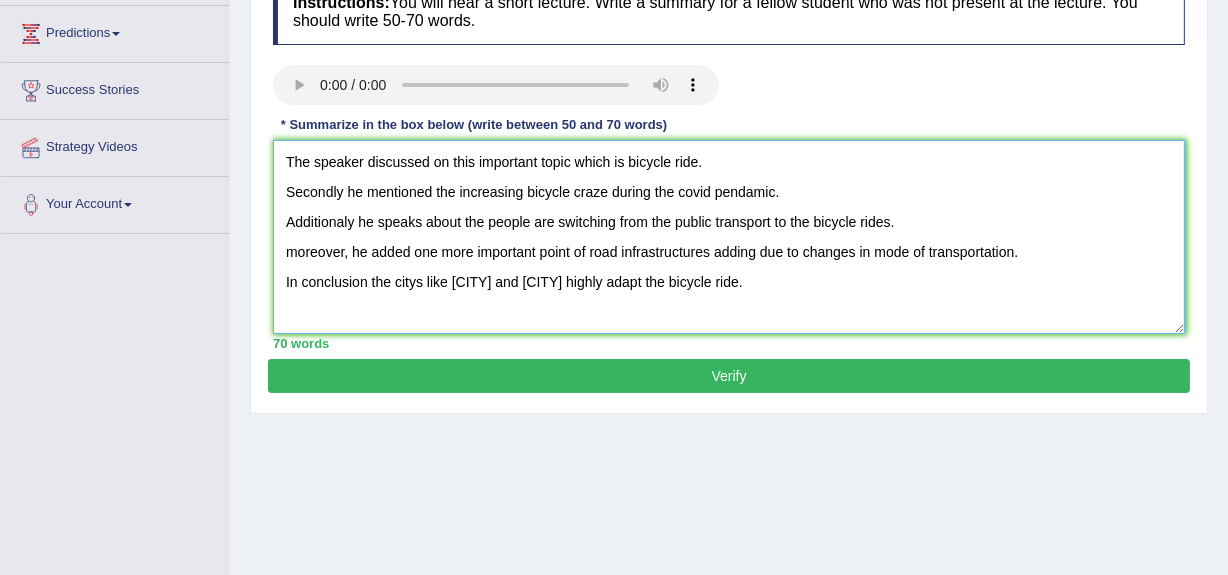 click on "The speaker discussed on this important topic which is bicycle ride.
Secondly he mentioned the increasing bicycle craze during the covid pendamic.
Additionaly he speaks about the people are switching from the public transport to the bicycle rides.
moreover, he added one more important point of road infrastructures adding due to changes in mode of transportation.
In conclusion the citys like [CITY] and [CITY] highly adapt the bicycle ride." at bounding box center (729, 237) 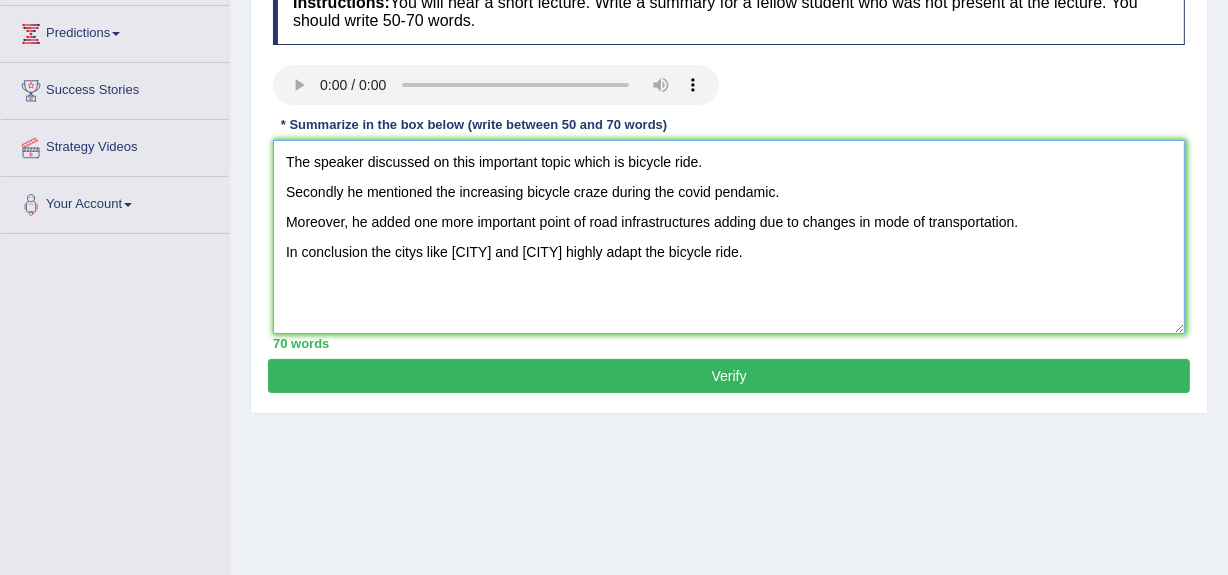 click on "The speaker discussed on this important topic which is bicycle ride.
Secondly he mentioned the increasing bicycle craze during the covid pendamic.
Moreover, he added one more important point of road infrastructures adding due to changes in mode of transportation.
In conclusion the citys like [CITY] and [CITY] highly adapt the bicycle ride." at bounding box center [729, 237] 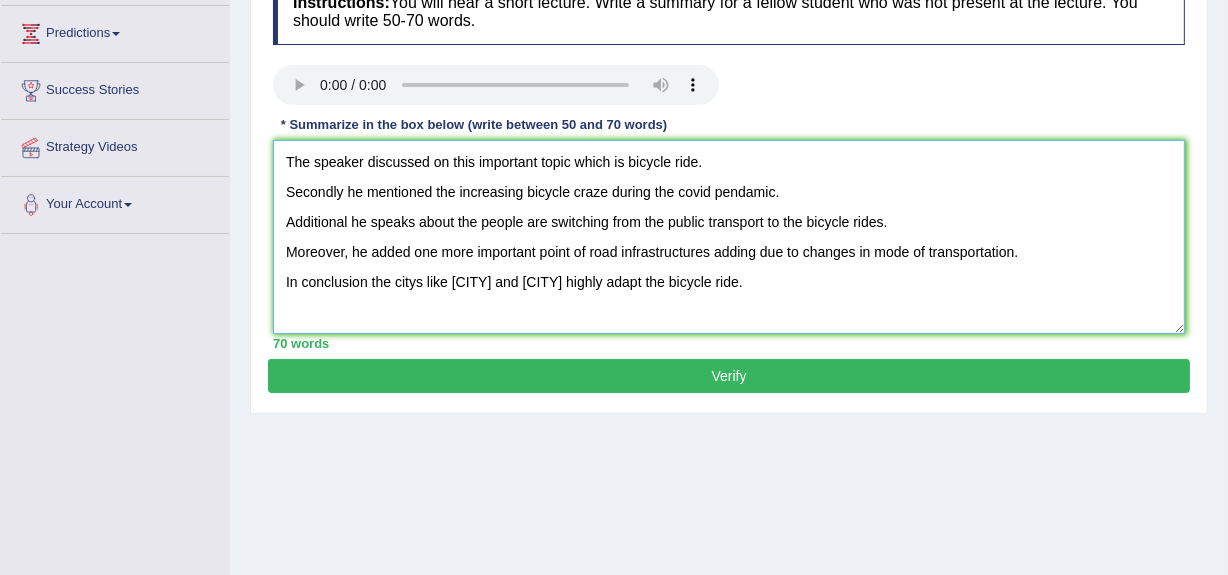 click on "The speaker discussed on this important topic which is bicycle ride.
Secondly he mentioned the increasing bicycle craze during the covid pendamic.
Additional he speaks about the people are switching from the public transport to the bicycle rides.
Moreover, he added one more important point of road infrastructures adding due to changes in mode of transportation.
In conclusion the citys like [CITY] and [CITY] highly adapt the bicycle ride." at bounding box center (729, 237) 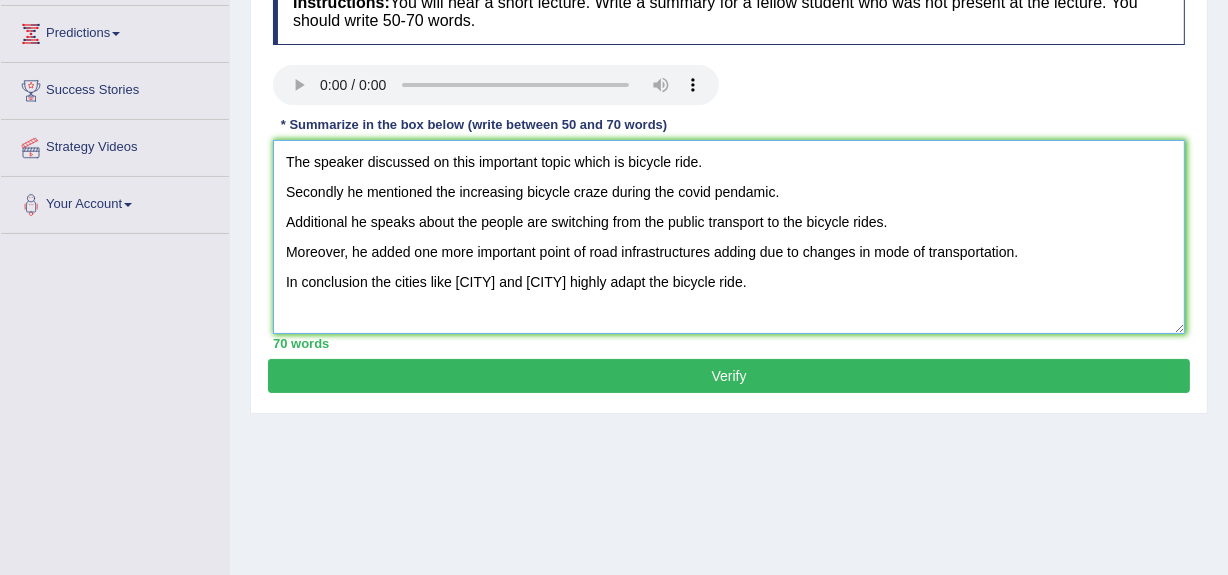 drag, startPoint x: 775, startPoint y: 192, endPoint x: 680, endPoint y: 190, distance: 95.02105 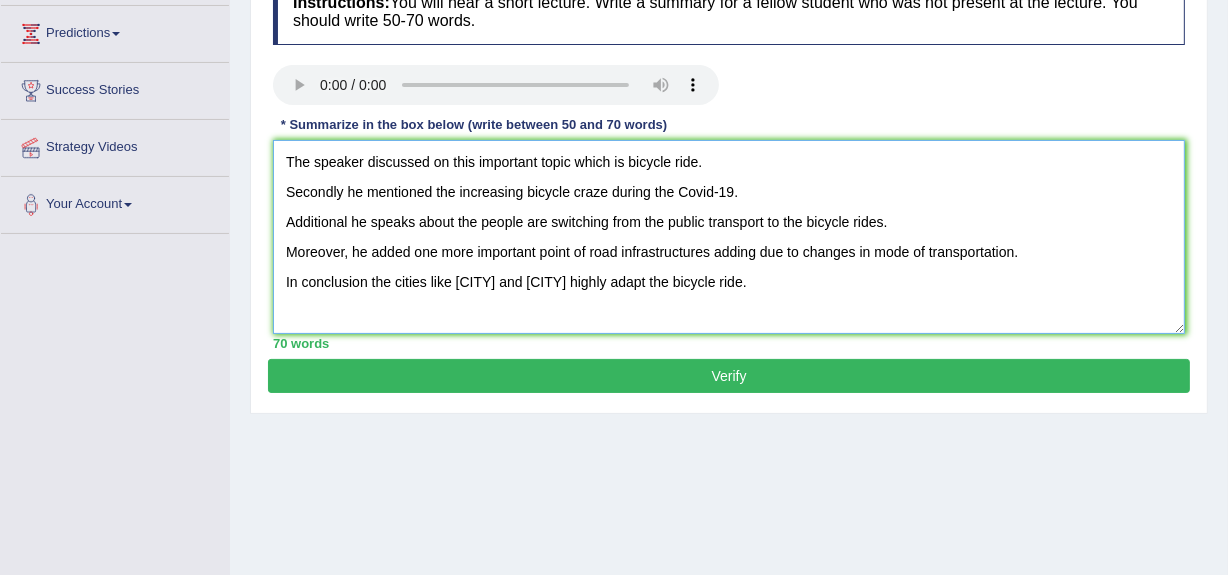 type on "The speaker discussed on this important topic which is bicycle ride.
Secondly he mentioned the increasing bicycle craze during the Covid-19.
Additional he speaks about the people are switching from the public transport to the bicycle rides.
Moreover, he added one more important point of road infrastructures adding due to changes in mode of transportation.
In conclusion the cities like [CITY] and [CITY] highly adapt the bicycle ride." 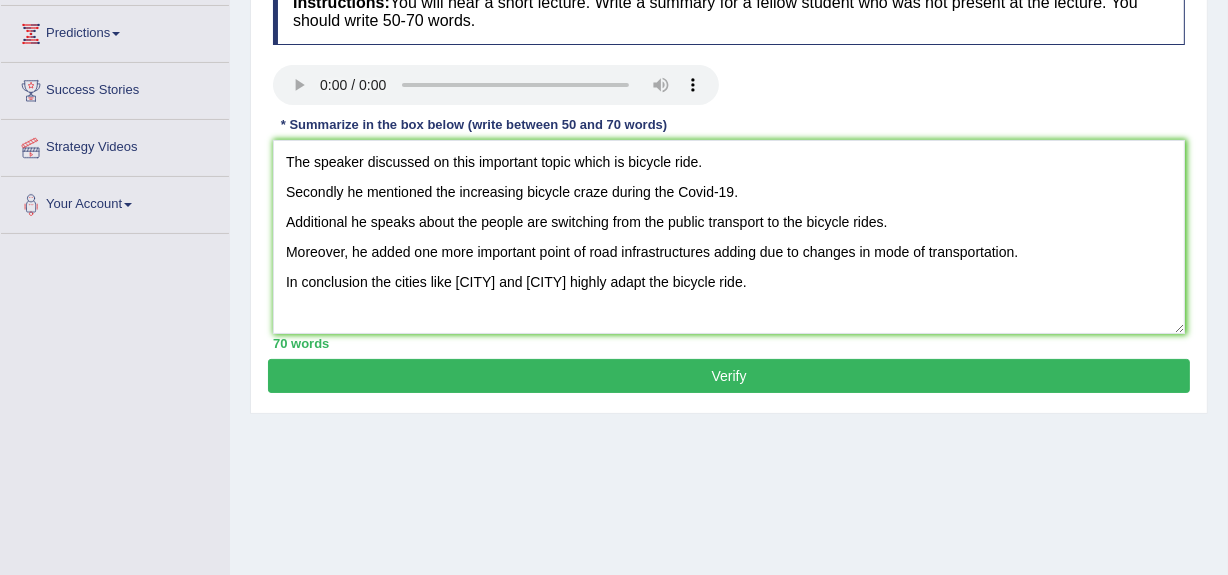click on "Verify" at bounding box center (729, 376) 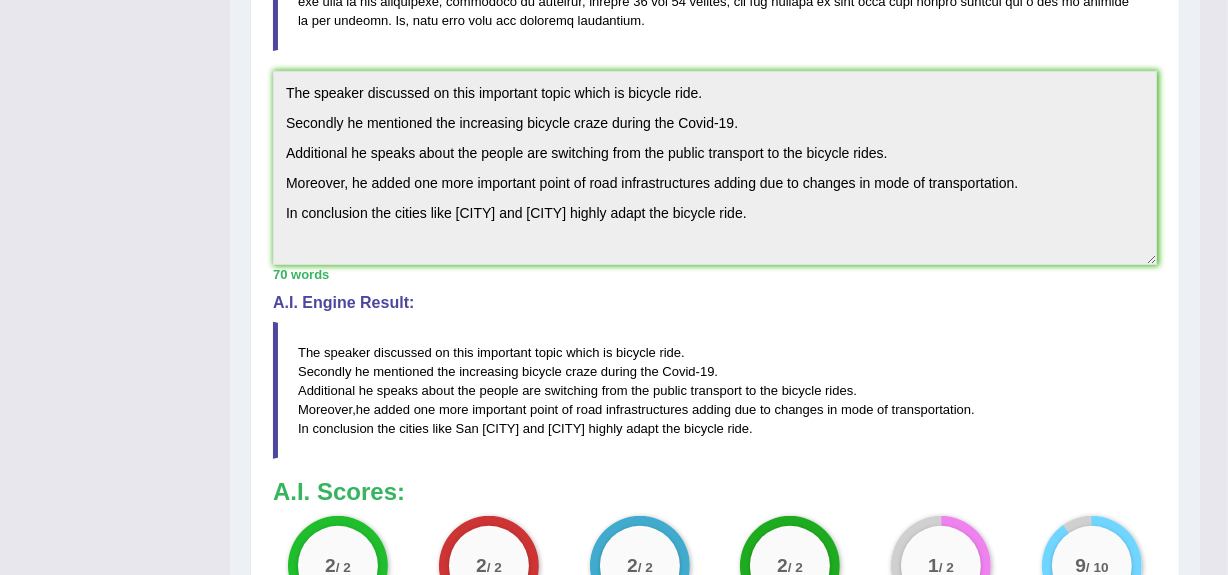 scroll, scrollTop: 834, scrollLeft: 0, axis: vertical 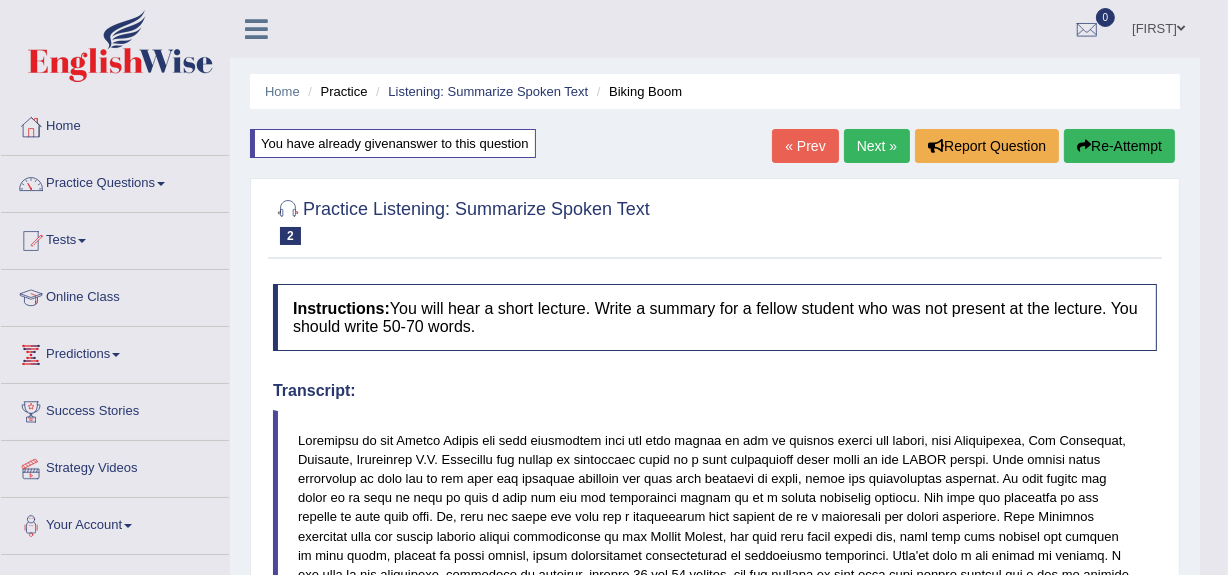 click on "Next »" at bounding box center (877, 146) 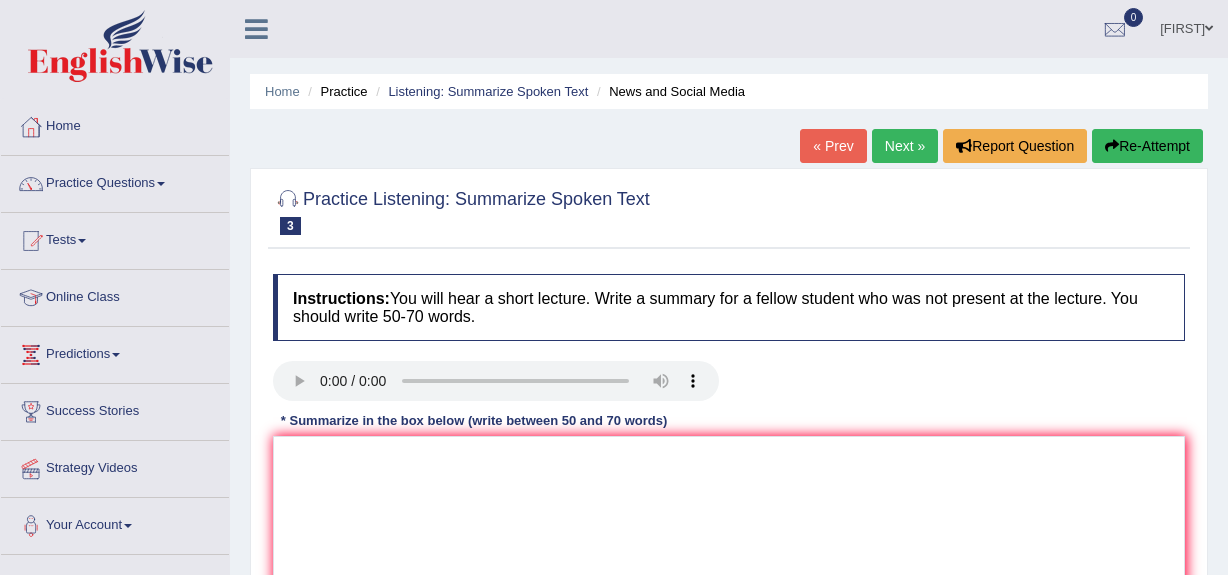 scroll, scrollTop: 474, scrollLeft: 0, axis: vertical 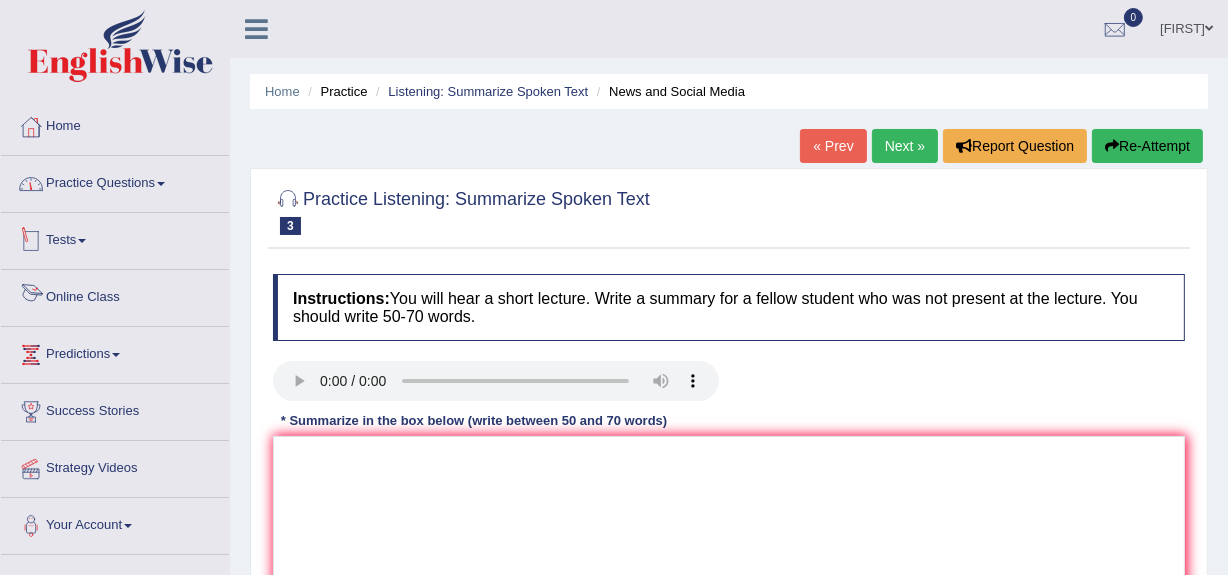 click on "Practice Questions" at bounding box center (115, 181) 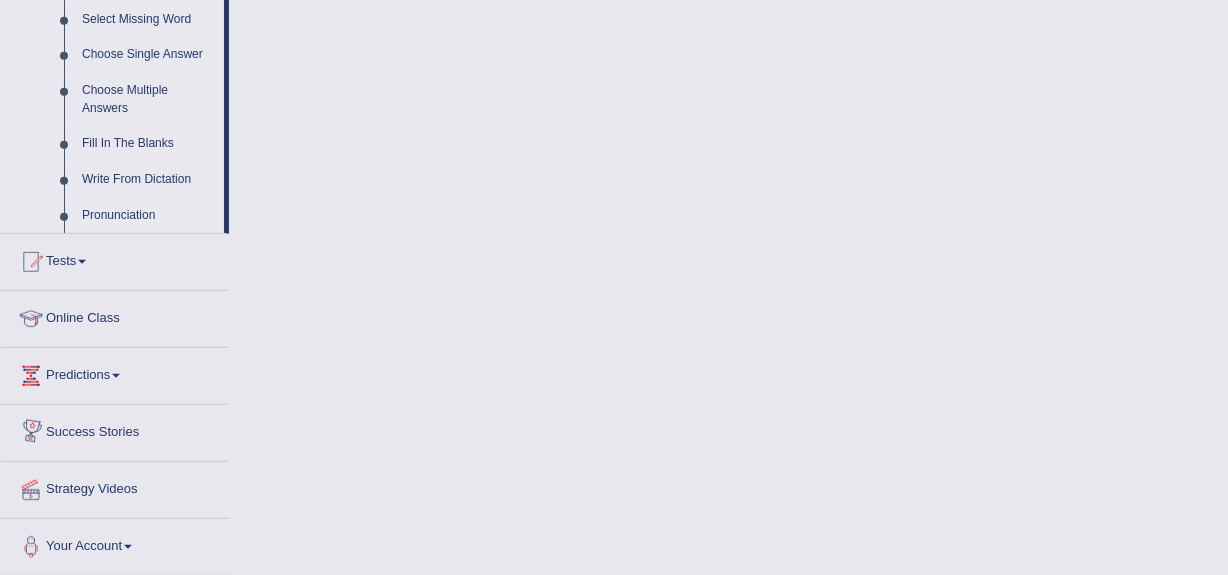 click on "Pronunciation" at bounding box center [148, 216] 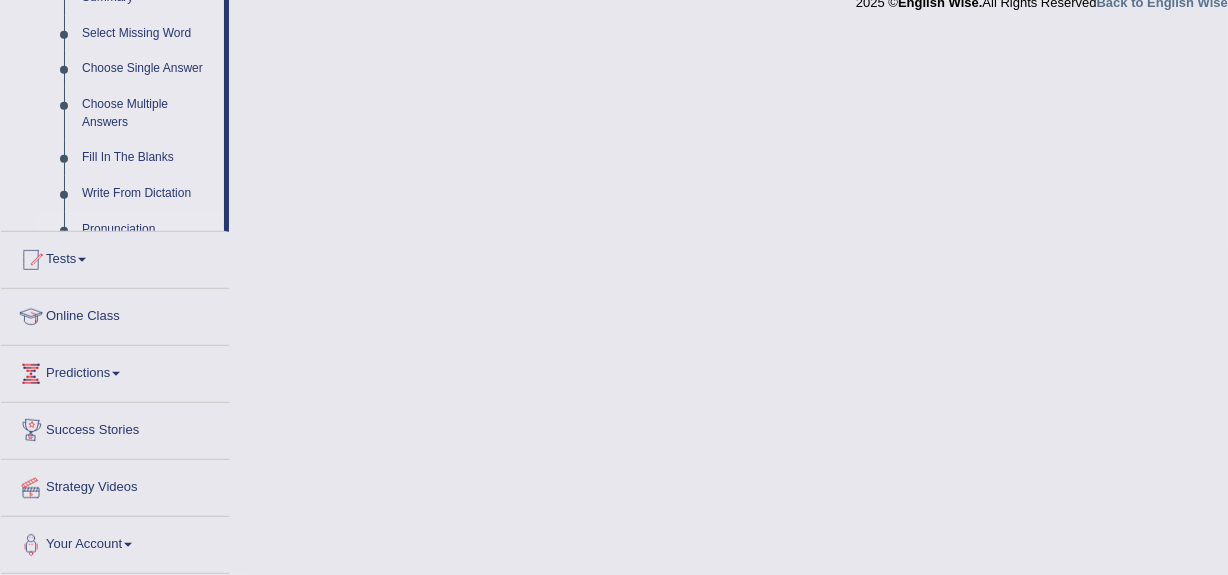 scroll, scrollTop: 759, scrollLeft: 0, axis: vertical 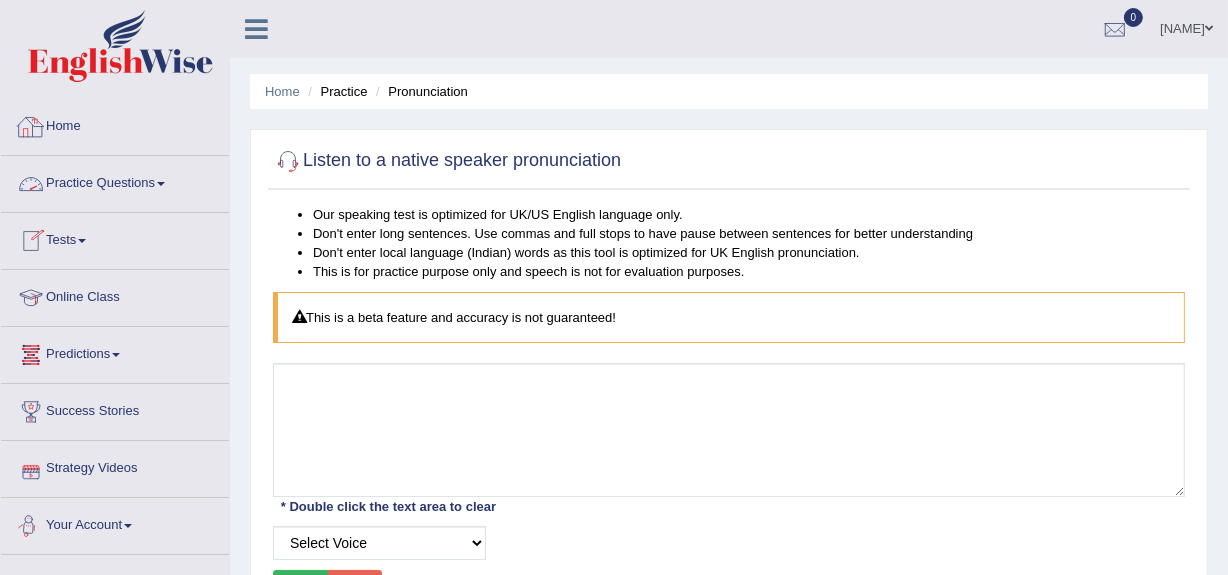 click on "Practice Questions" at bounding box center [115, 181] 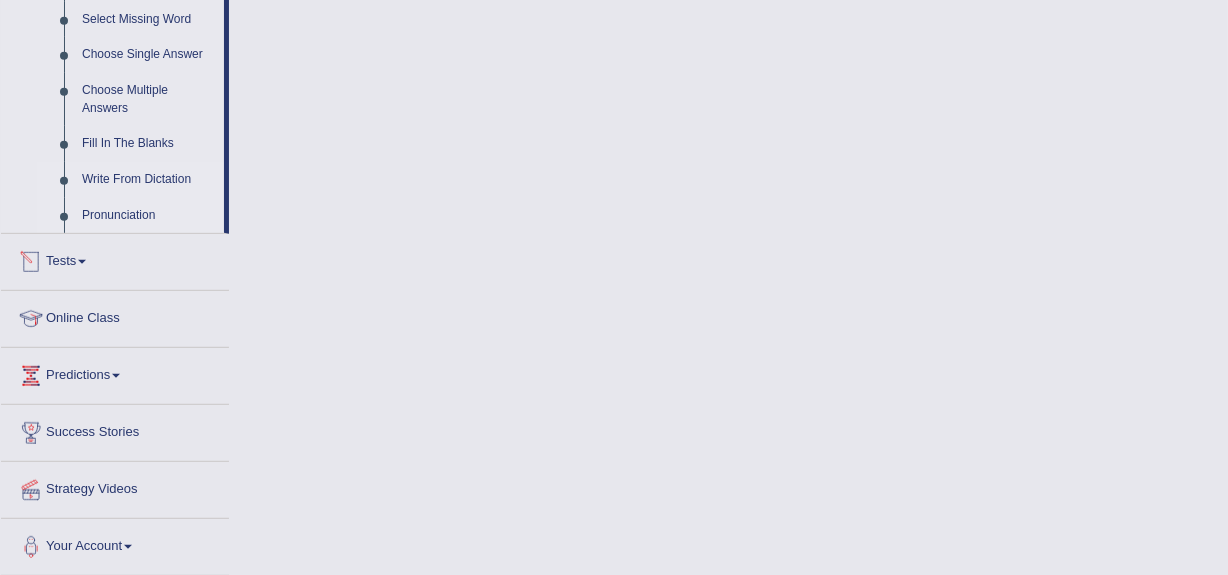 click on "Write From Dictation" at bounding box center [148, 180] 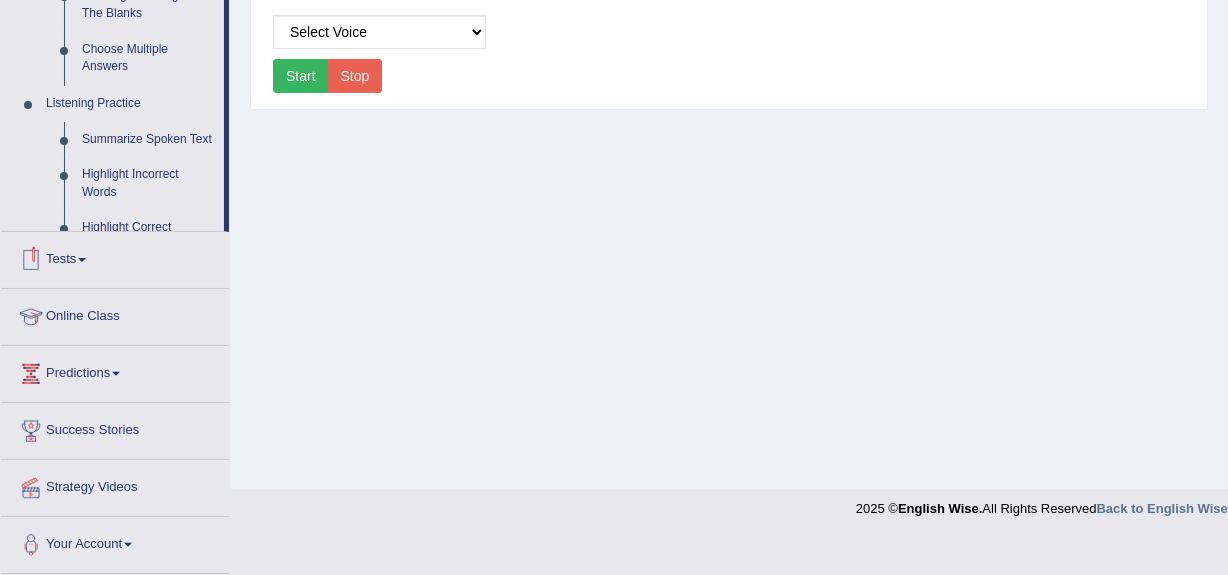 scroll, scrollTop: 474, scrollLeft: 0, axis: vertical 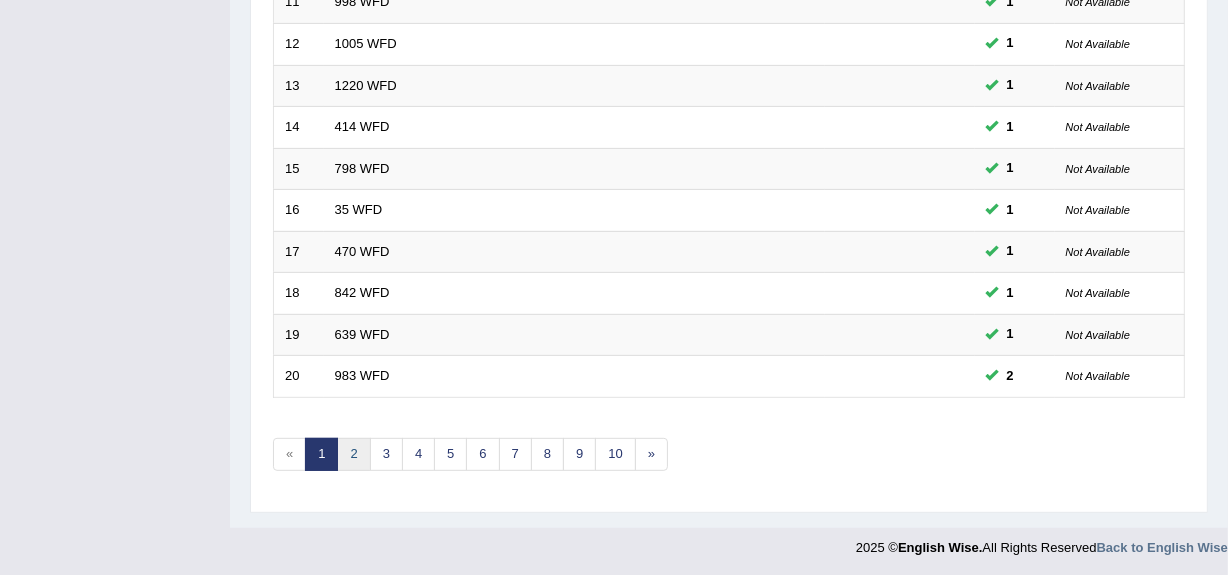 click on "2" at bounding box center (353, 454) 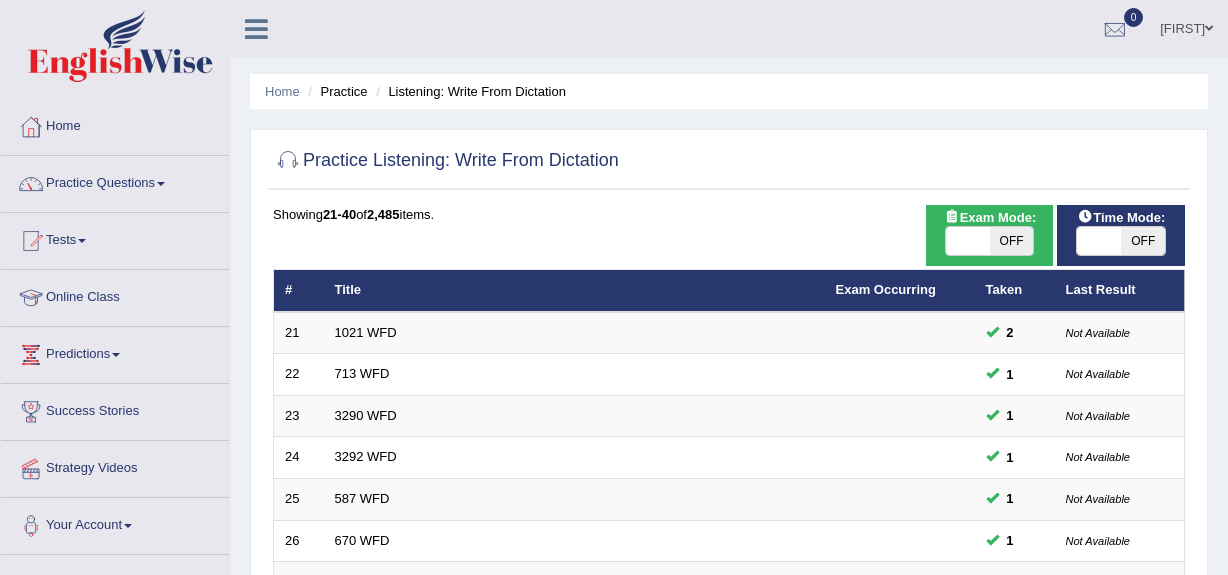 scroll, scrollTop: 746, scrollLeft: 0, axis: vertical 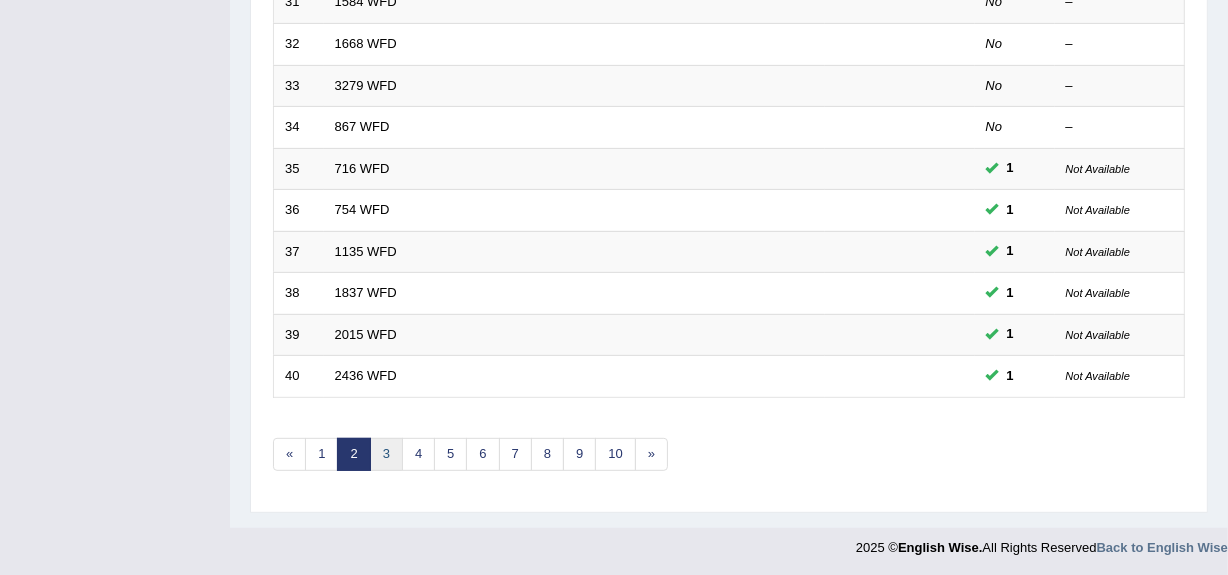 click on "3" at bounding box center (386, 454) 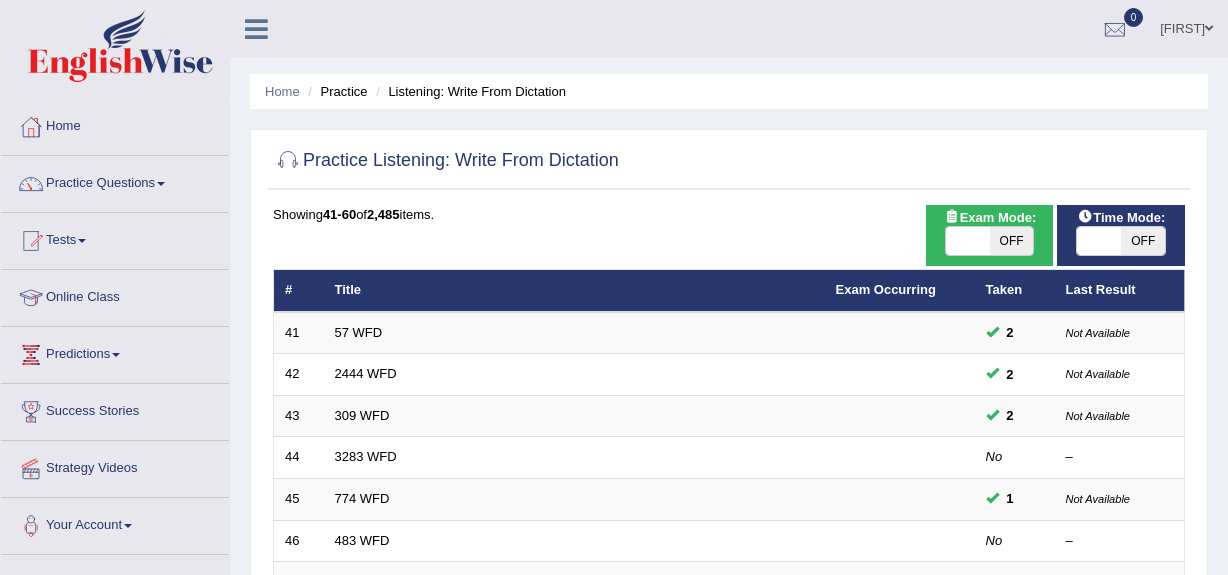 scroll, scrollTop: 746, scrollLeft: 0, axis: vertical 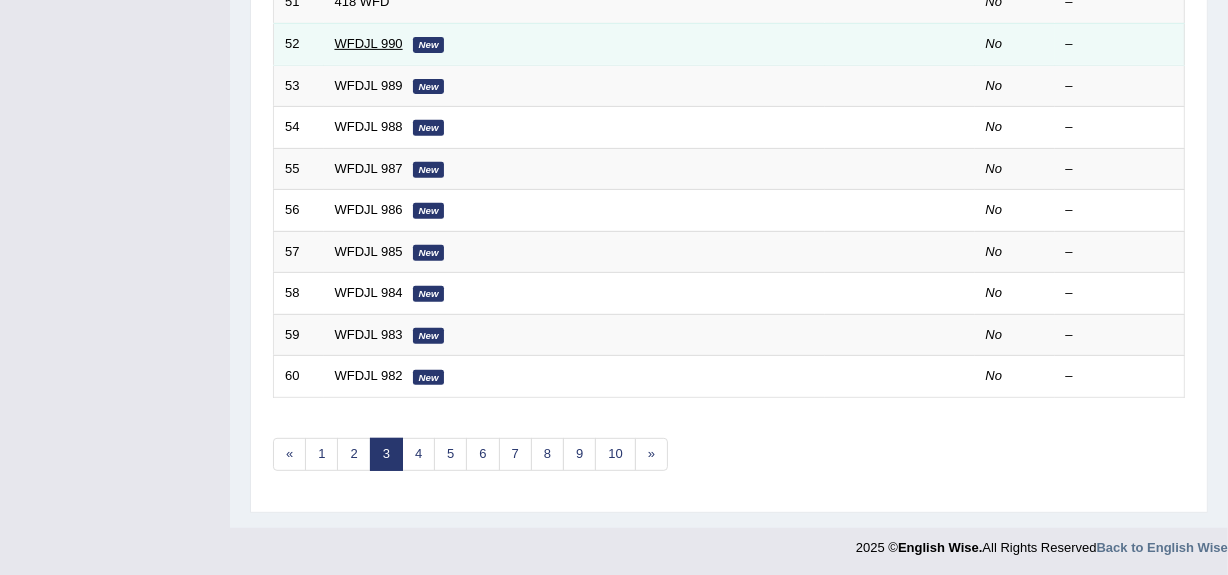 click on "WFDJL 990" at bounding box center (369, 43) 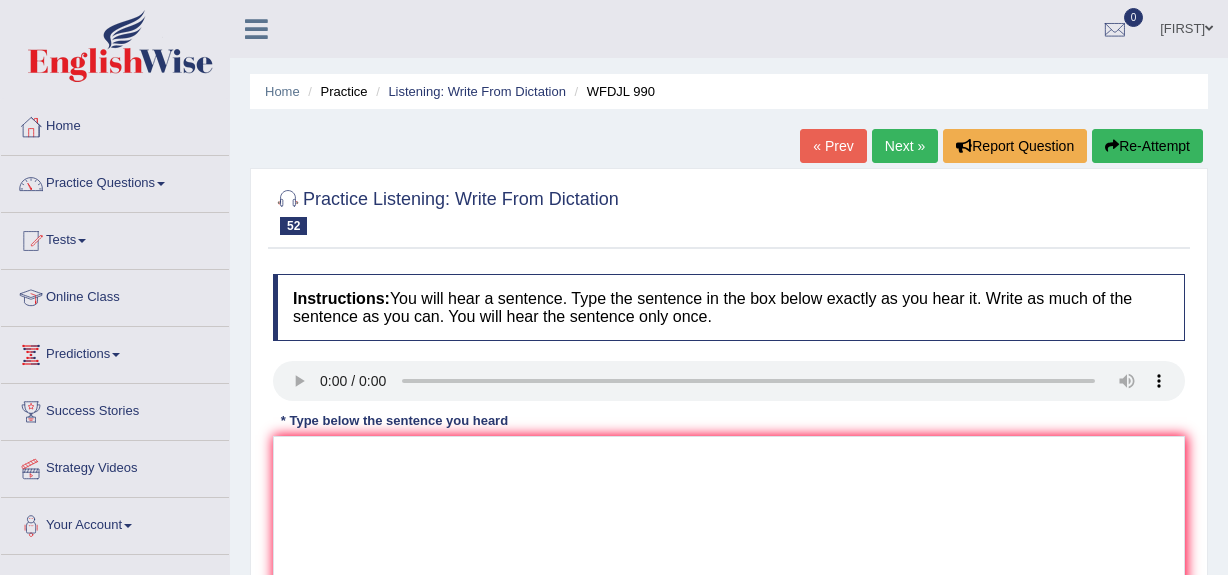 scroll, scrollTop: 474, scrollLeft: 0, axis: vertical 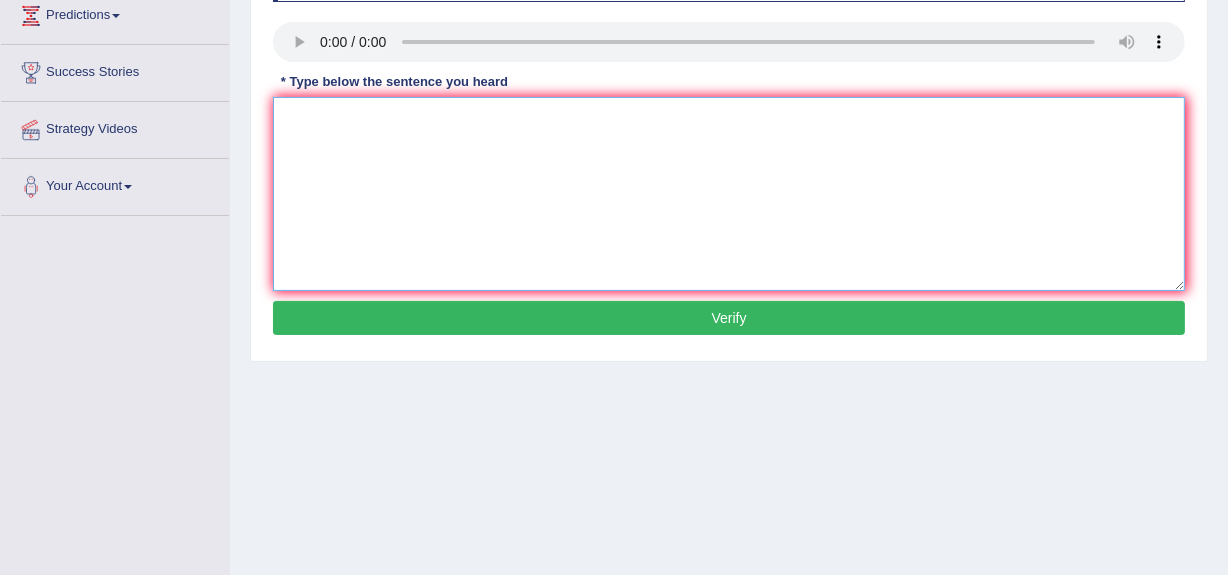 click at bounding box center [729, 194] 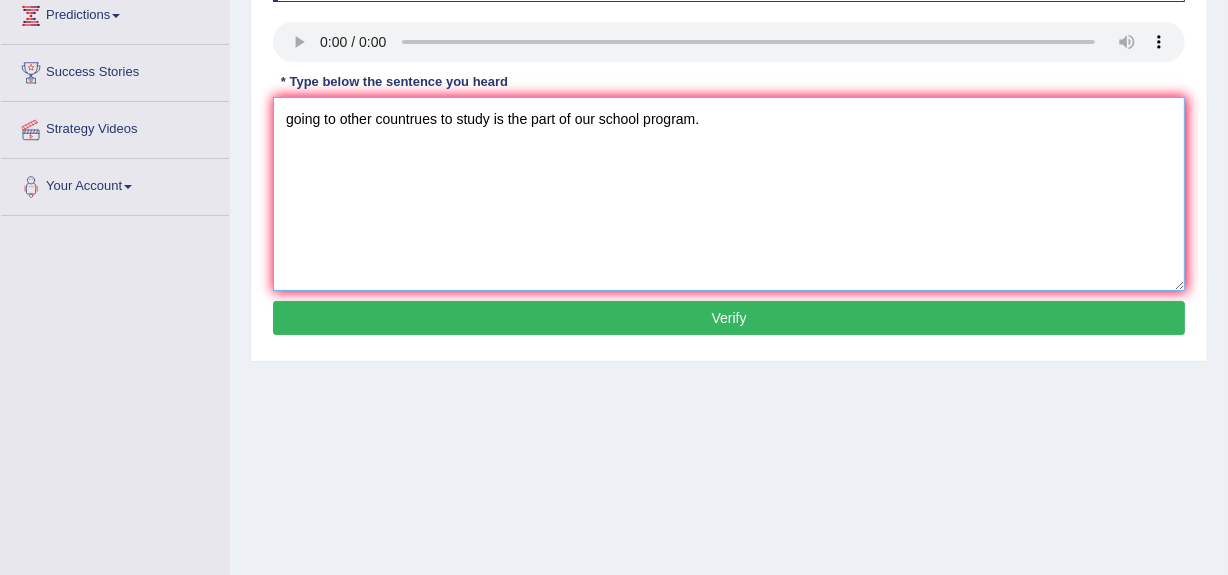 click on "going to other countrues to study is the part of our school program." at bounding box center (729, 194) 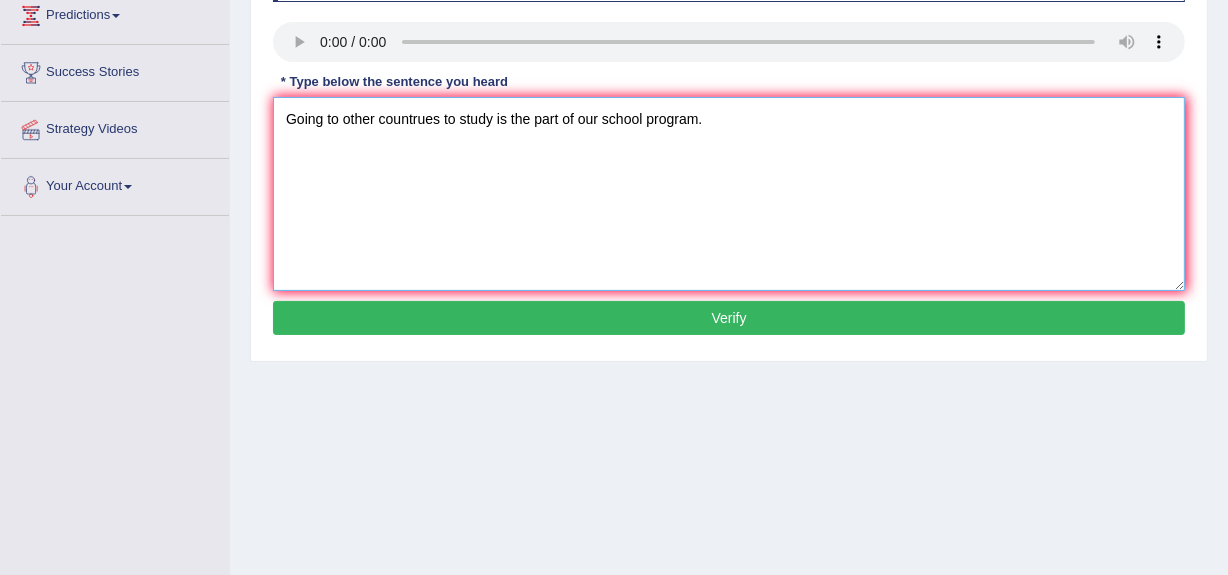 click on "Going to other countrues to study is the part of our school program." at bounding box center (729, 194) 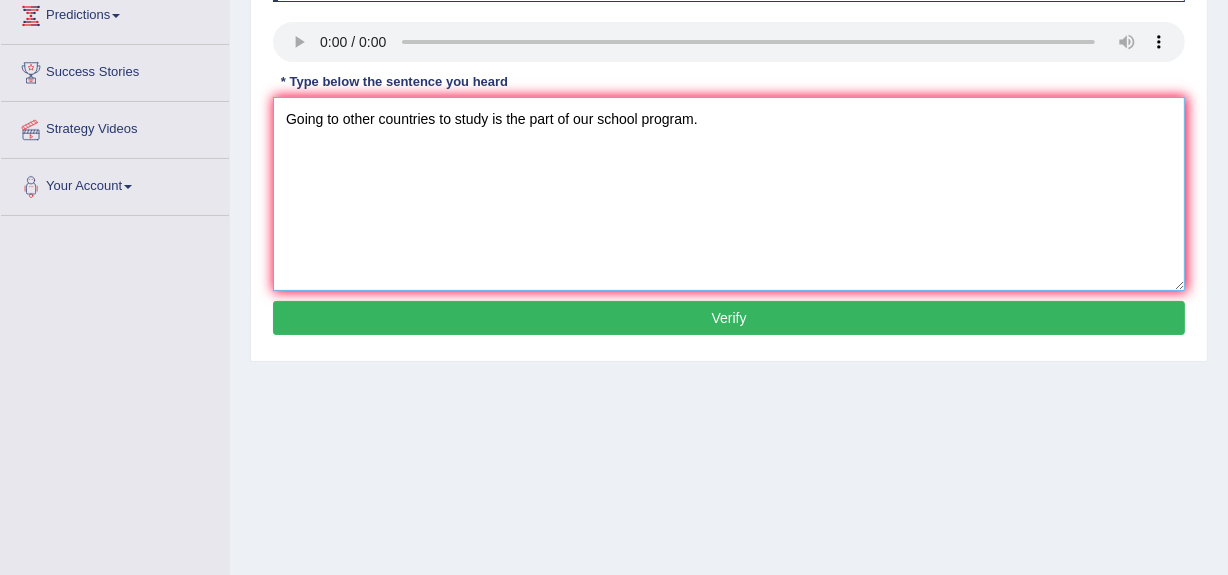 click on "Going to other countries to study is the part of our school program." at bounding box center [729, 194] 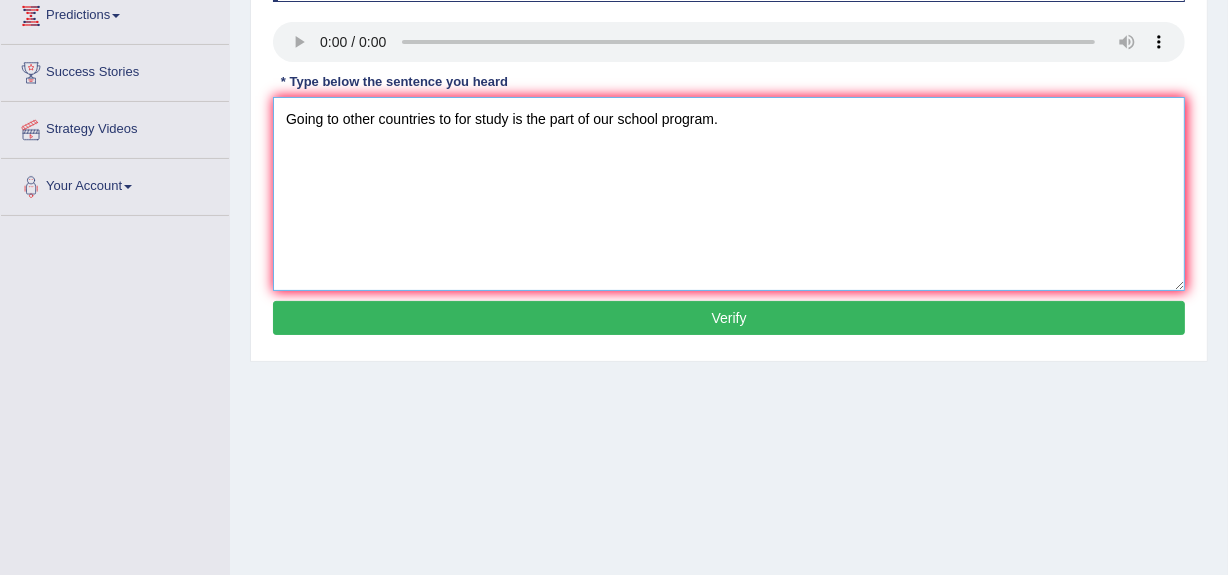 type on "Going to other countries to for study is the part of our school program." 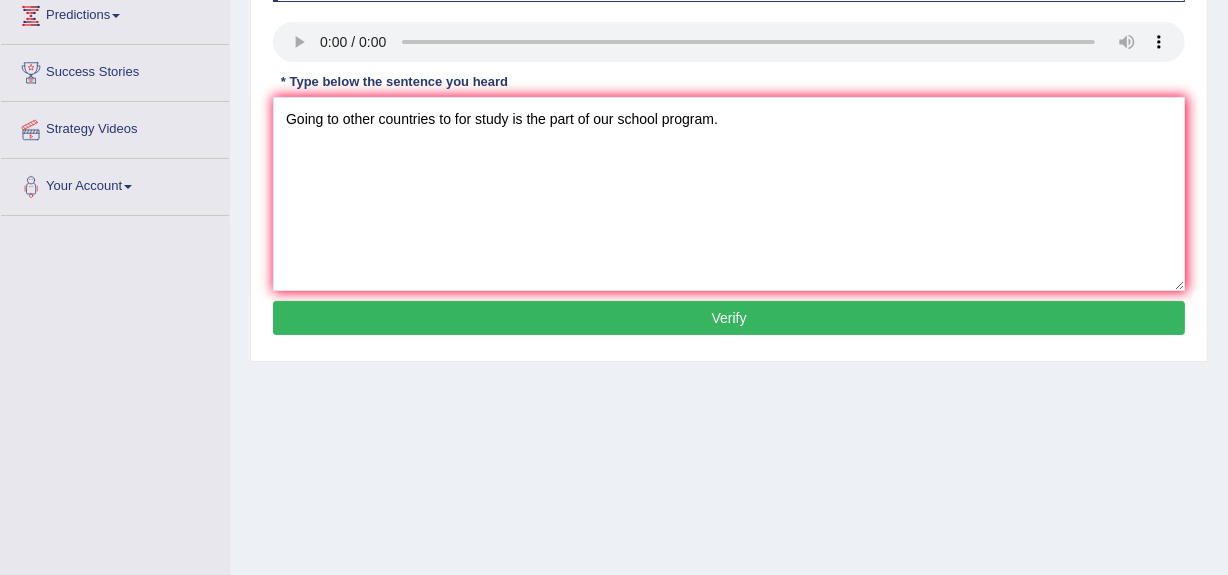 click on "Verify" at bounding box center (729, 318) 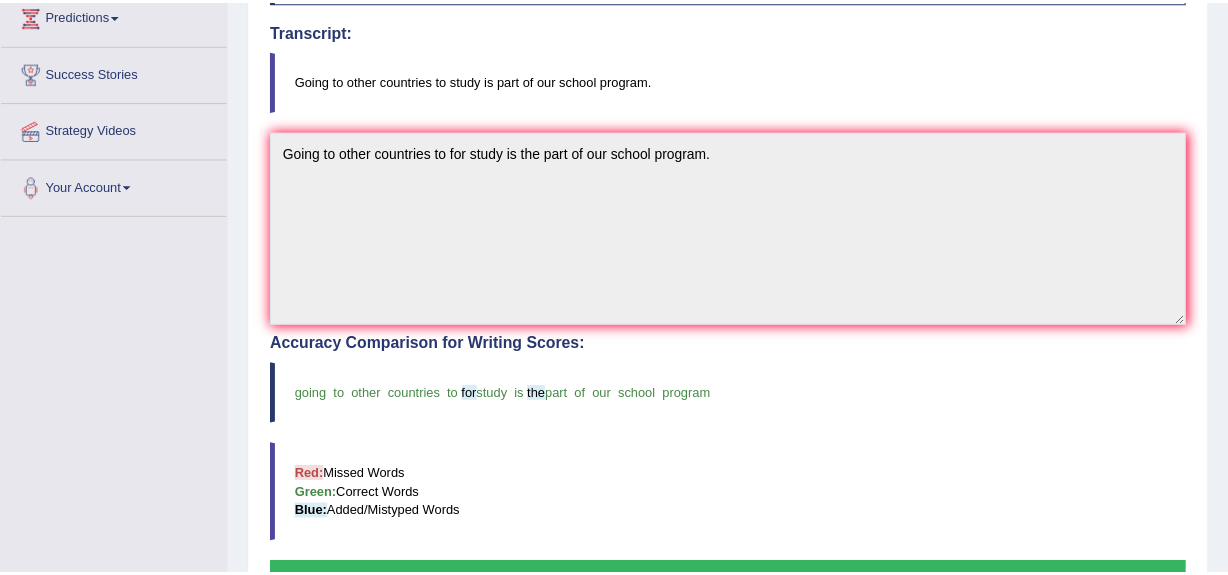 scroll, scrollTop: 539, scrollLeft: 0, axis: vertical 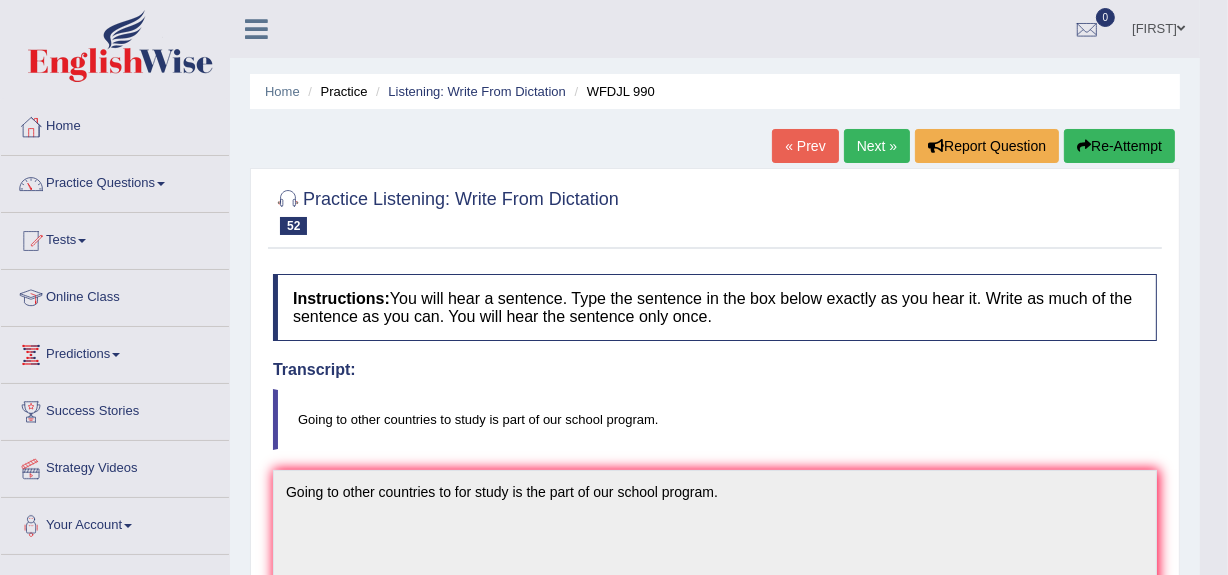 click on "Next »" at bounding box center (877, 146) 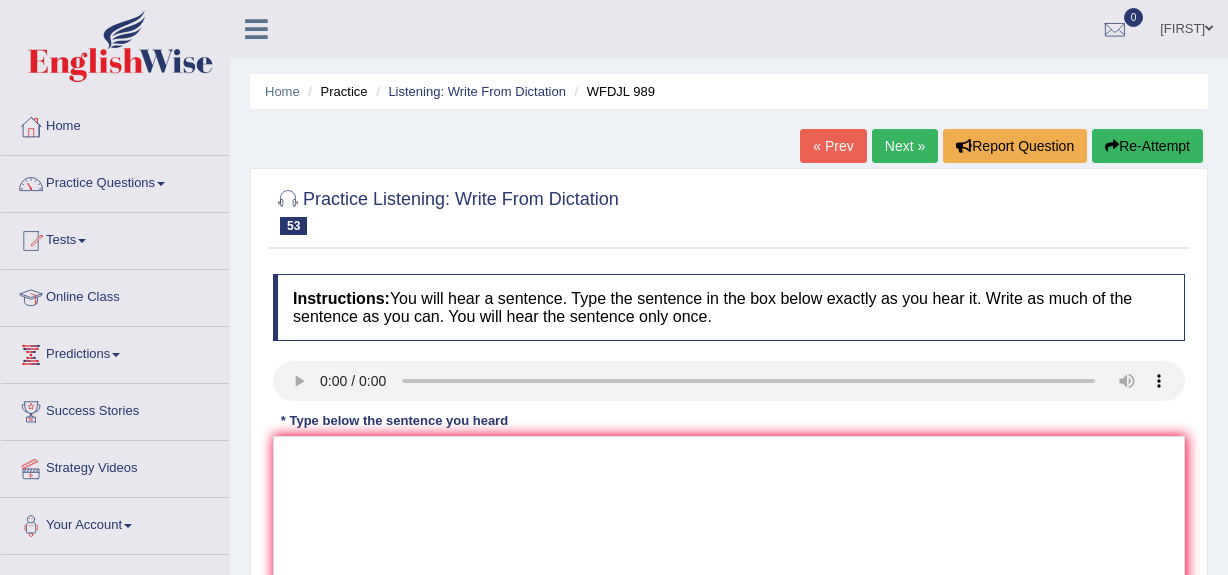 scroll, scrollTop: 0, scrollLeft: 0, axis: both 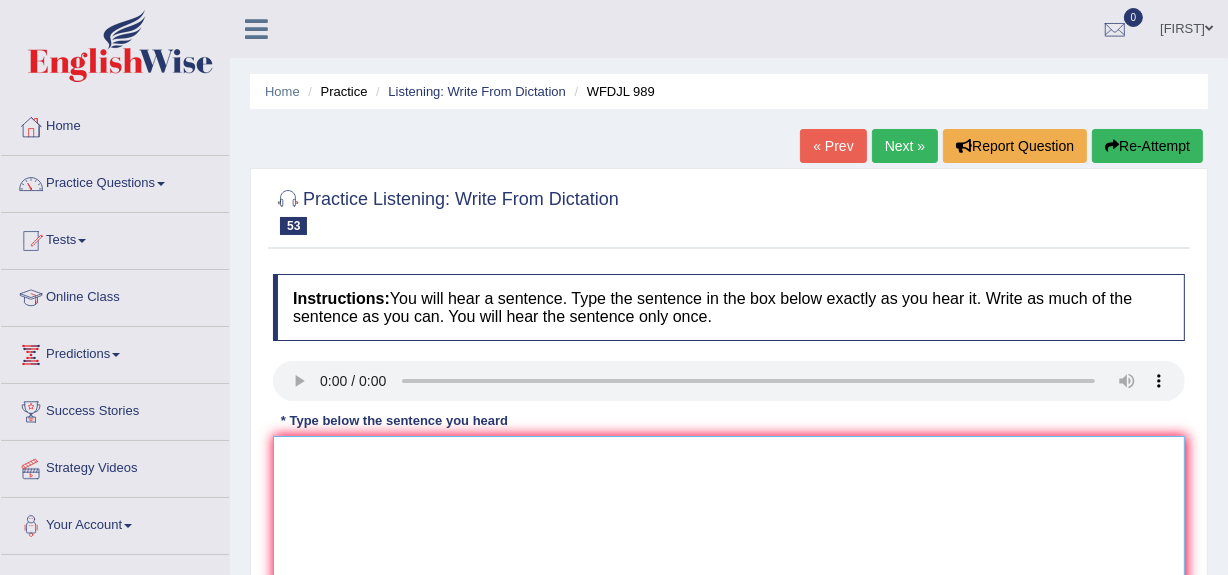 click at bounding box center (729, 533) 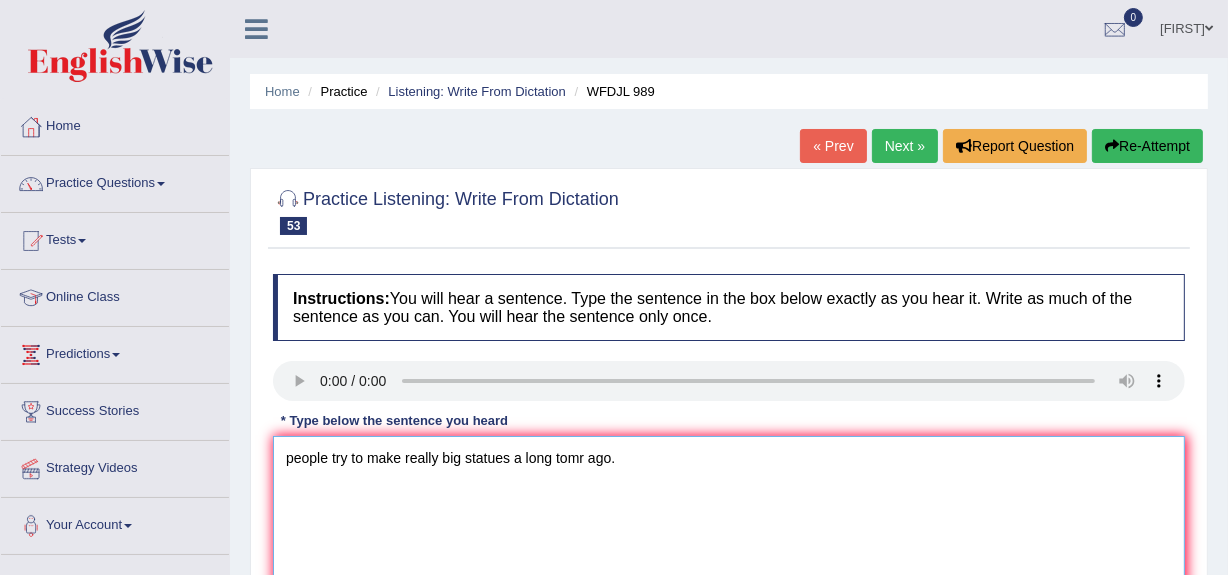 click on "people try to make really big statues a long tomr ago." at bounding box center (729, 533) 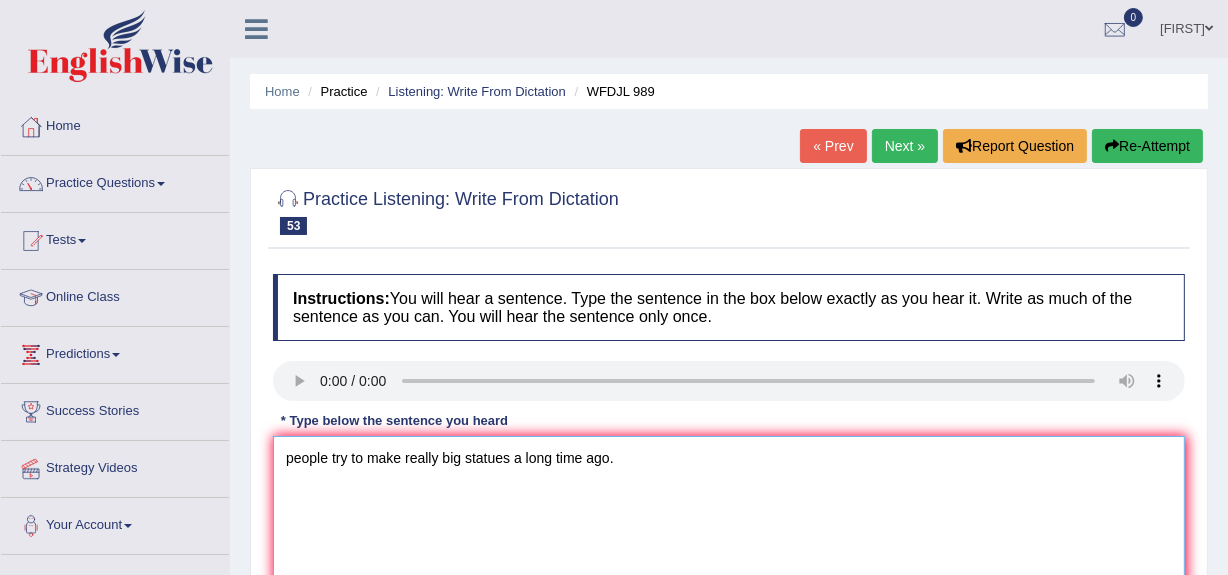 scroll, scrollTop: 474, scrollLeft: 0, axis: vertical 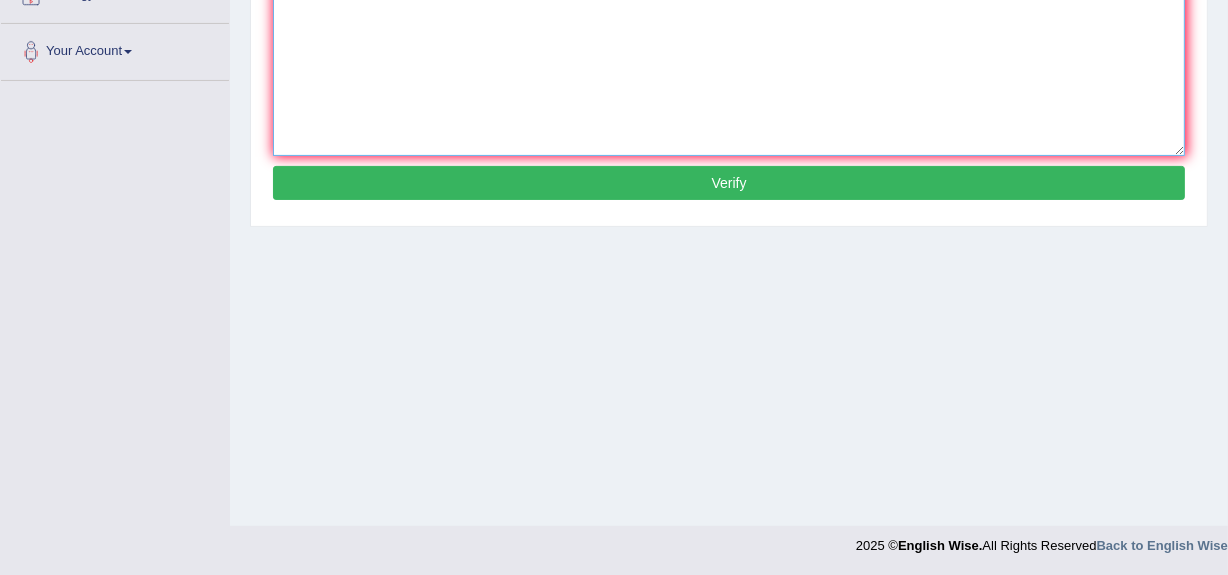 type on "people try to make really big statues a long time ago." 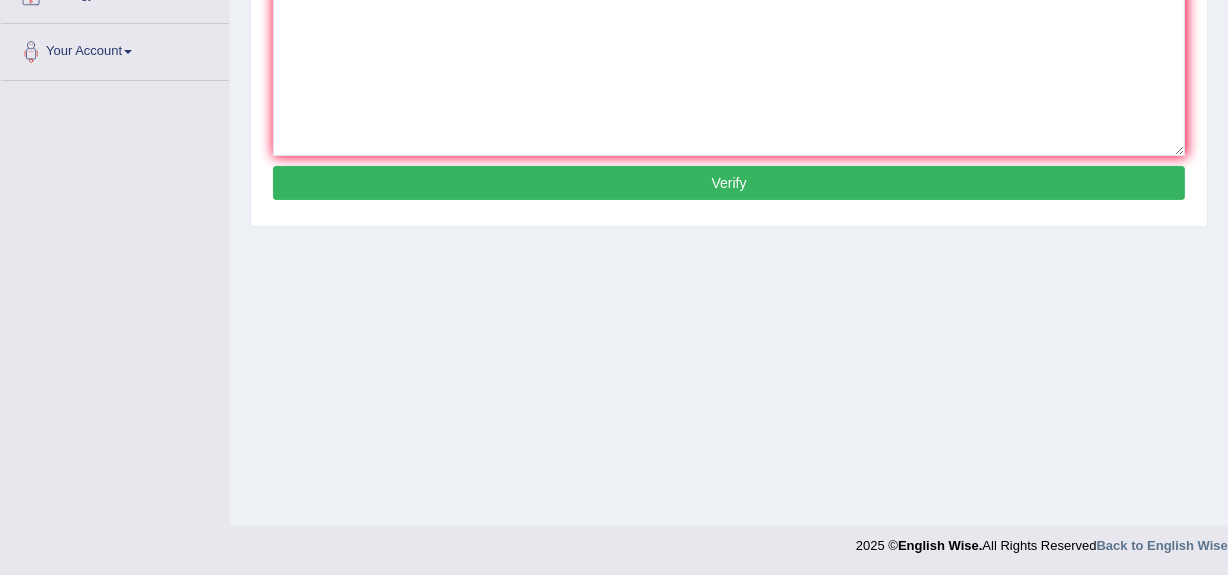 click on "Verify" at bounding box center [729, 183] 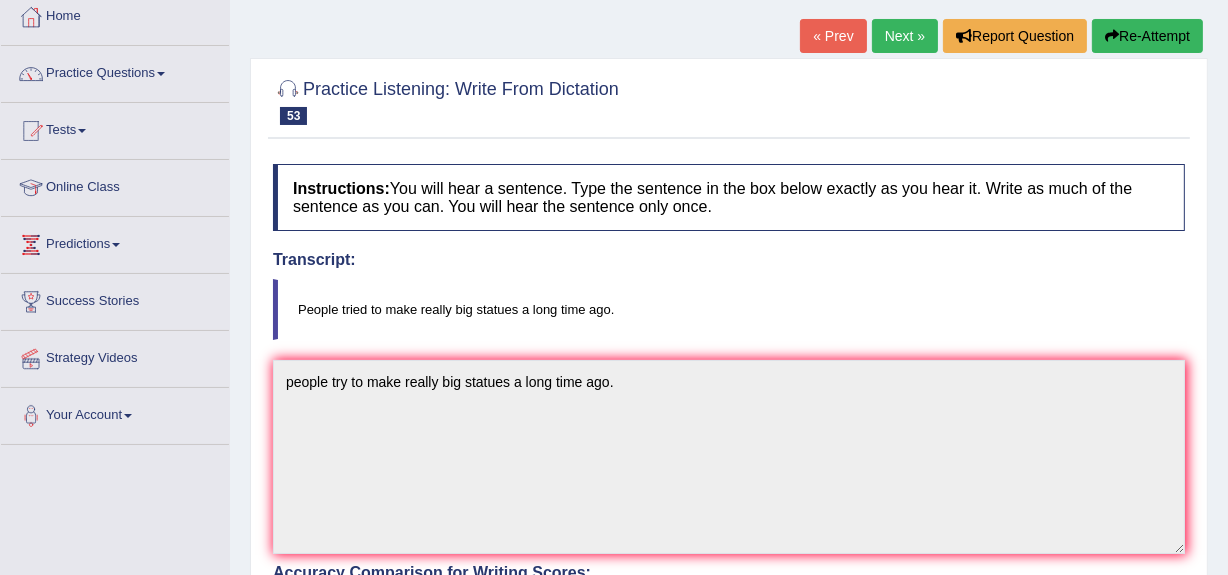 scroll, scrollTop: 0, scrollLeft: 0, axis: both 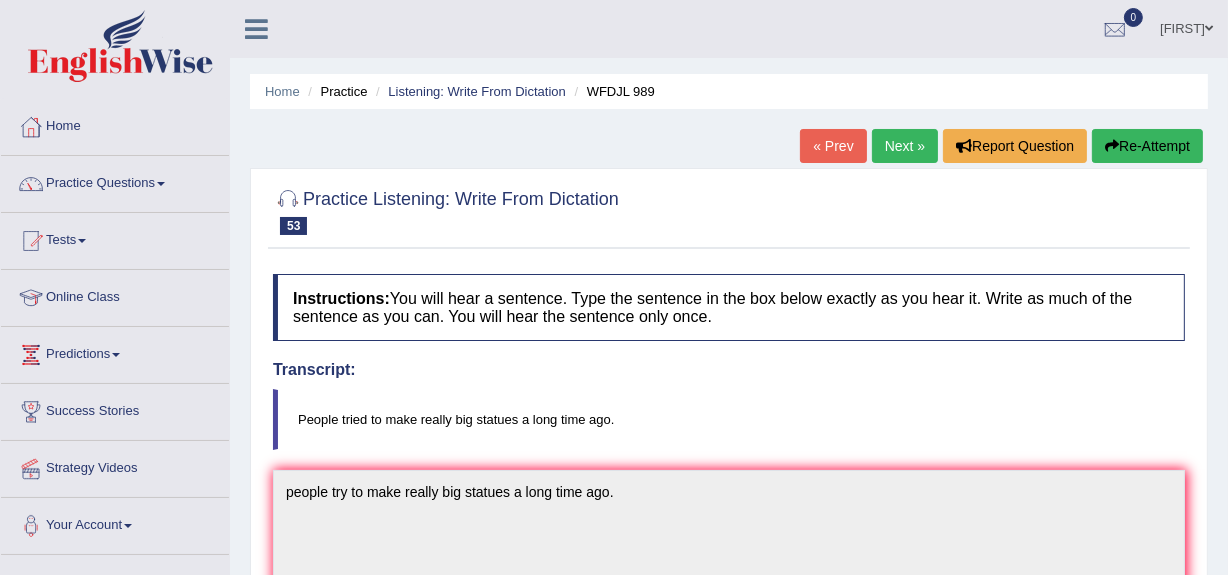 click on "Next »" at bounding box center (905, 146) 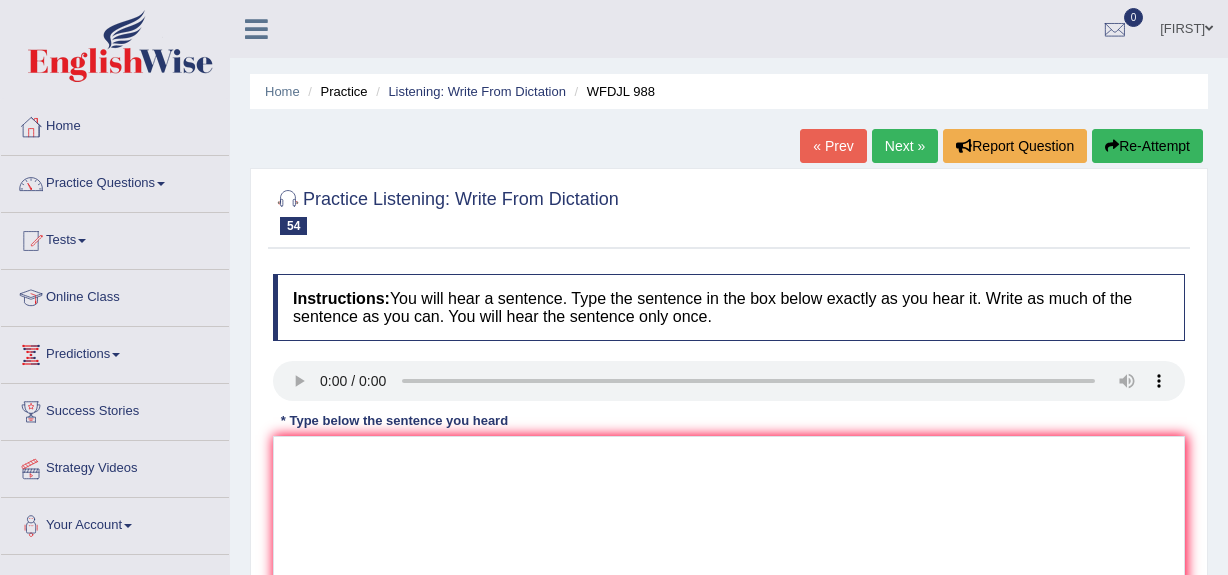 scroll, scrollTop: 474, scrollLeft: 0, axis: vertical 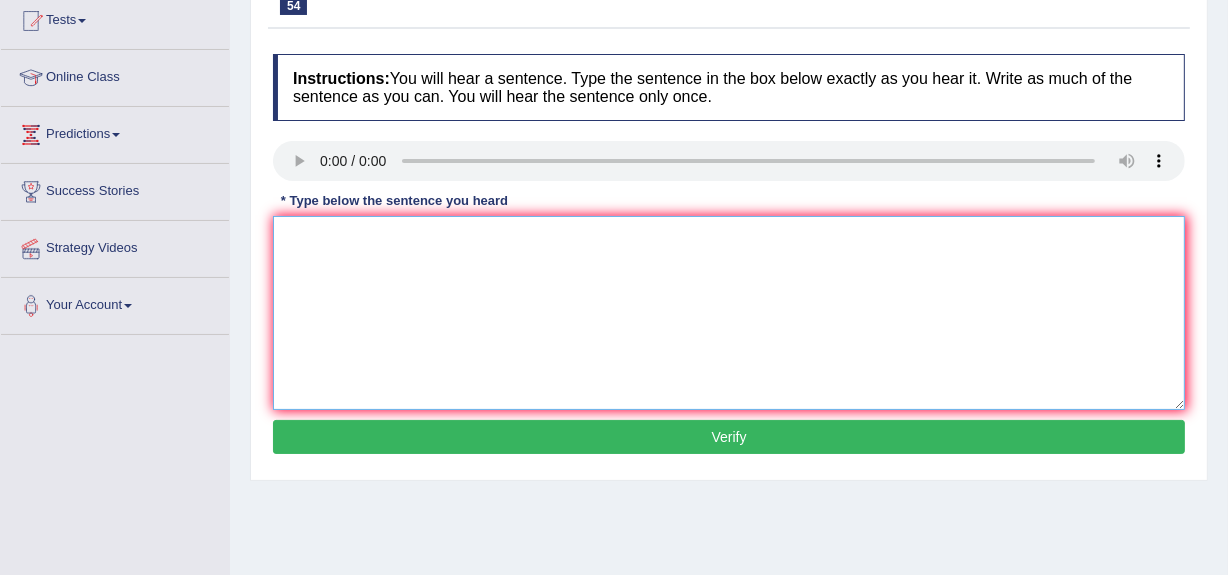 click at bounding box center [729, 313] 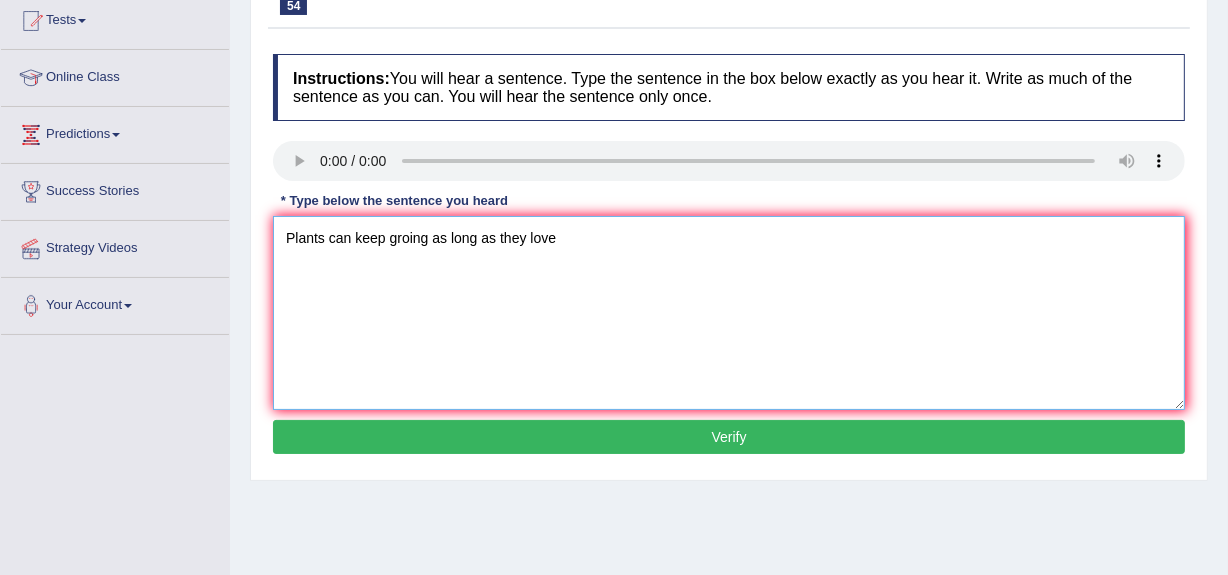 click on "Plants can keep groing as long as they love" at bounding box center (729, 313) 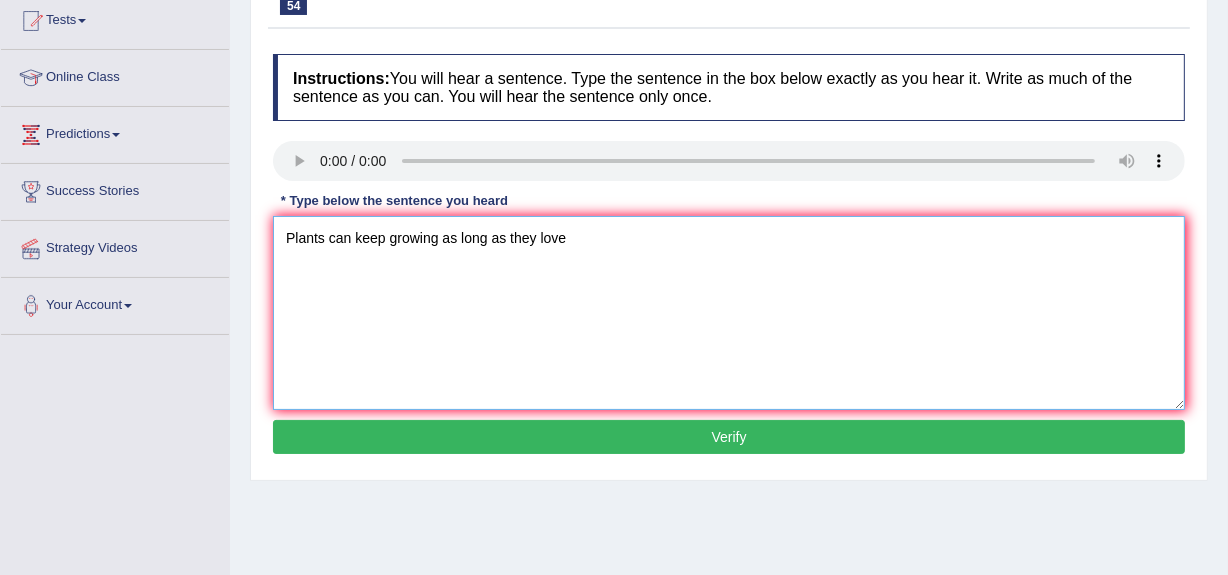 type on "Plants can keep growing as long as they love" 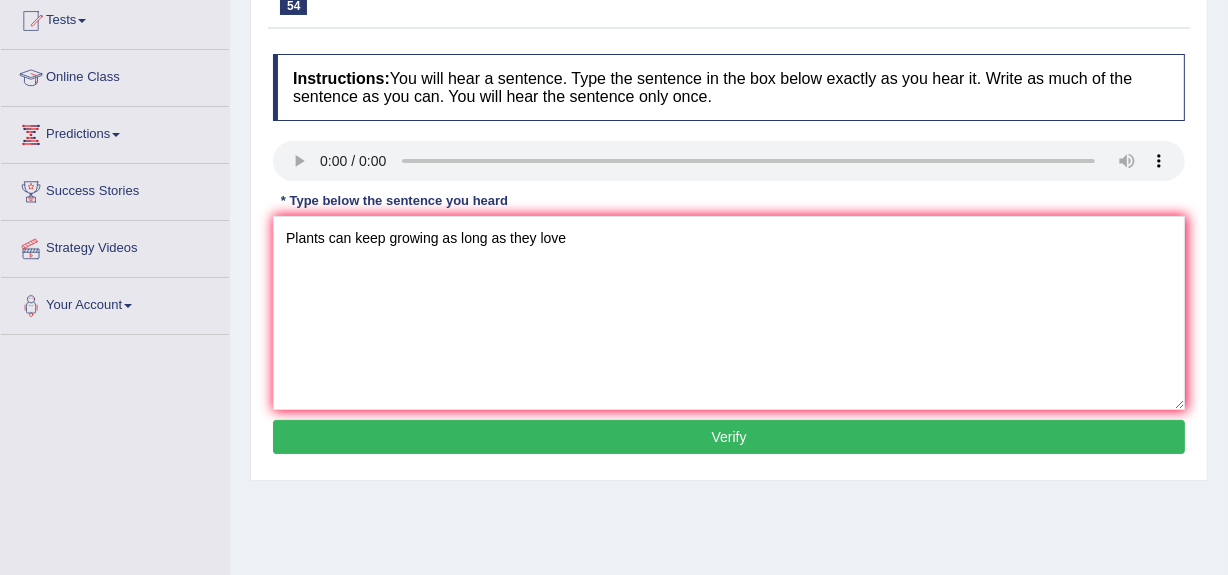 click on "Verify" at bounding box center [729, 437] 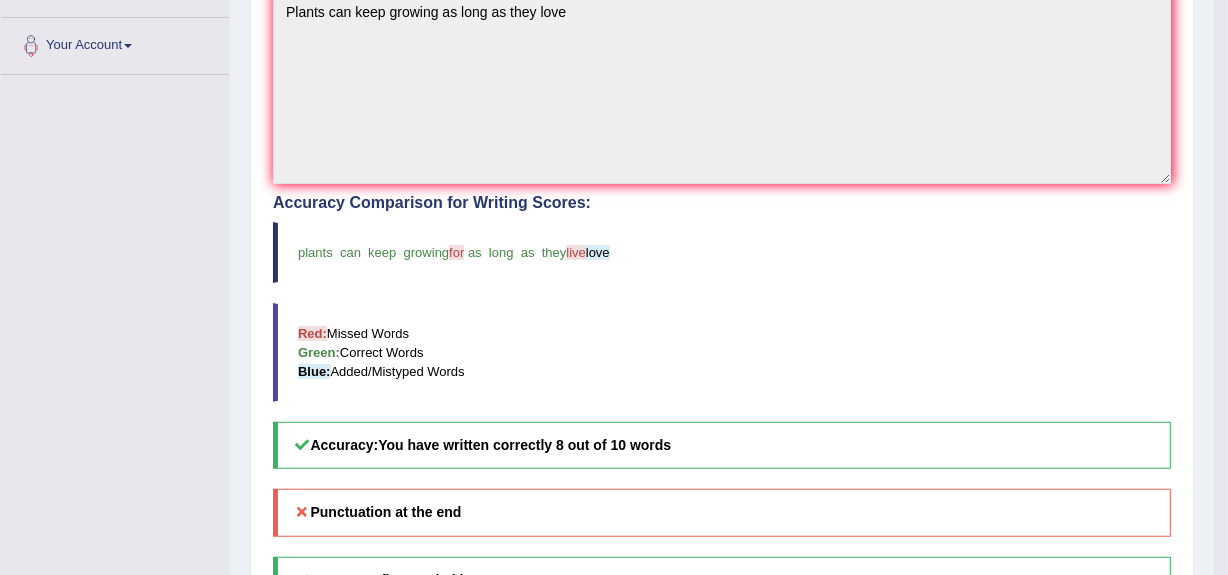 scroll, scrollTop: 718, scrollLeft: 0, axis: vertical 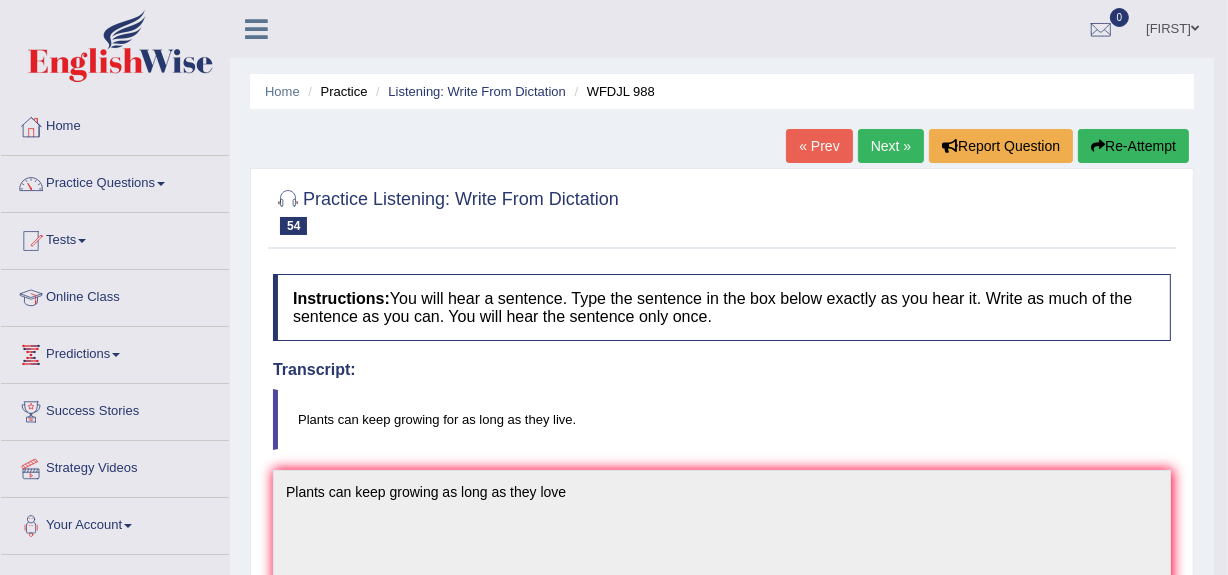 click on "Next »" at bounding box center [891, 146] 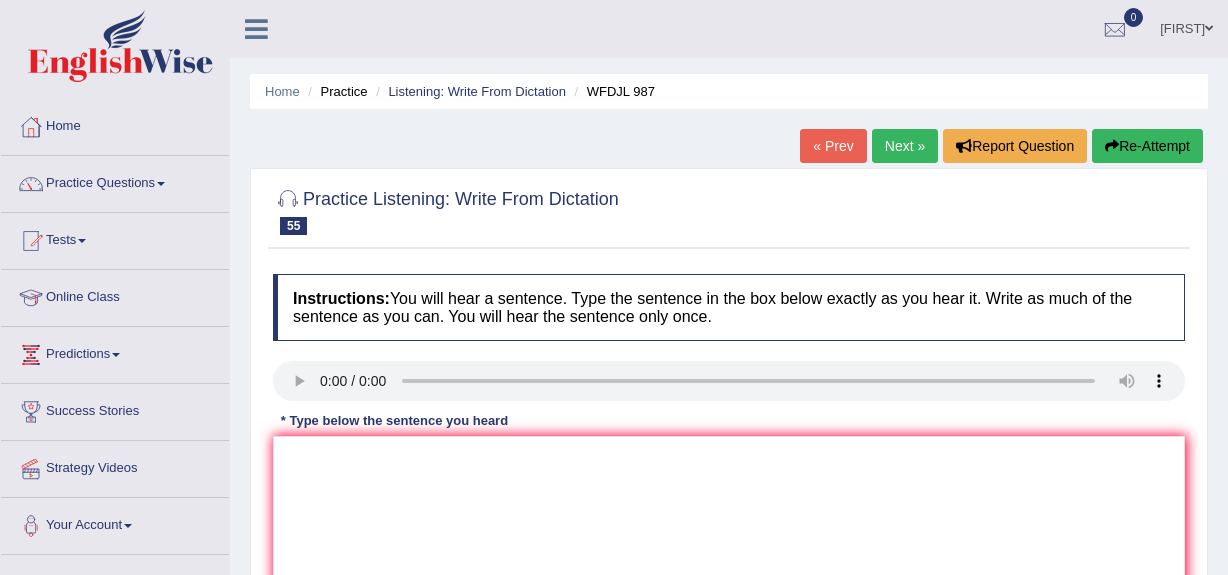 scroll, scrollTop: 474, scrollLeft: 0, axis: vertical 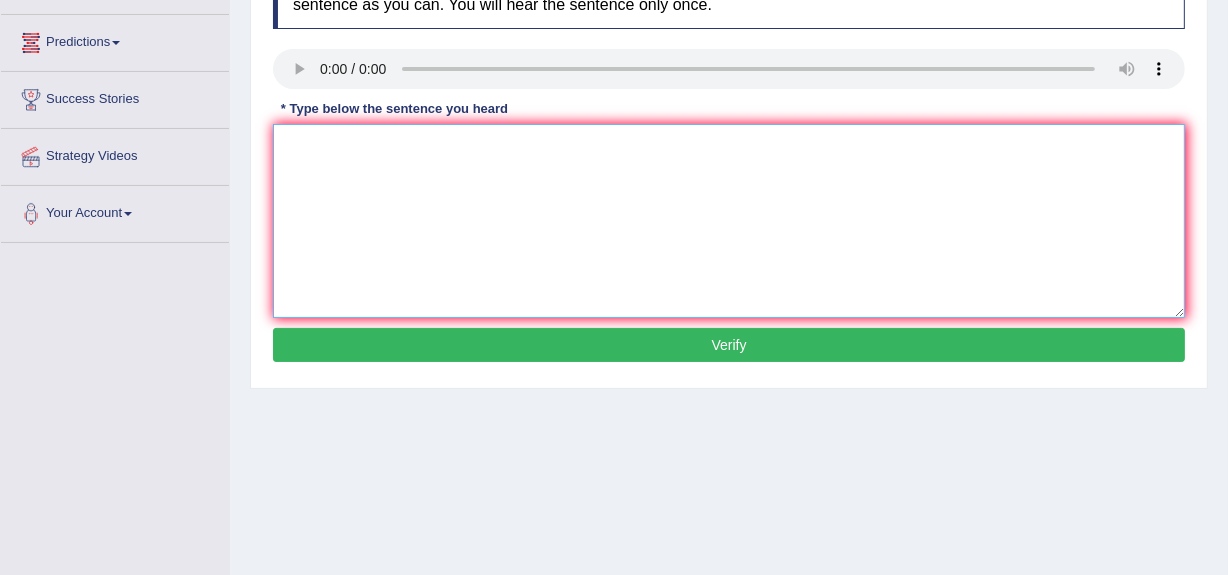 click at bounding box center (729, 221) 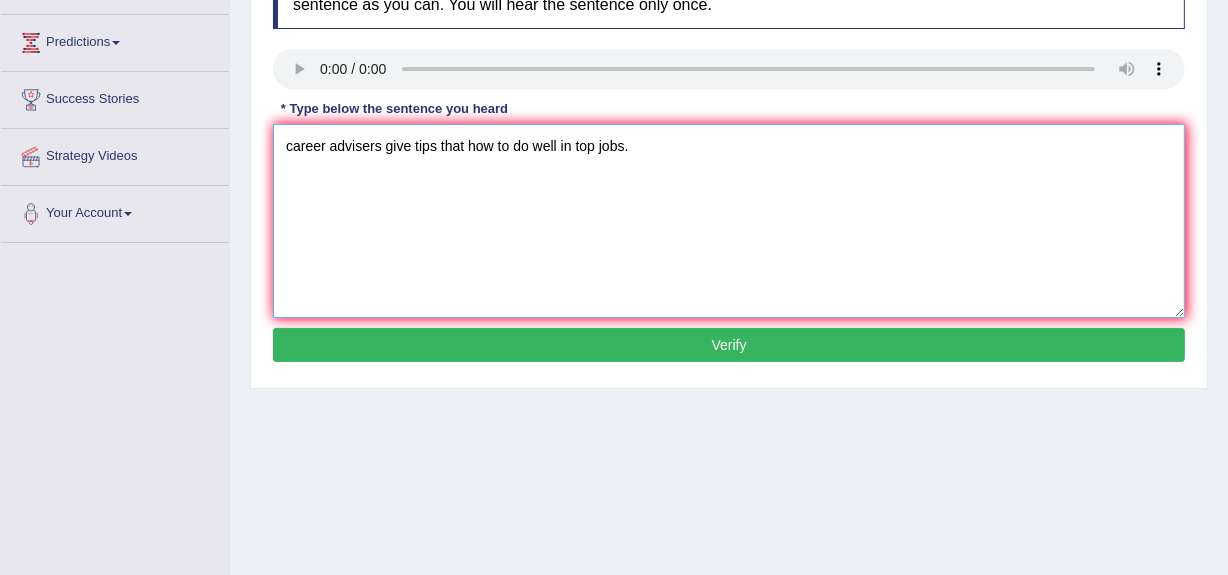 click on "career advisers give tips that how to do well in top jobs." at bounding box center [729, 221] 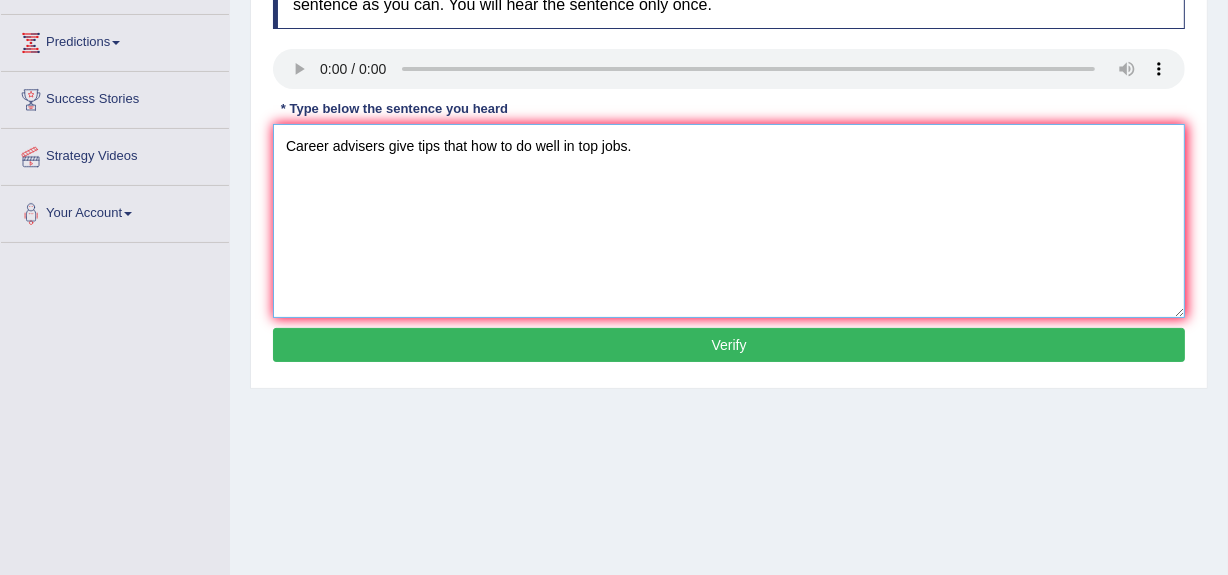 type on "Career advisers give tips that how to do well in top jobs." 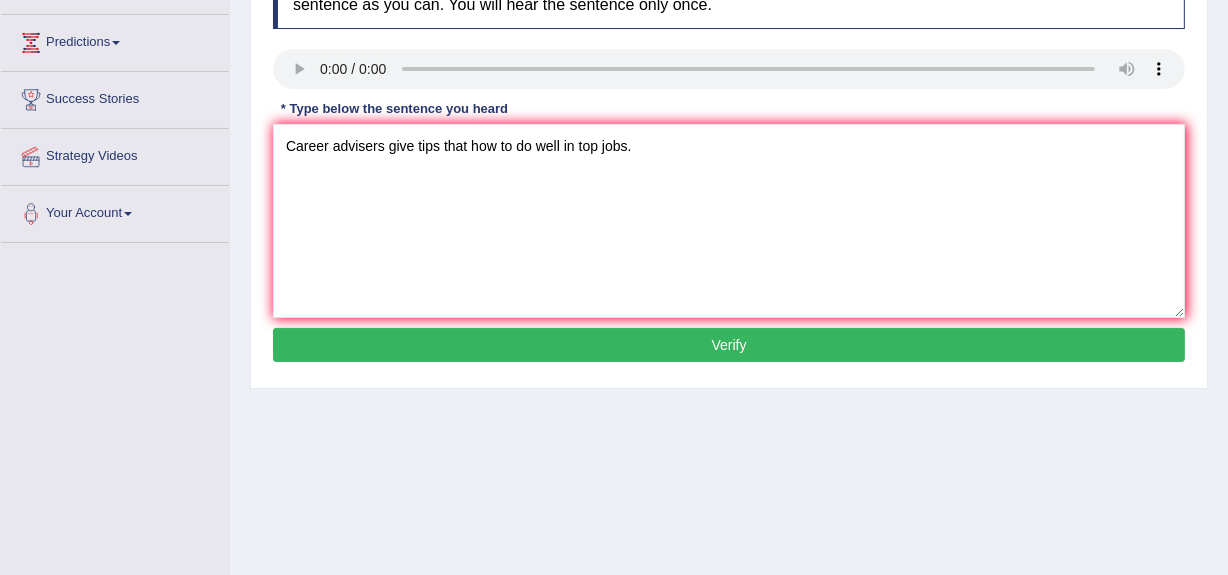 click on "Verify" at bounding box center [729, 345] 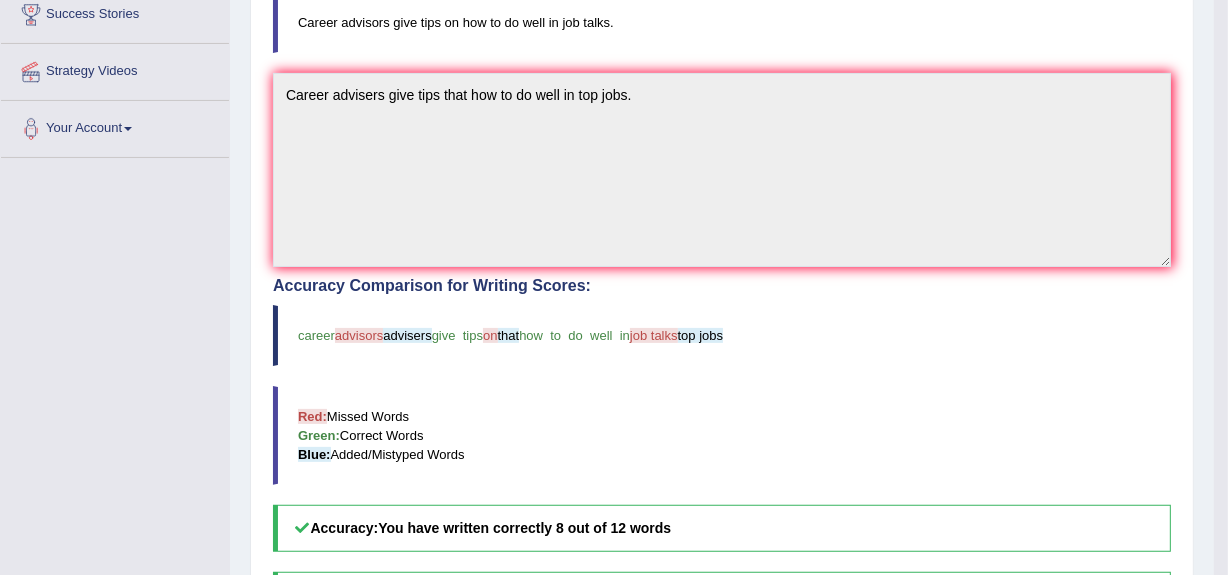 scroll, scrollTop: 400, scrollLeft: 0, axis: vertical 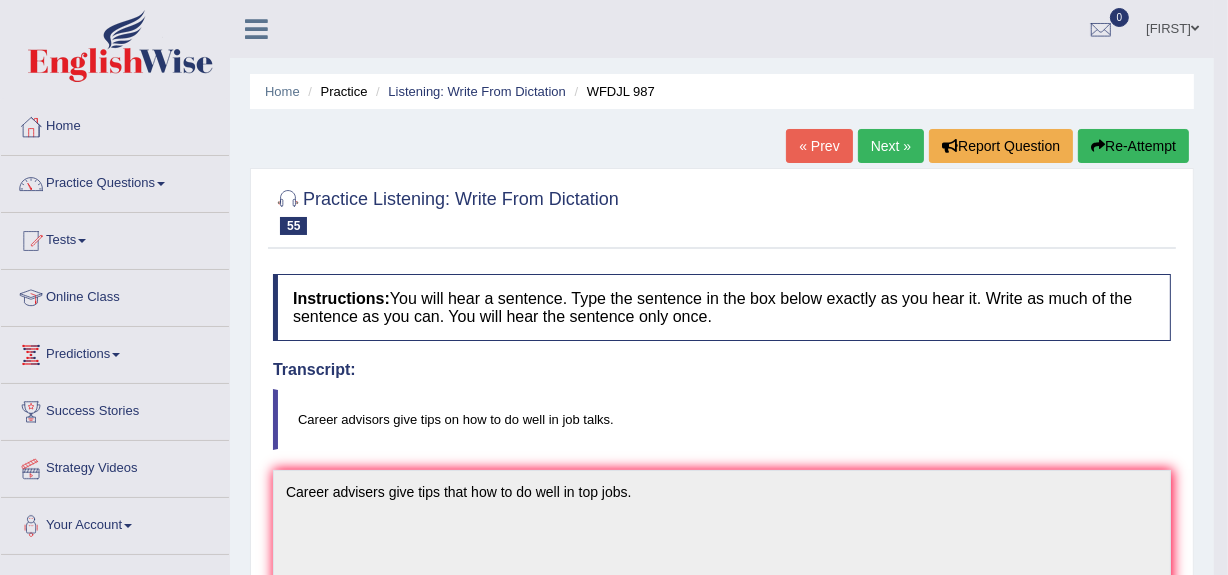 click on "Next »" at bounding box center (891, 146) 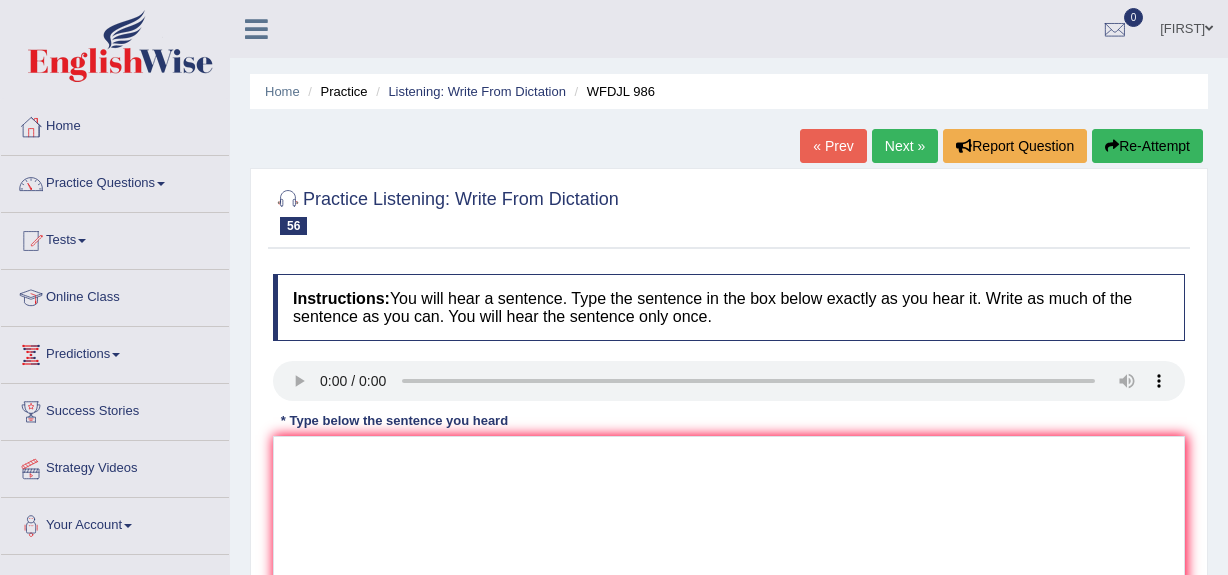 scroll, scrollTop: 474, scrollLeft: 0, axis: vertical 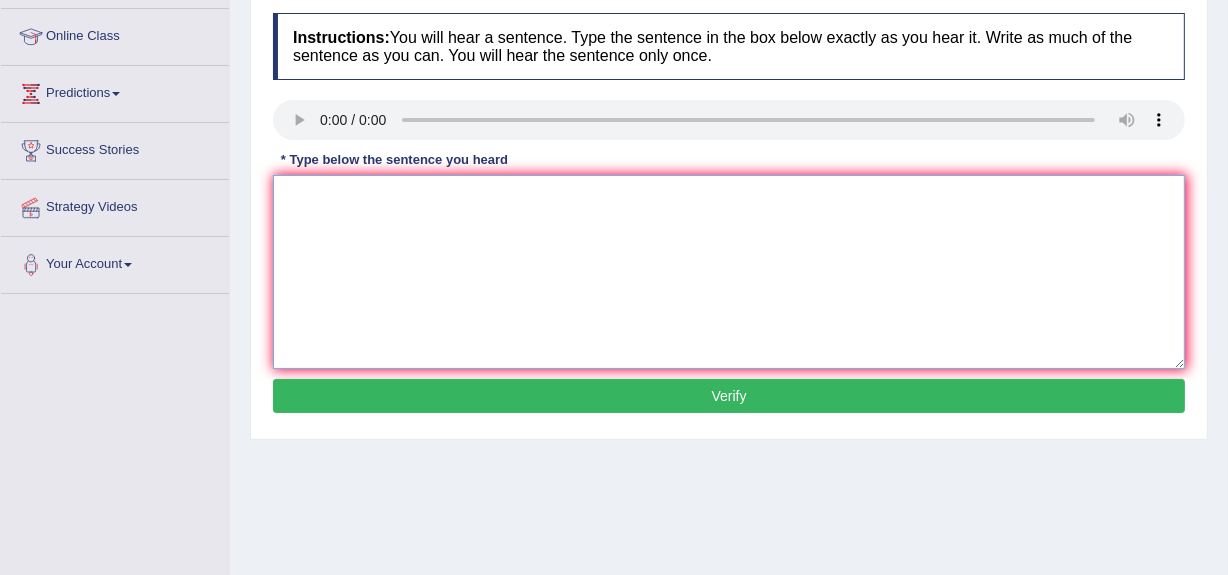 click at bounding box center (729, 272) 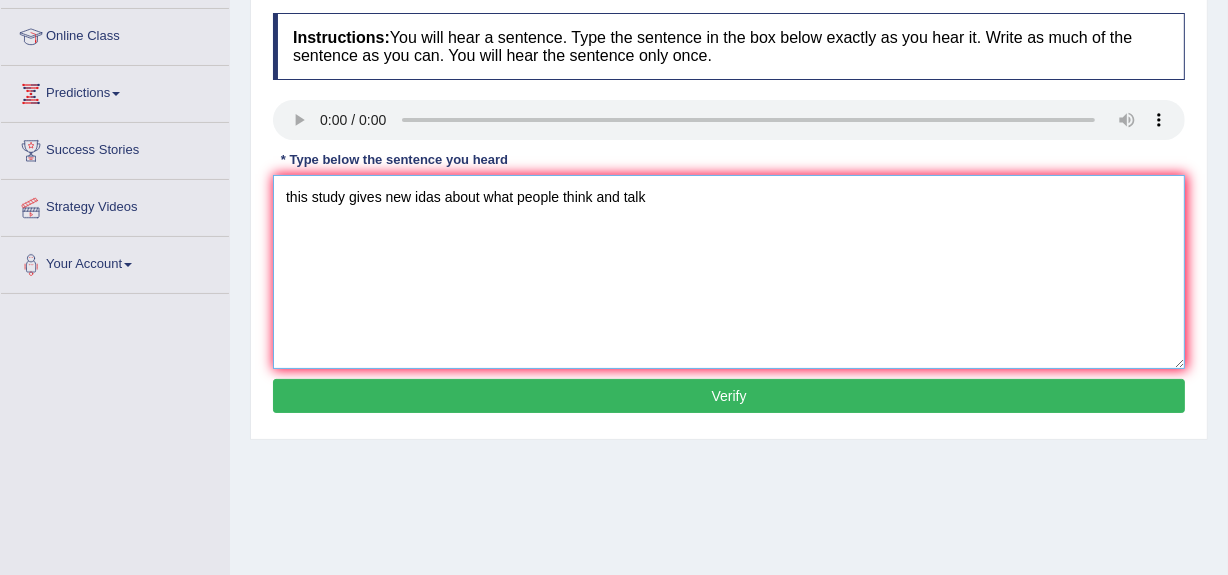 click on "this study gives new idas about what people think and talk" at bounding box center [729, 272] 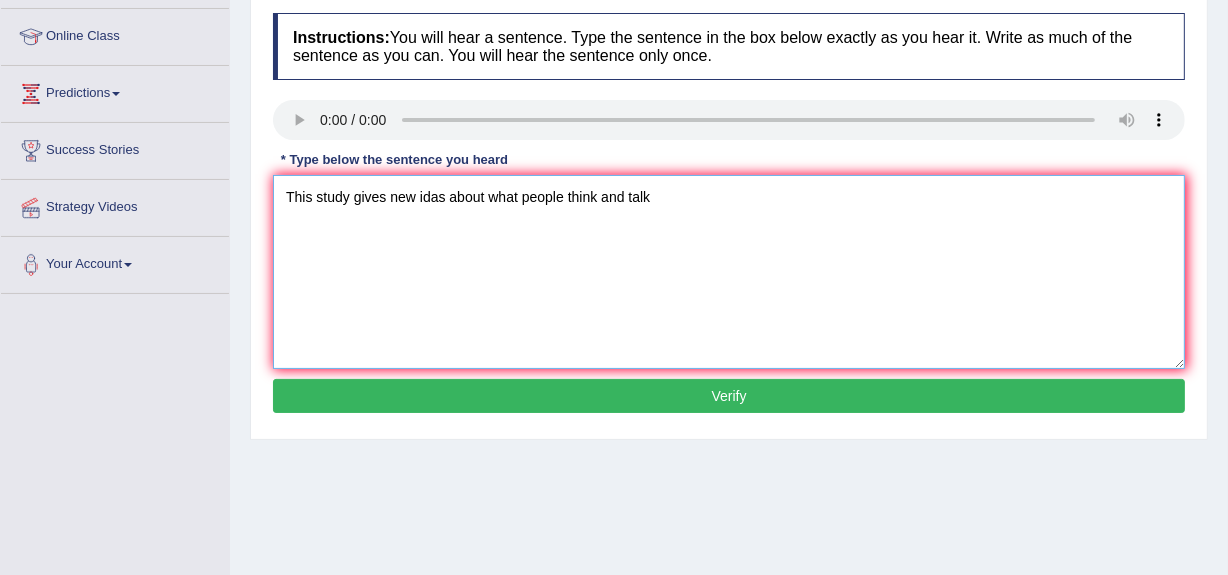 click on "This study gives new idas about what people think and talk" at bounding box center [729, 272] 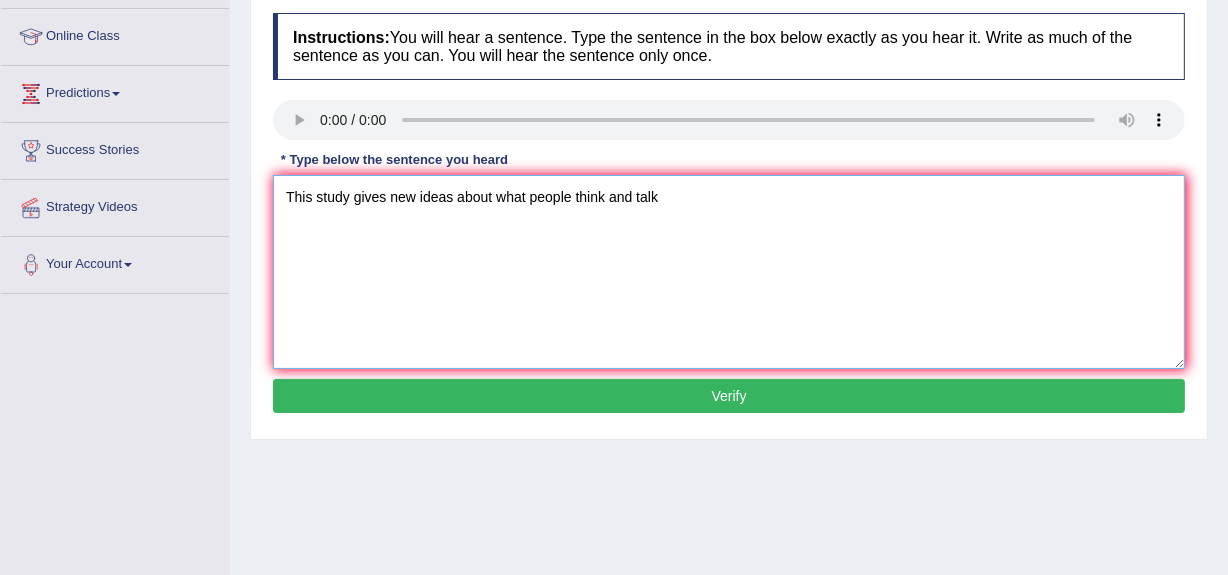 click on "This study gives new ideas about what people think and talk" at bounding box center (729, 272) 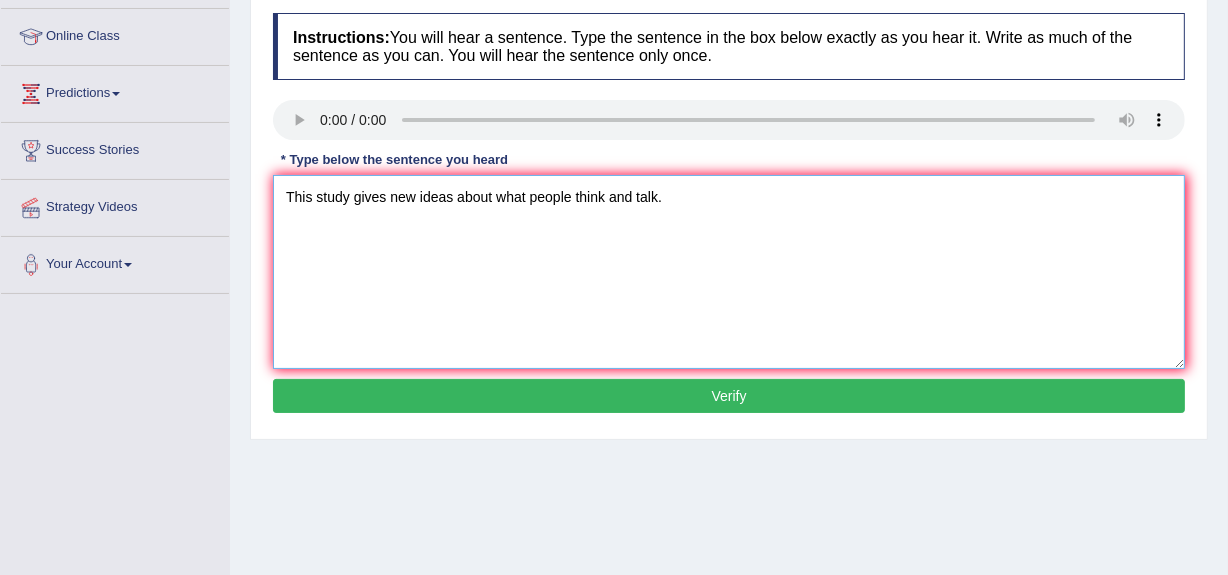type on "This study gives new ideas about what people think and talk." 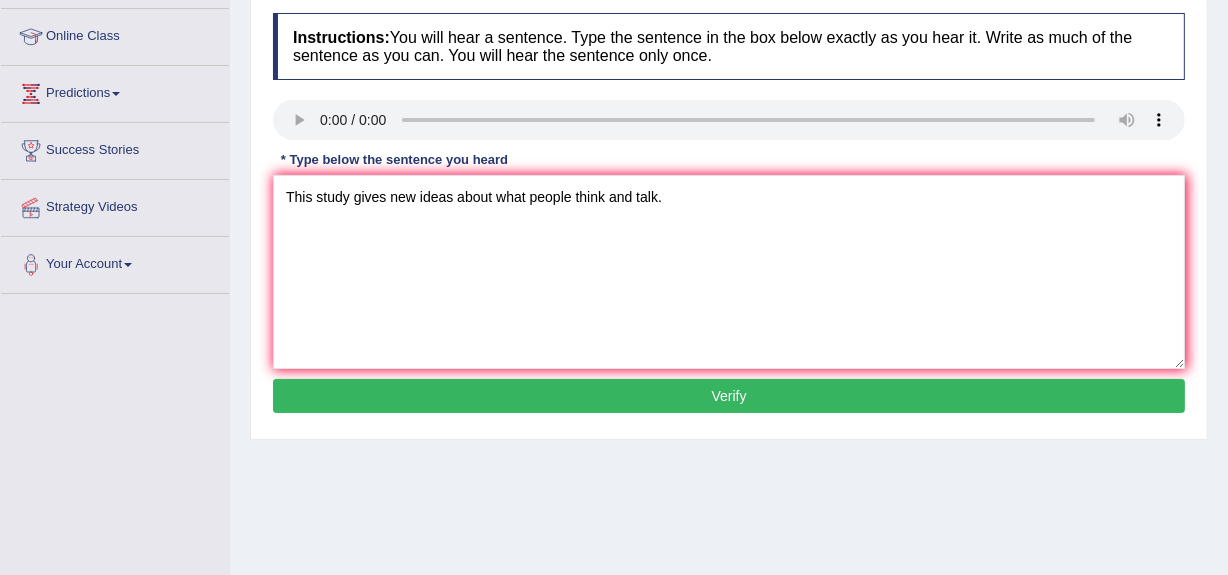click on "Verify" at bounding box center (729, 396) 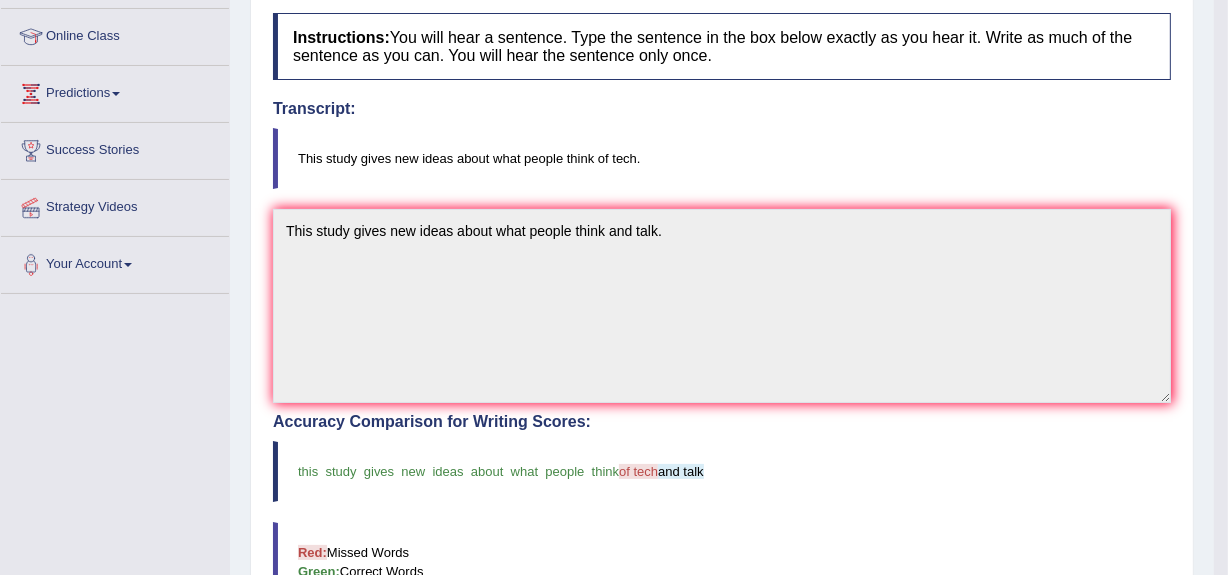 scroll, scrollTop: 718, scrollLeft: 0, axis: vertical 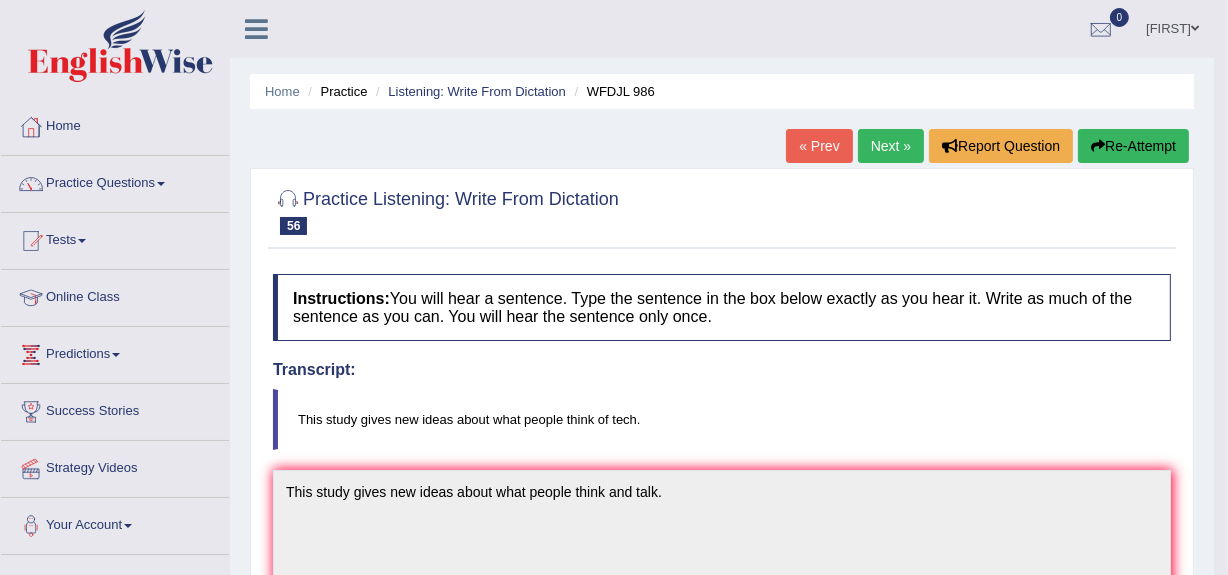 click on "Next »" at bounding box center [891, 146] 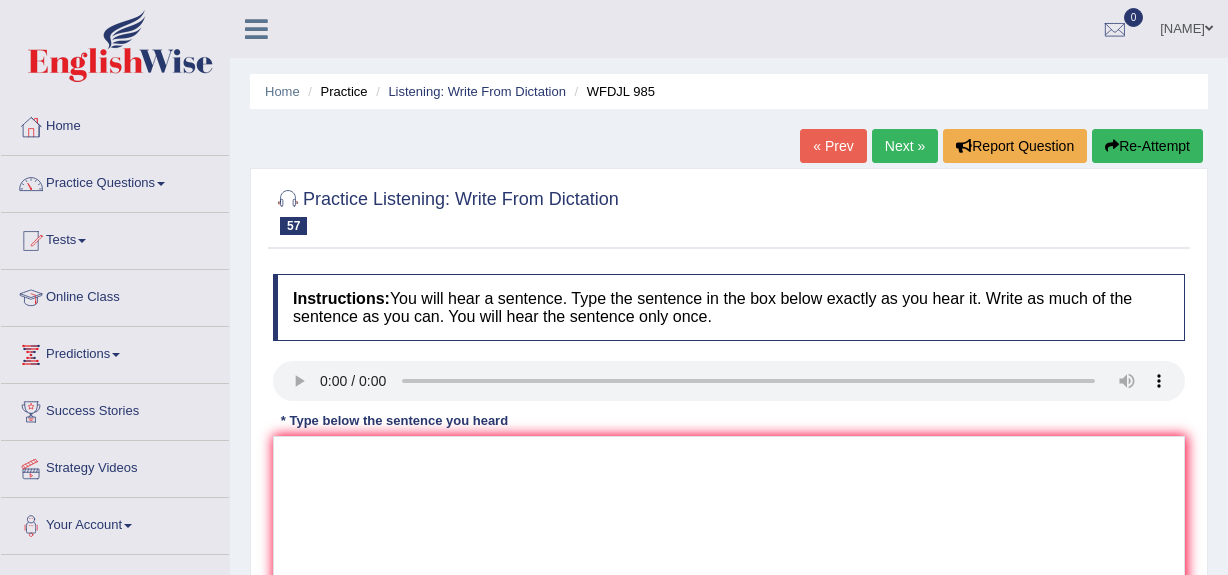 scroll, scrollTop: 474, scrollLeft: 0, axis: vertical 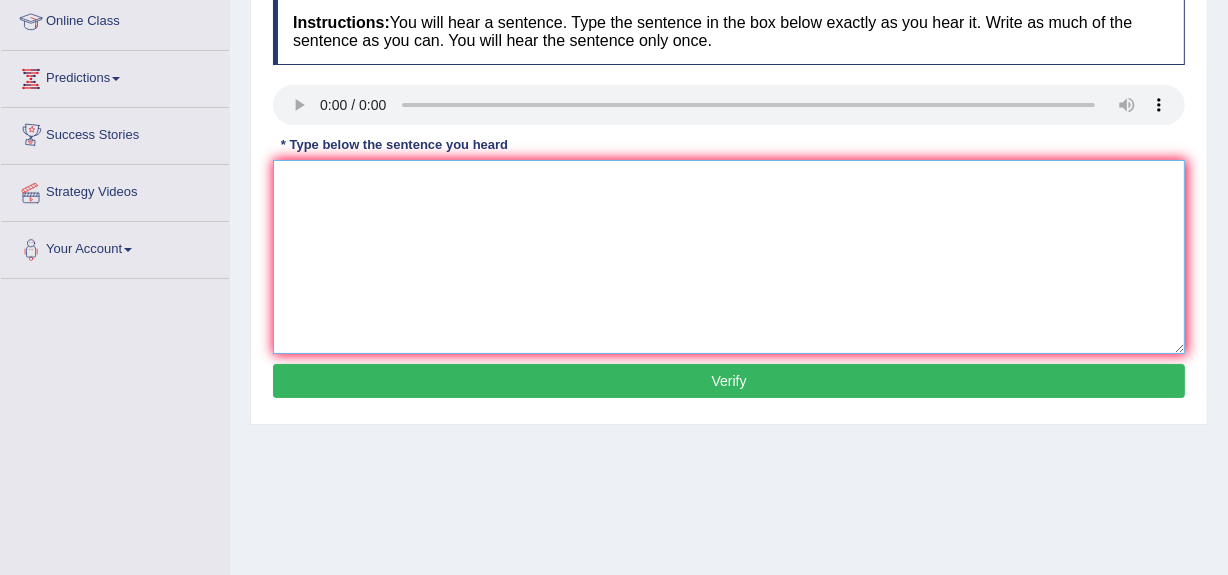click at bounding box center (729, 257) 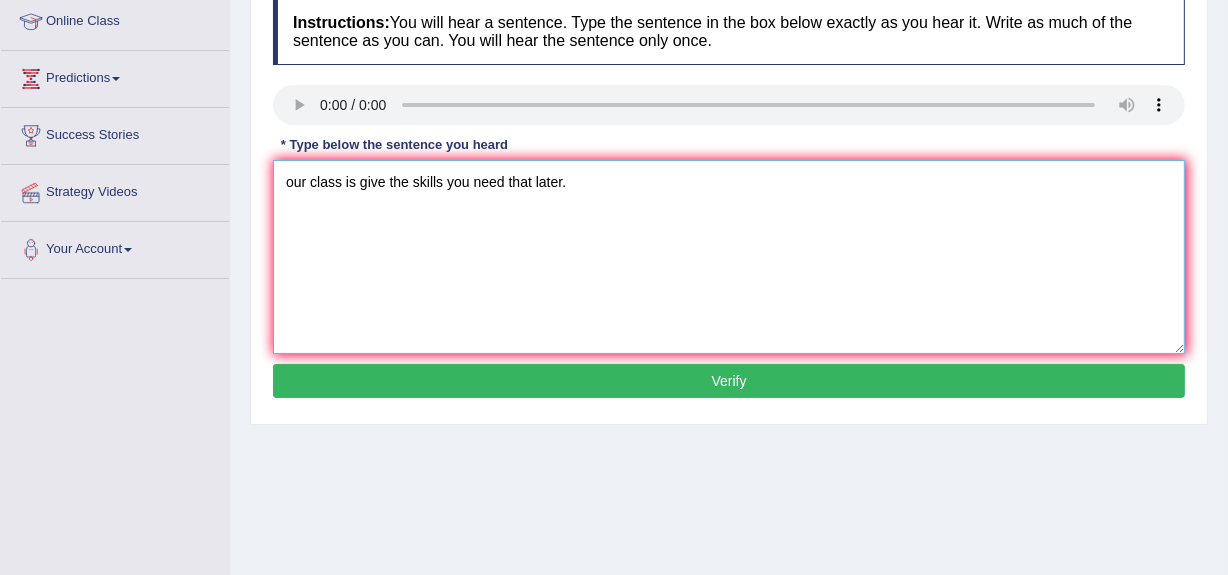 click on "our class is give the skills you need that later." at bounding box center [729, 257] 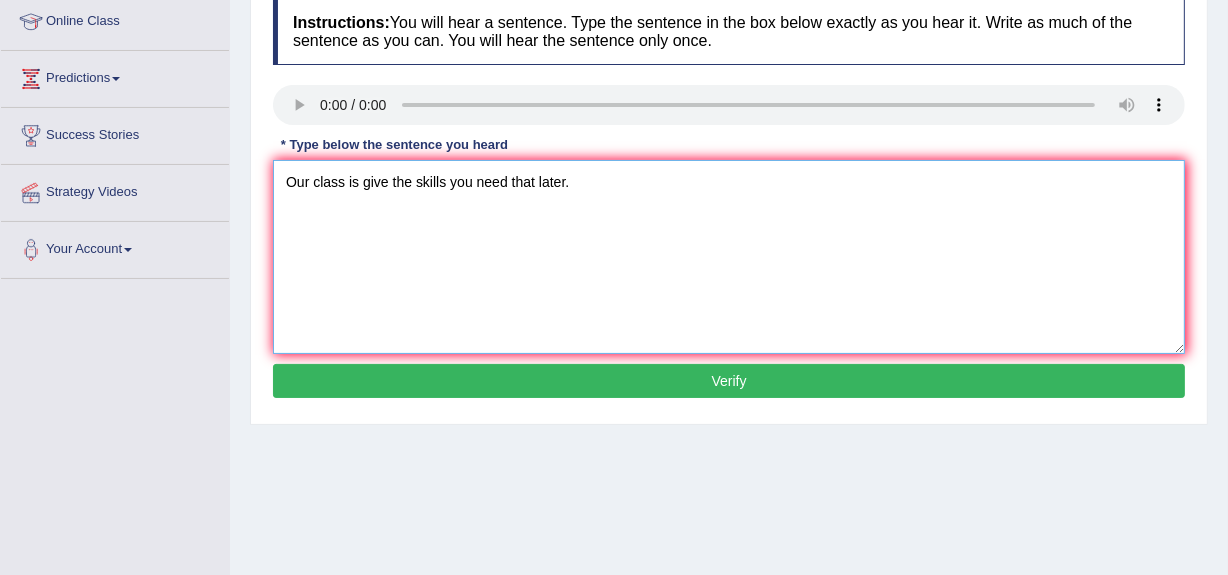 type on "Our class is give the skills you need that later." 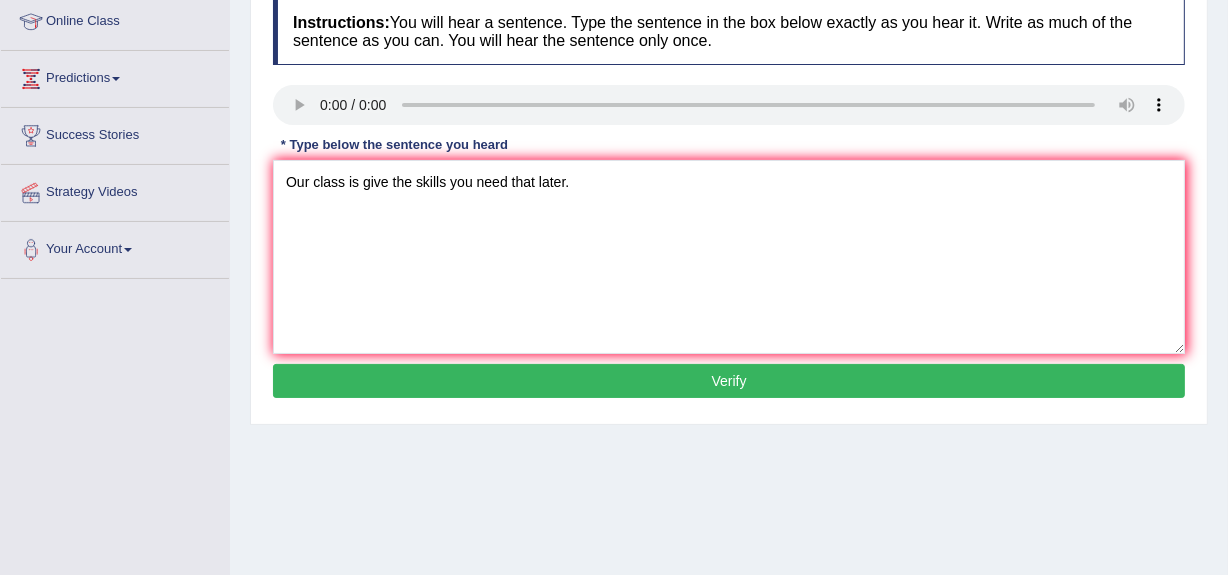 click on "Verify" at bounding box center [729, 381] 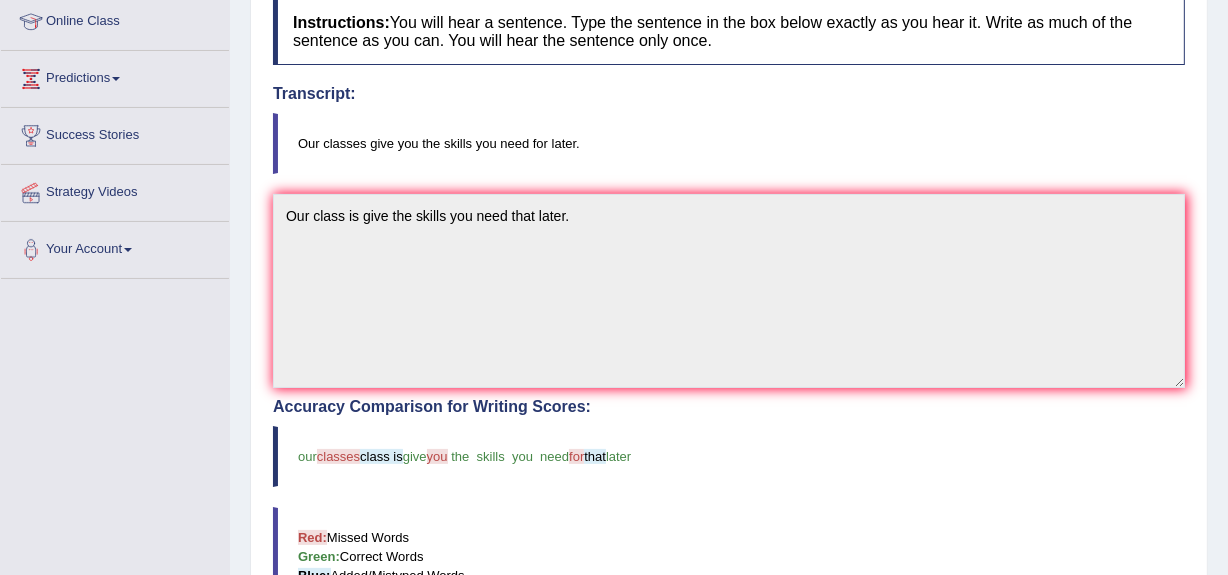 scroll, scrollTop: 718, scrollLeft: 0, axis: vertical 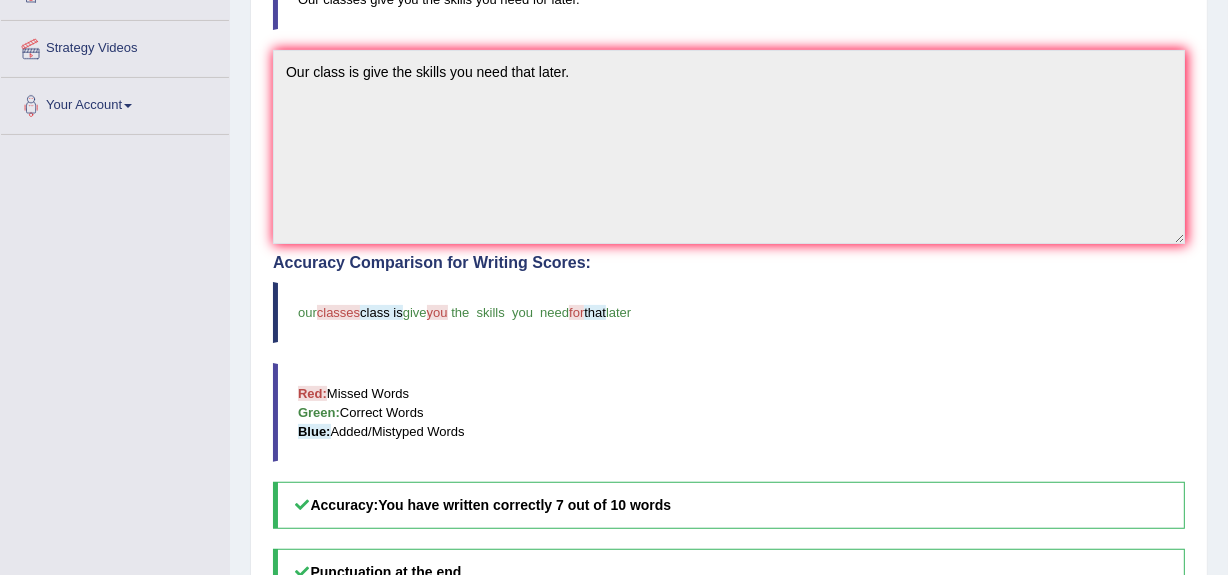 drag, startPoint x: 1203, startPoint y: 248, endPoint x: 1218, endPoint y: 237, distance: 18.601076 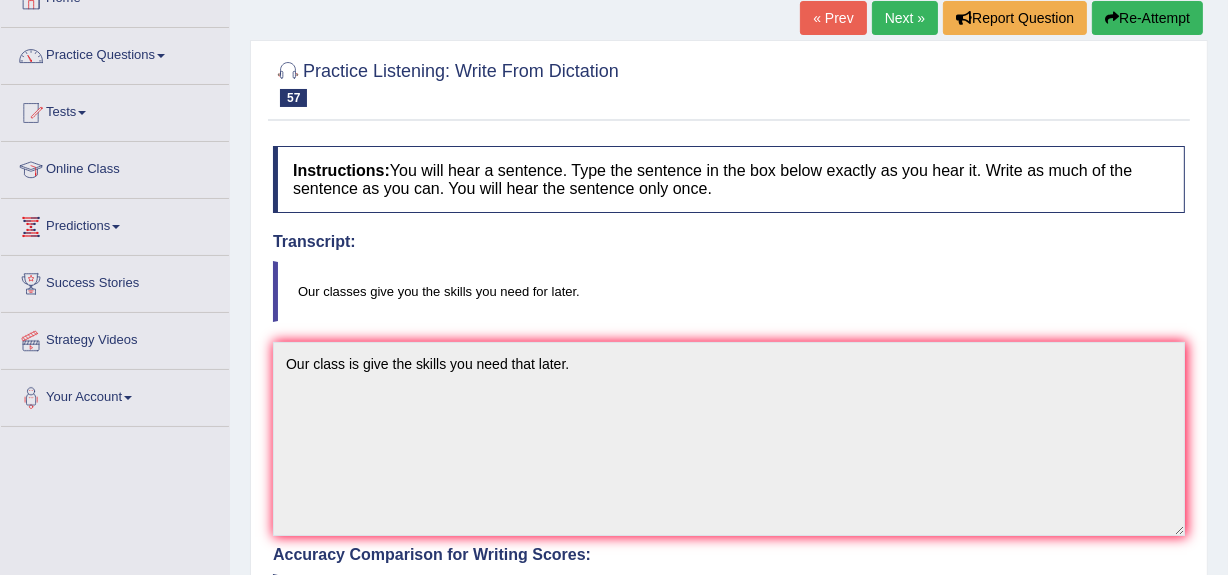 scroll, scrollTop: 0, scrollLeft: 0, axis: both 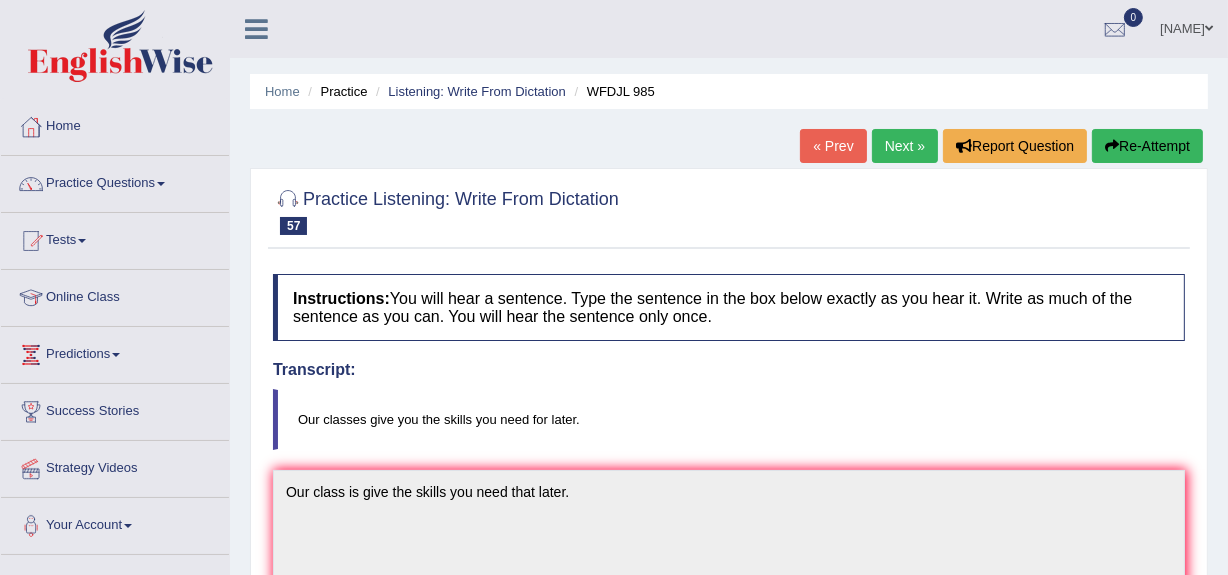 click on "Next »" at bounding box center [905, 146] 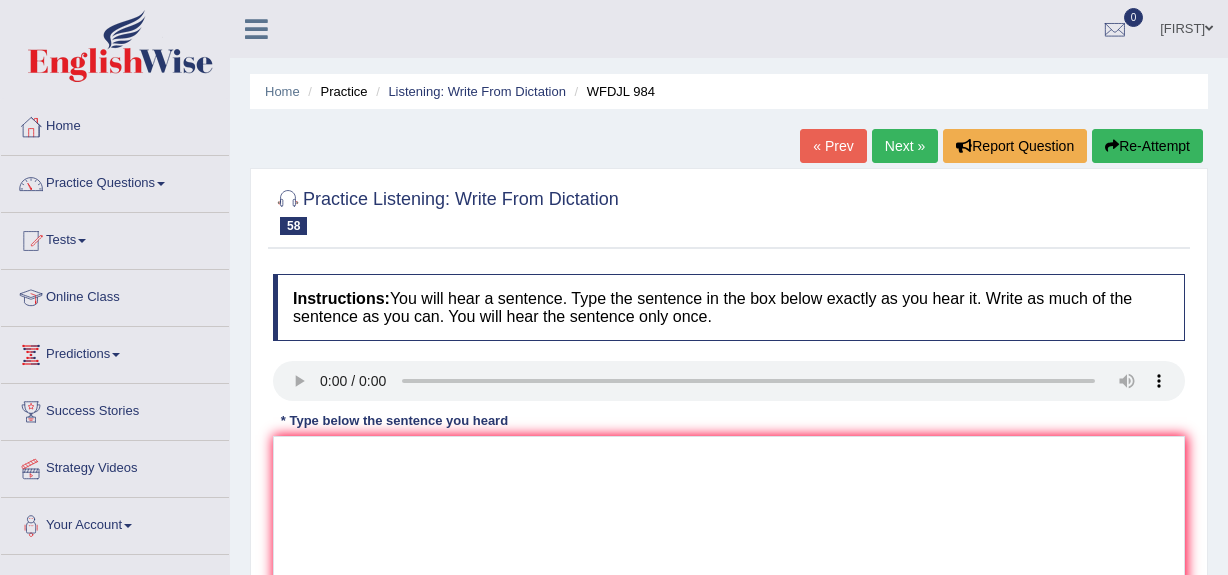 scroll, scrollTop: 474, scrollLeft: 0, axis: vertical 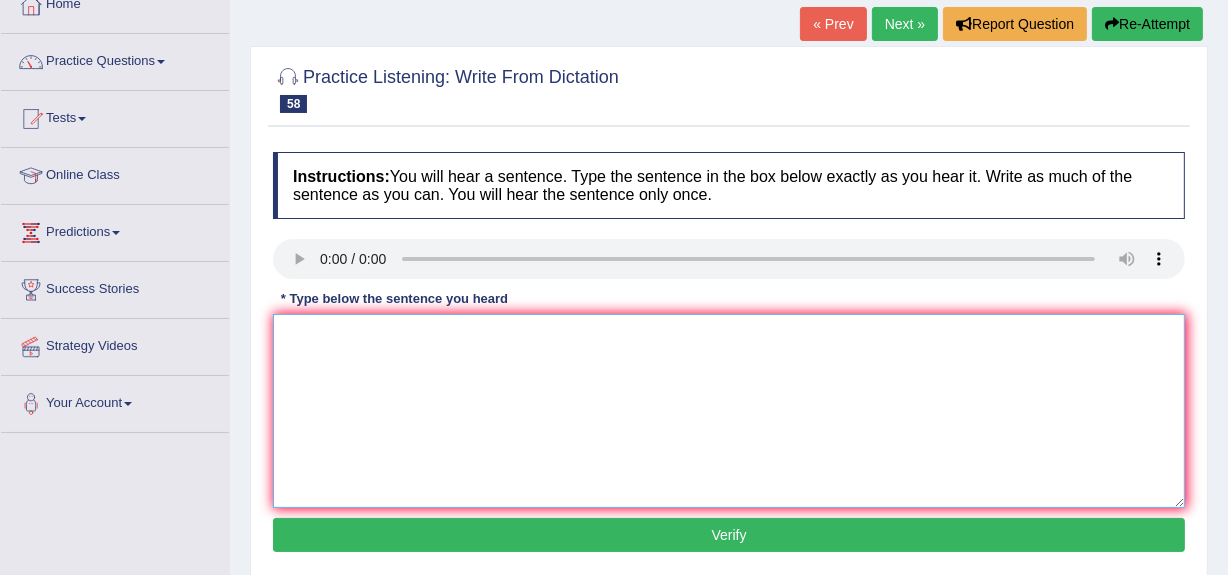 click at bounding box center [729, 411] 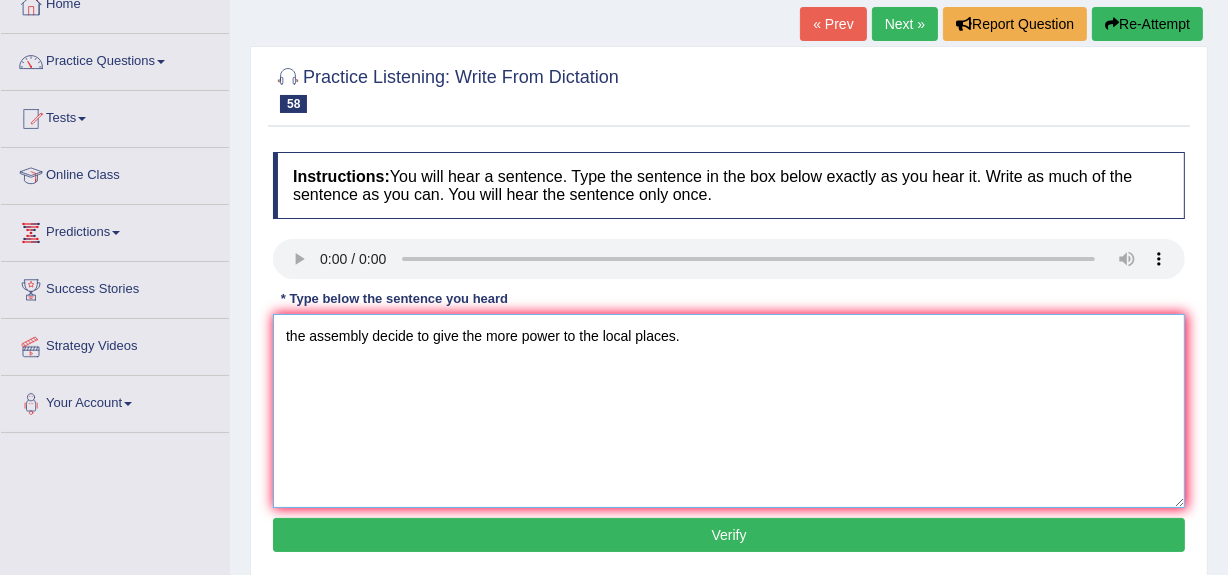 scroll, scrollTop: 474, scrollLeft: 0, axis: vertical 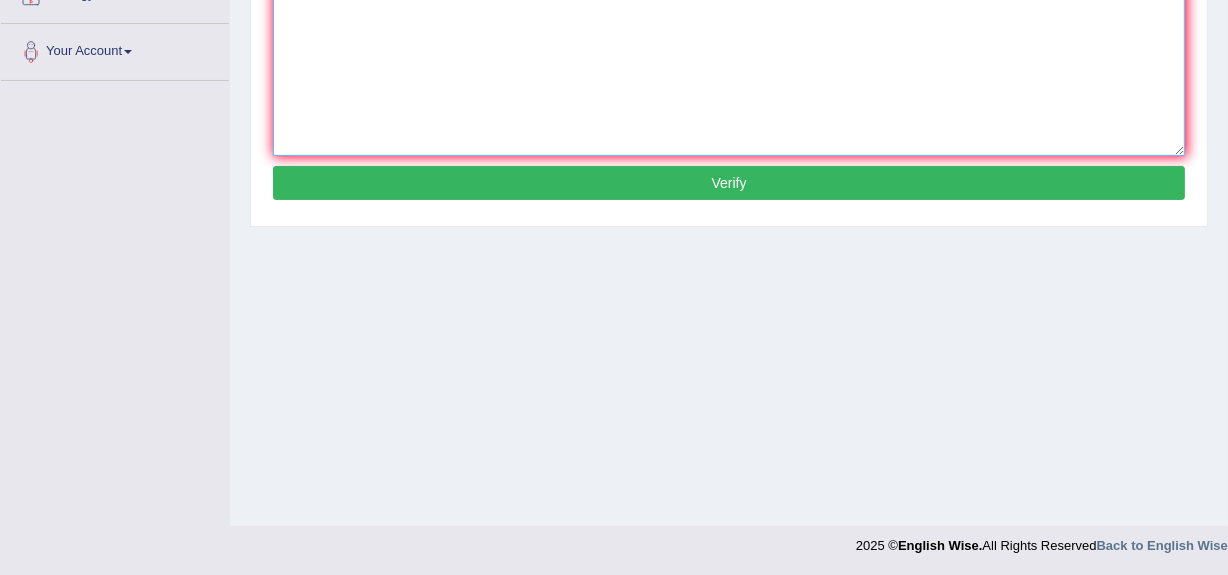 type on "the assembly decide to give the more power to the local places." 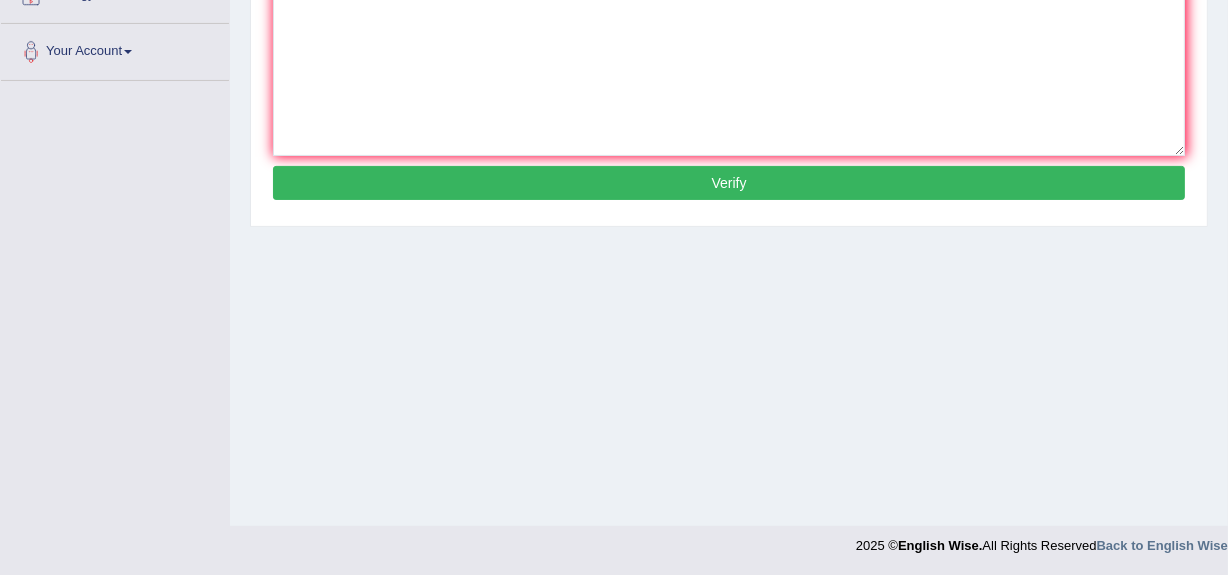 click on "Verify" at bounding box center [729, 183] 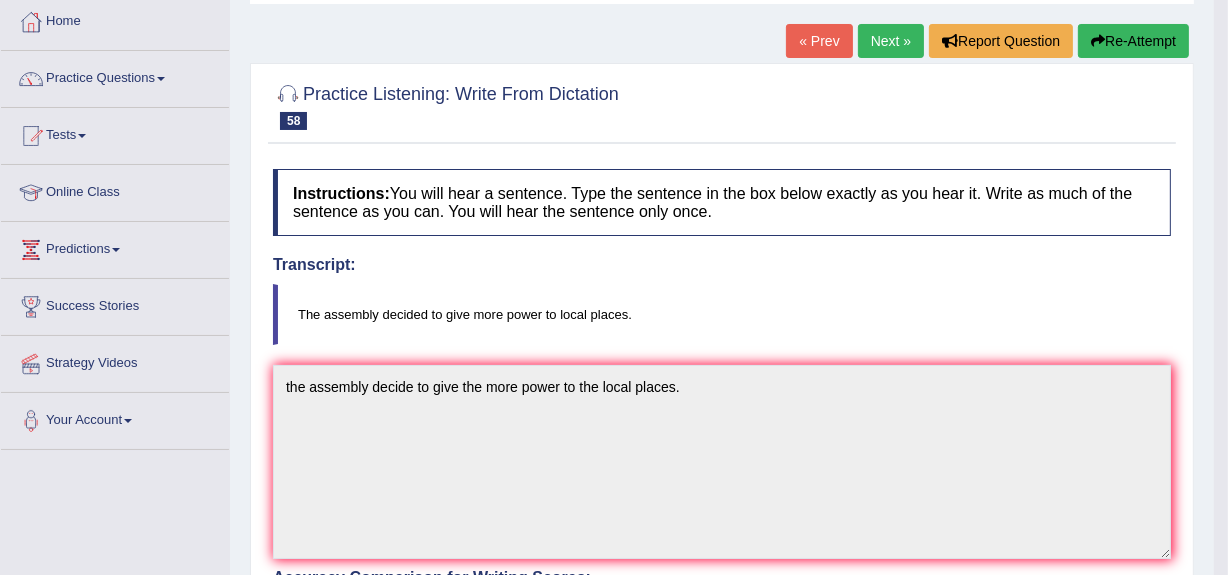 scroll, scrollTop: 0, scrollLeft: 0, axis: both 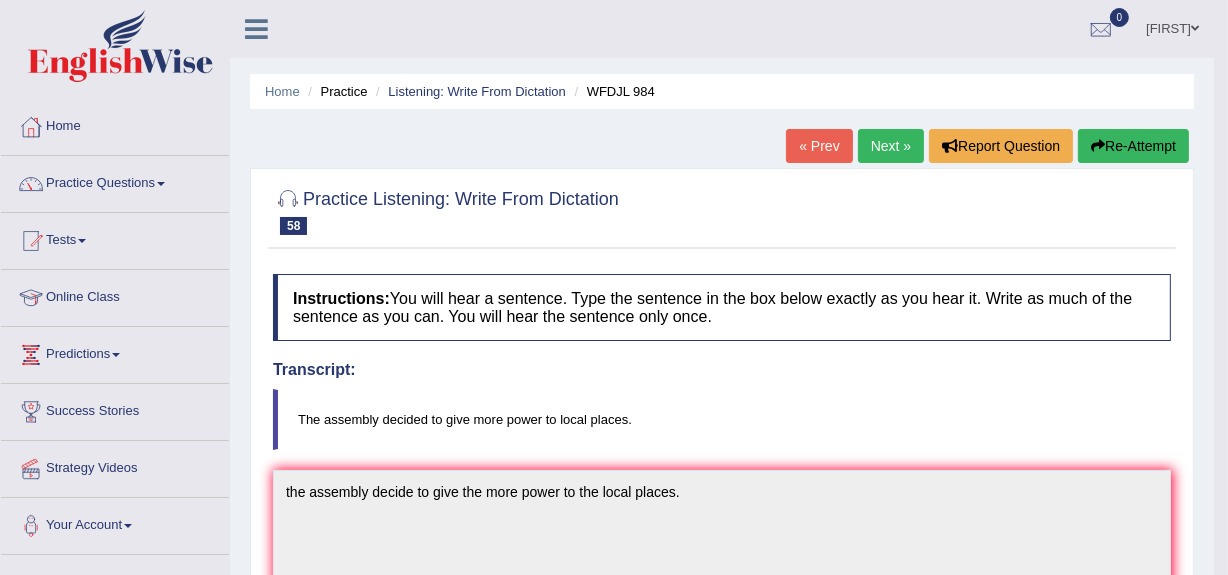 click on "Next »" at bounding box center (891, 146) 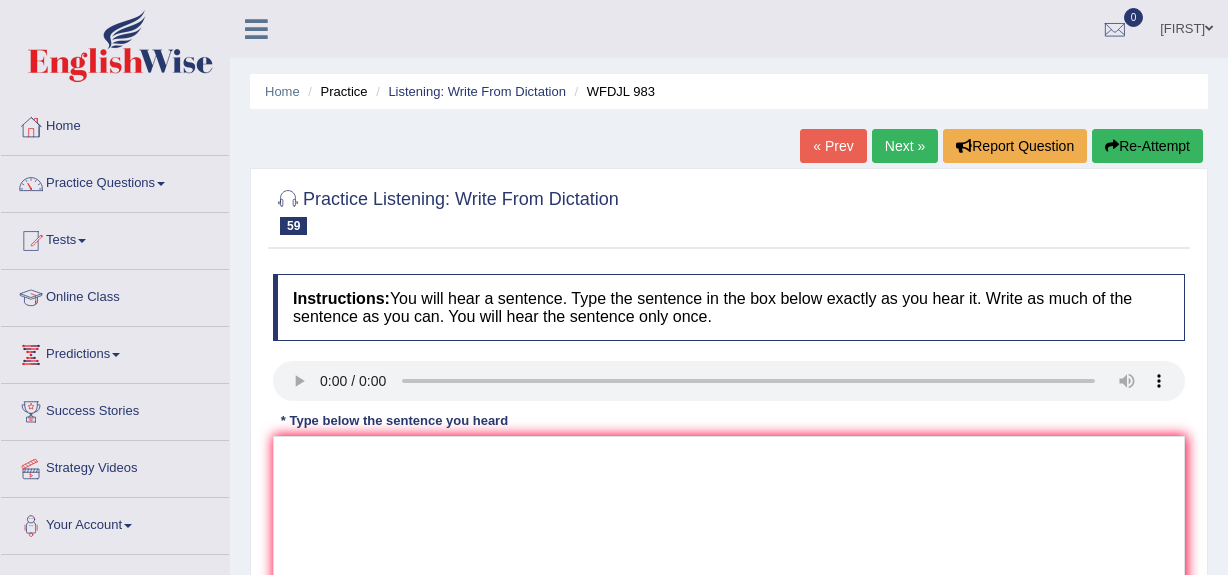 scroll, scrollTop: 474, scrollLeft: 0, axis: vertical 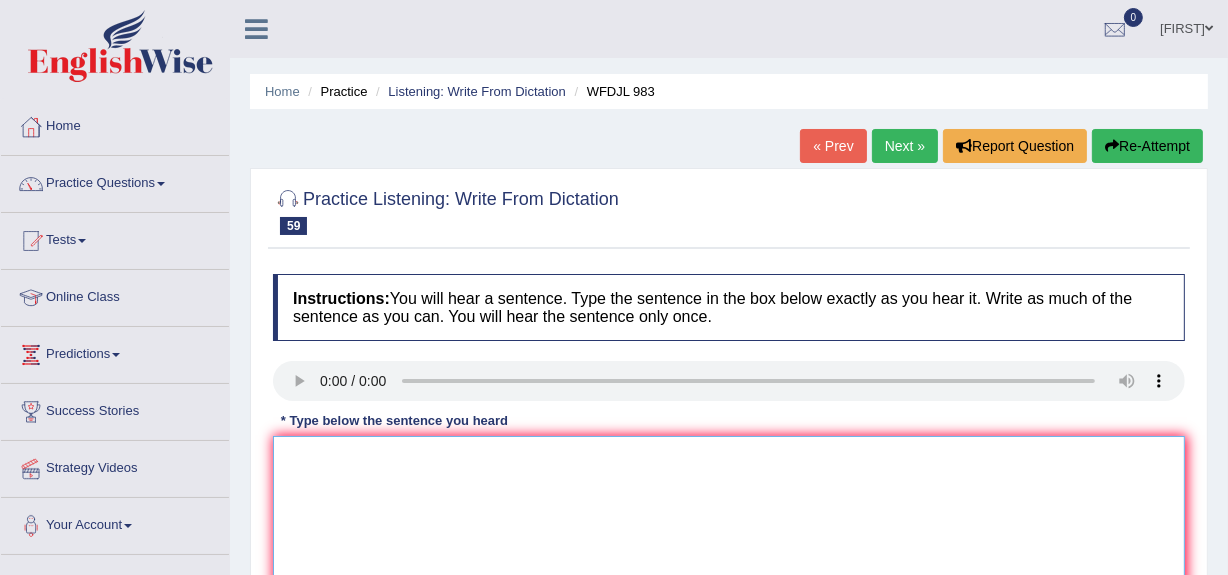 click at bounding box center [729, 533] 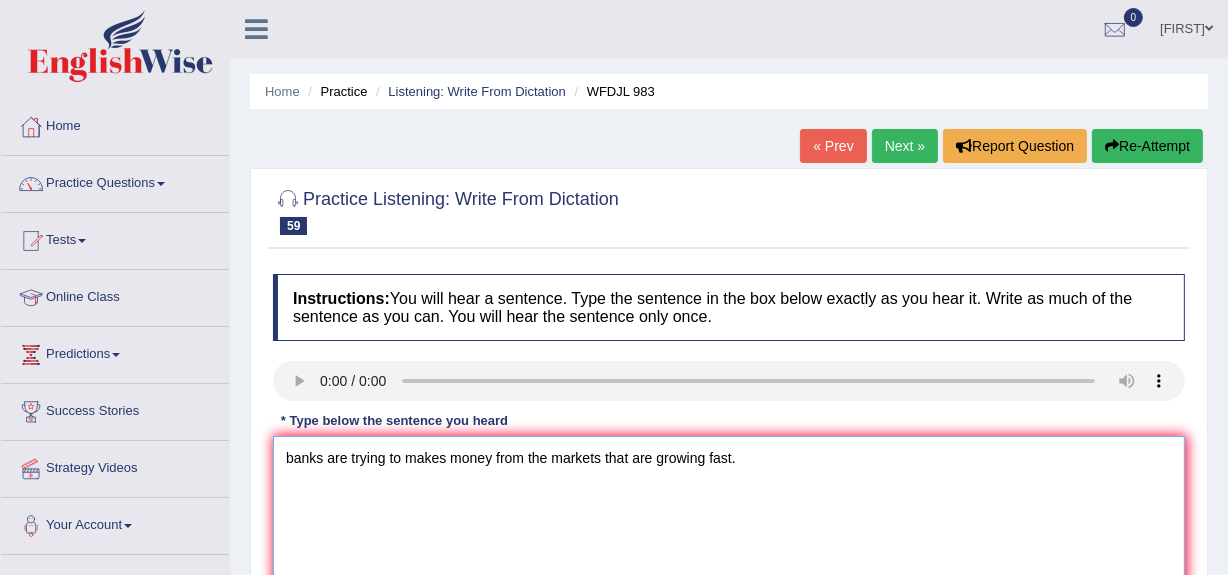 scroll, scrollTop: 86, scrollLeft: 0, axis: vertical 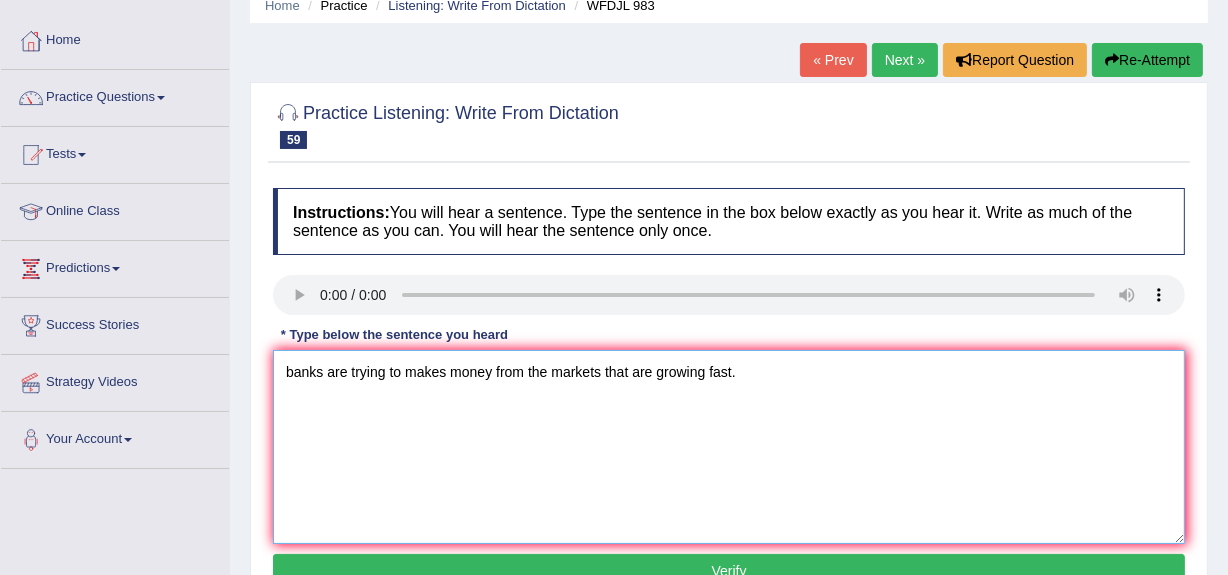 click on "banks are trying to makes money from the markets that are growing fast." at bounding box center [729, 447] 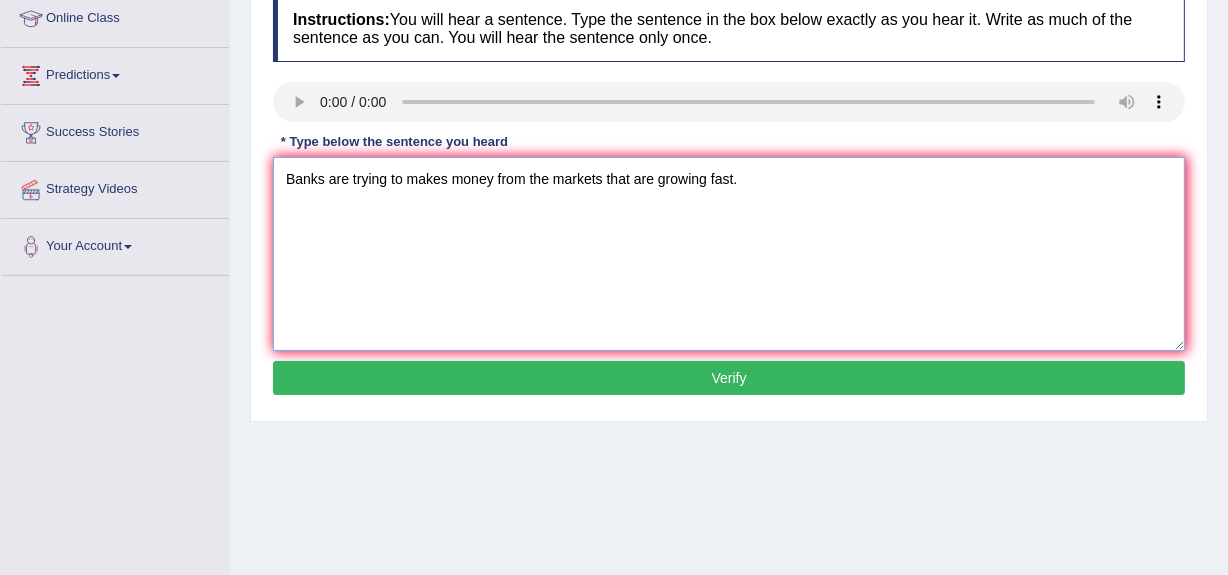 scroll, scrollTop: 280, scrollLeft: 0, axis: vertical 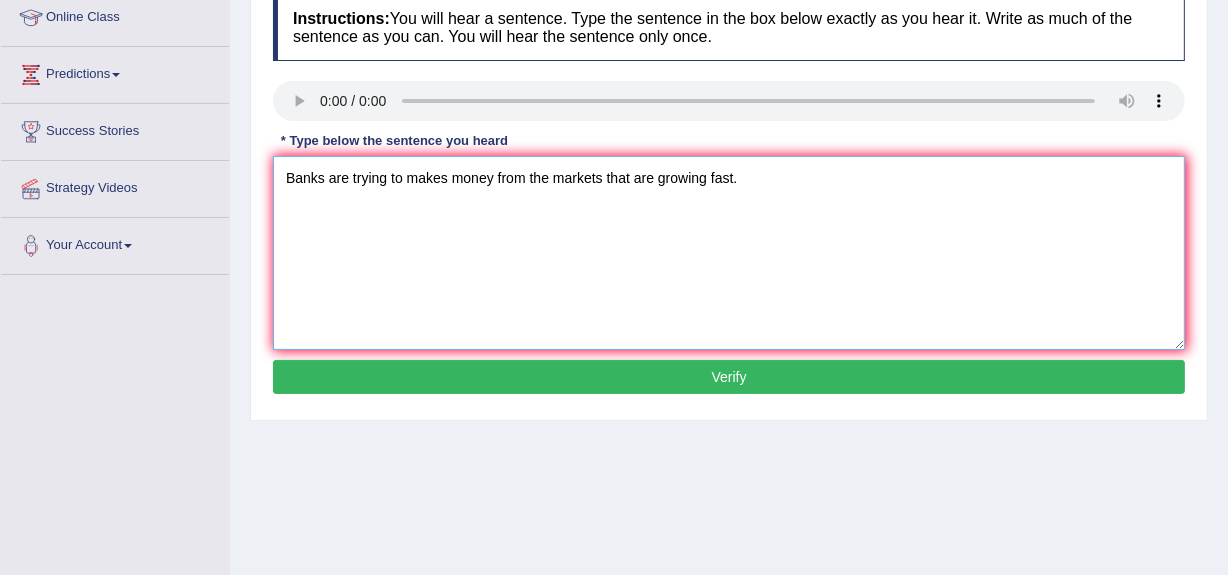 type on "Banks are trying to makes money from the markets that are growing fast." 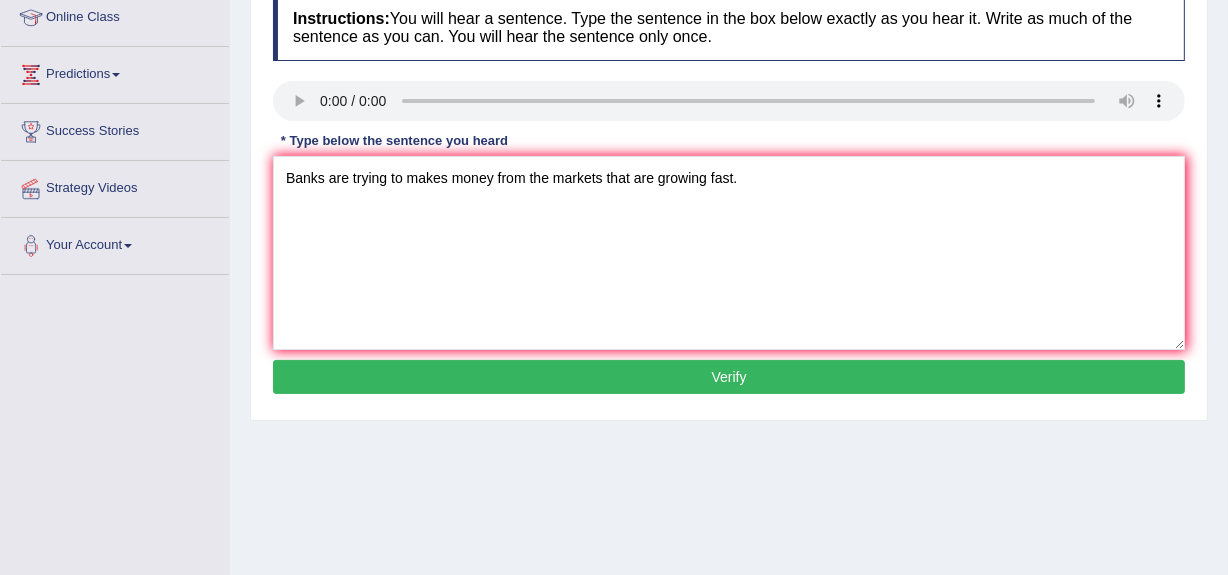 click on "Verify" at bounding box center (729, 377) 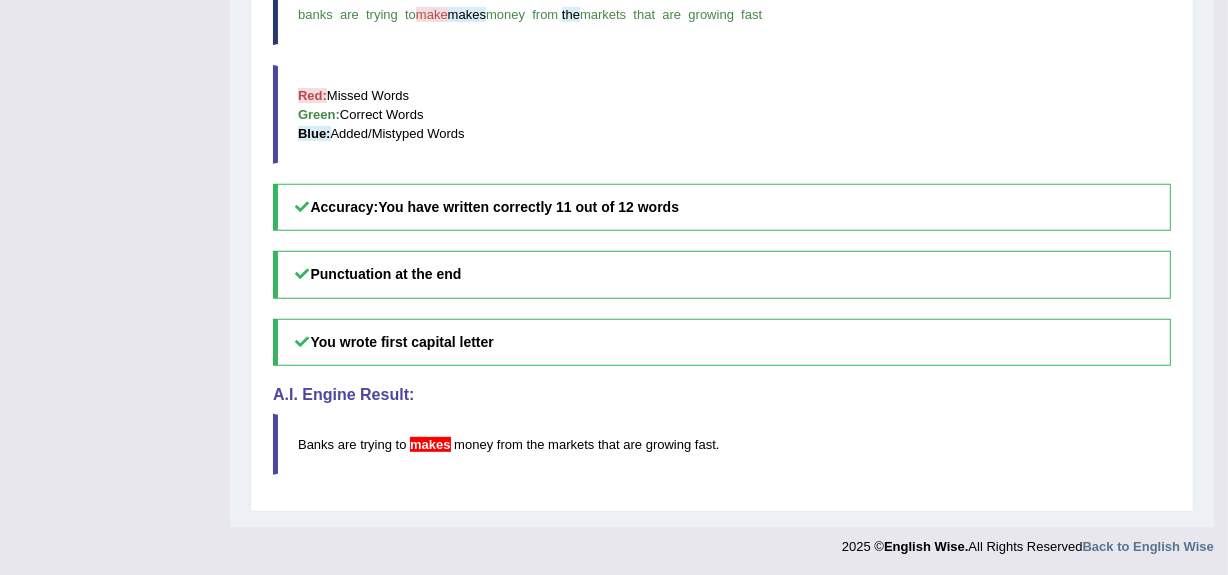 scroll, scrollTop: 0, scrollLeft: 0, axis: both 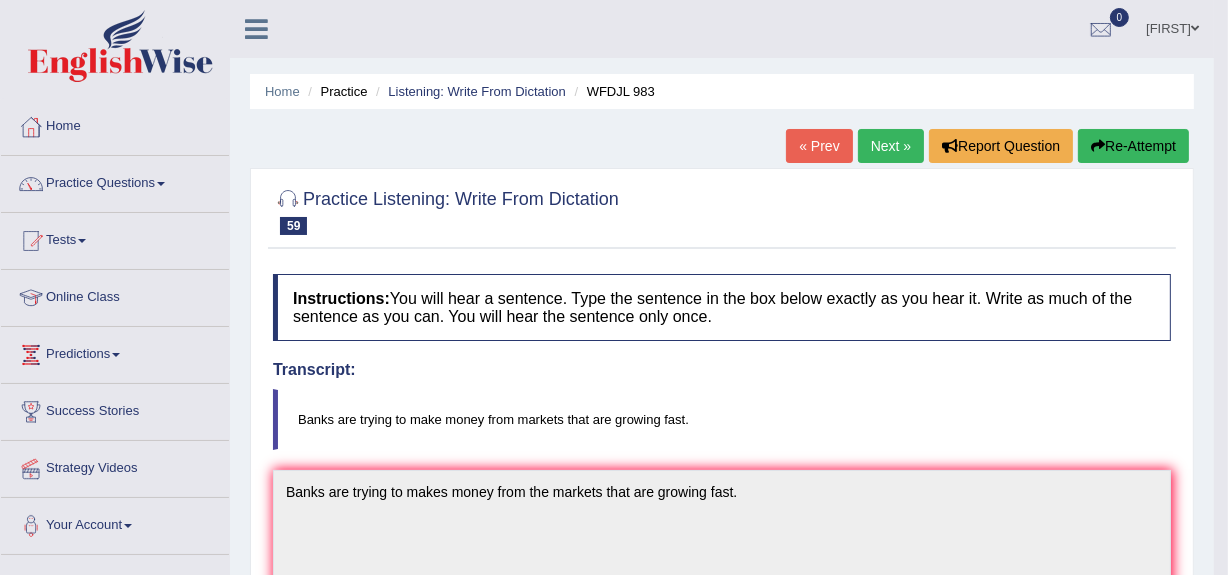 click on "Next »" at bounding box center (891, 146) 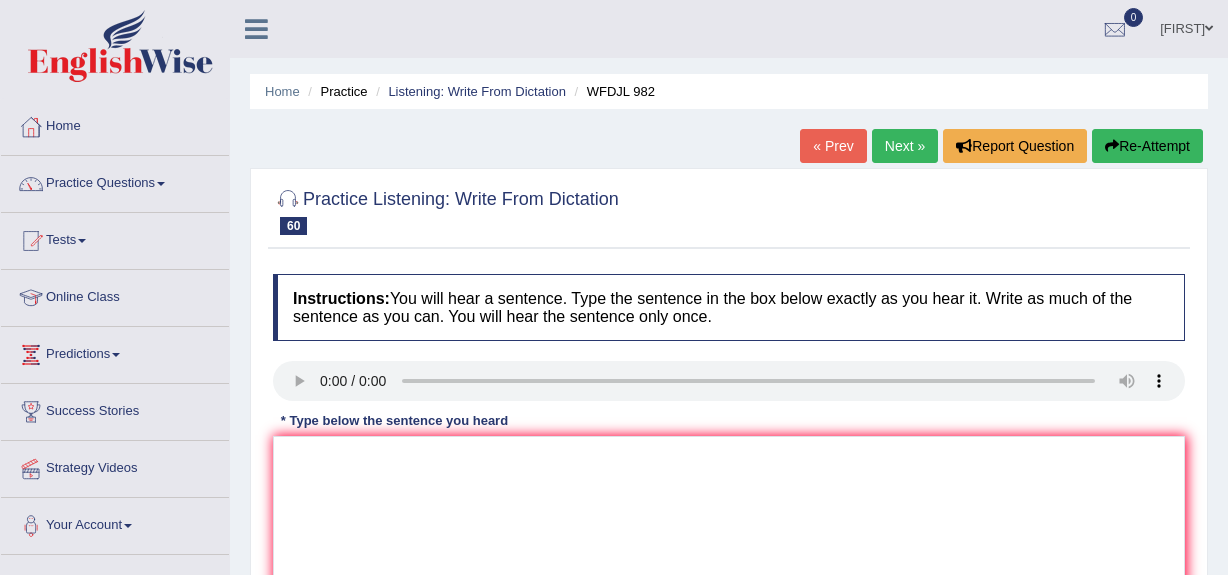 scroll, scrollTop: 0, scrollLeft: 0, axis: both 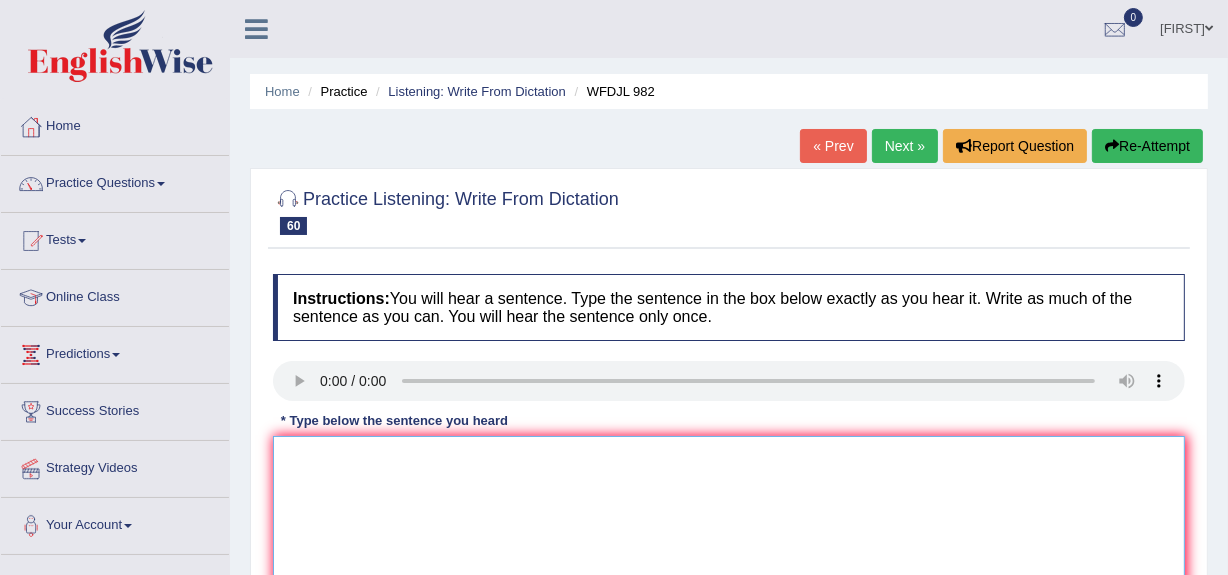 click at bounding box center [729, 533] 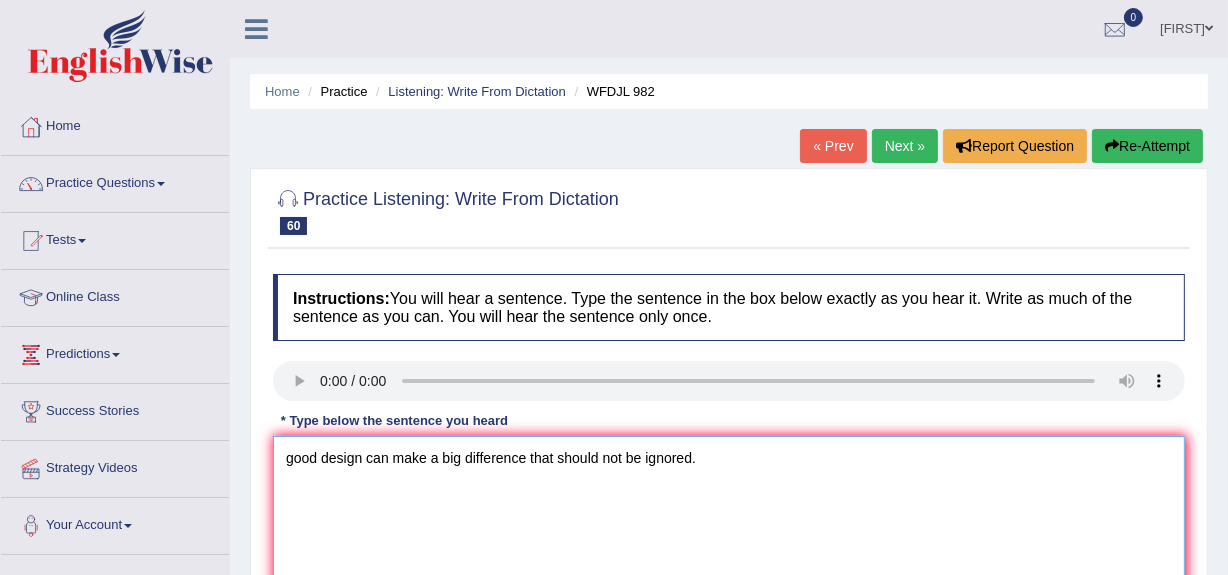 click on "good design can make a big difference that should not be ignored." at bounding box center [729, 533] 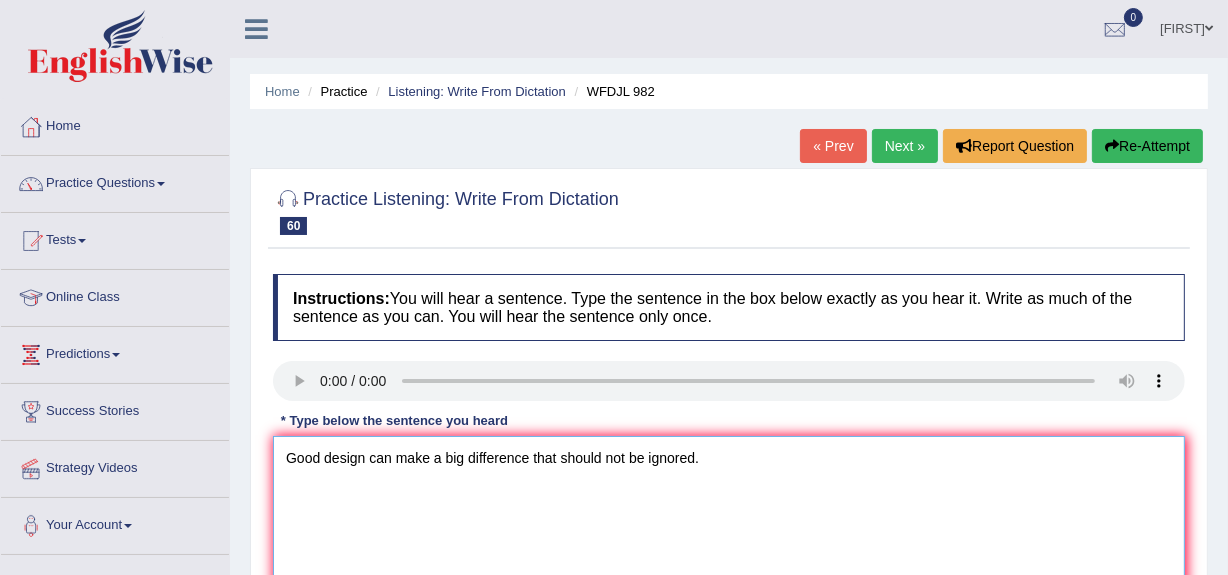 click on "Good design can make a big difference that should not be ignored." at bounding box center (729, 533) 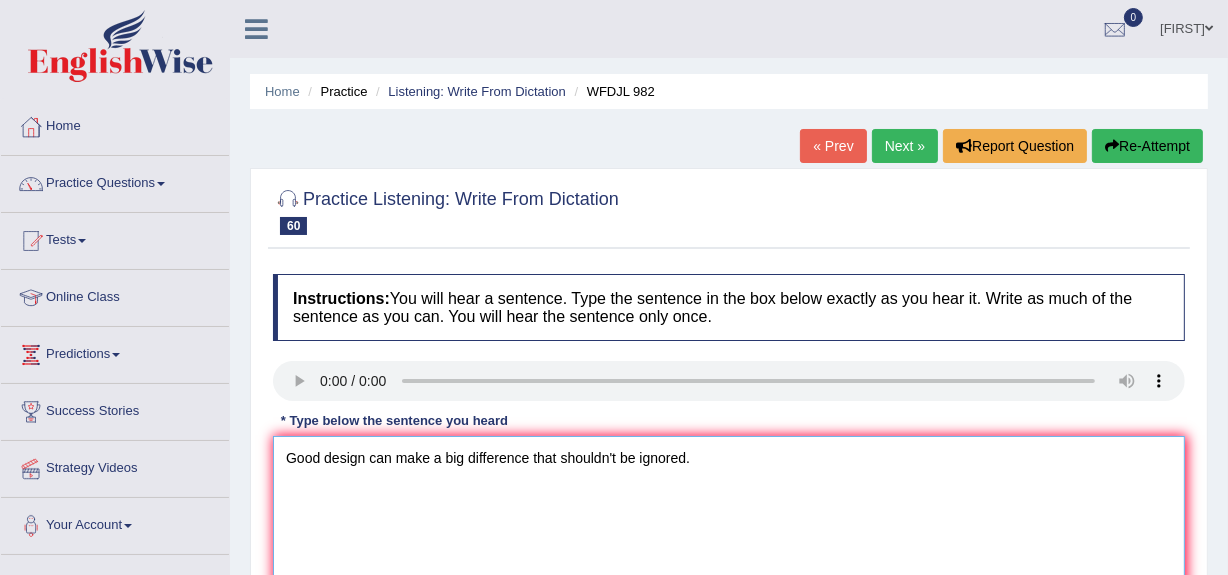scroll, scrollTop: 474, scrollLeft: 0, axis: vertical 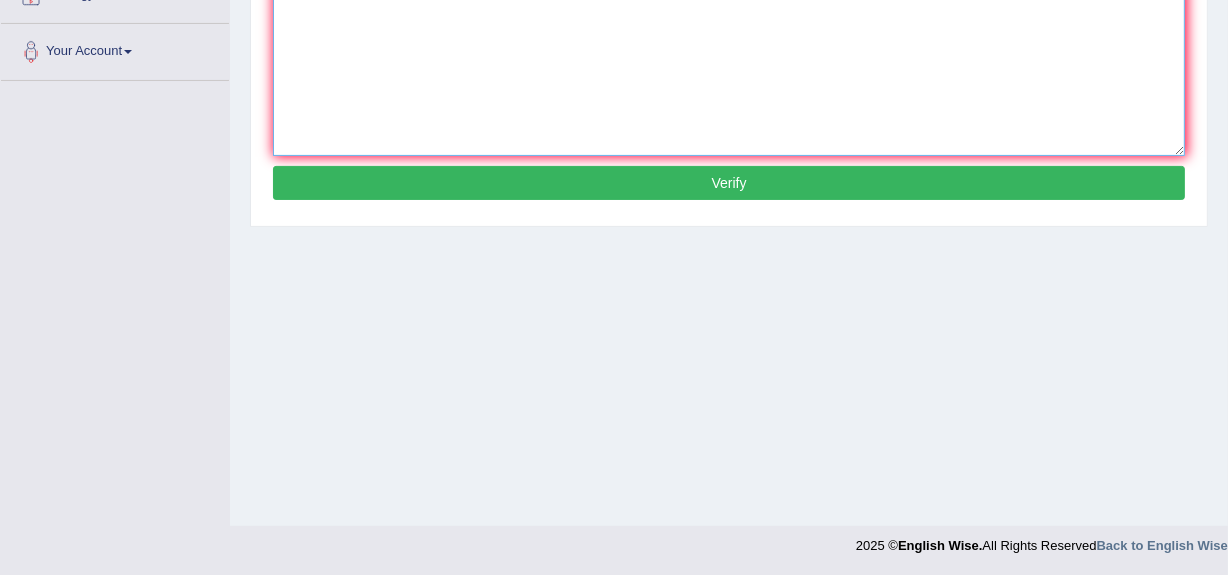 type on "Good design can make a big difference that shouldn't be ignored." 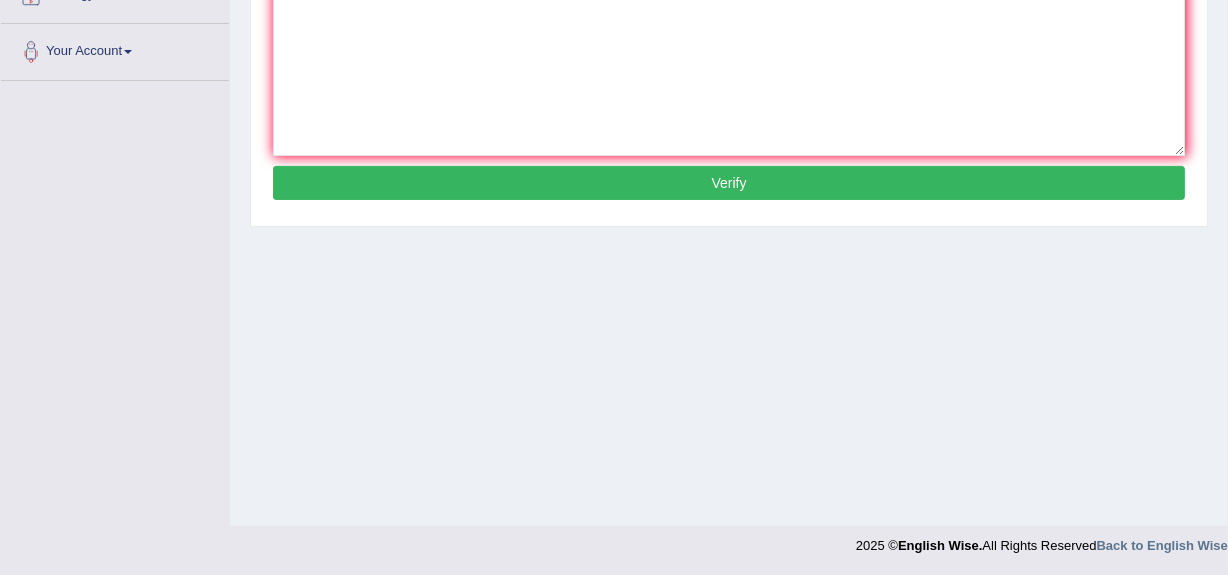click on "Verify" at bounding box center (729, 183) 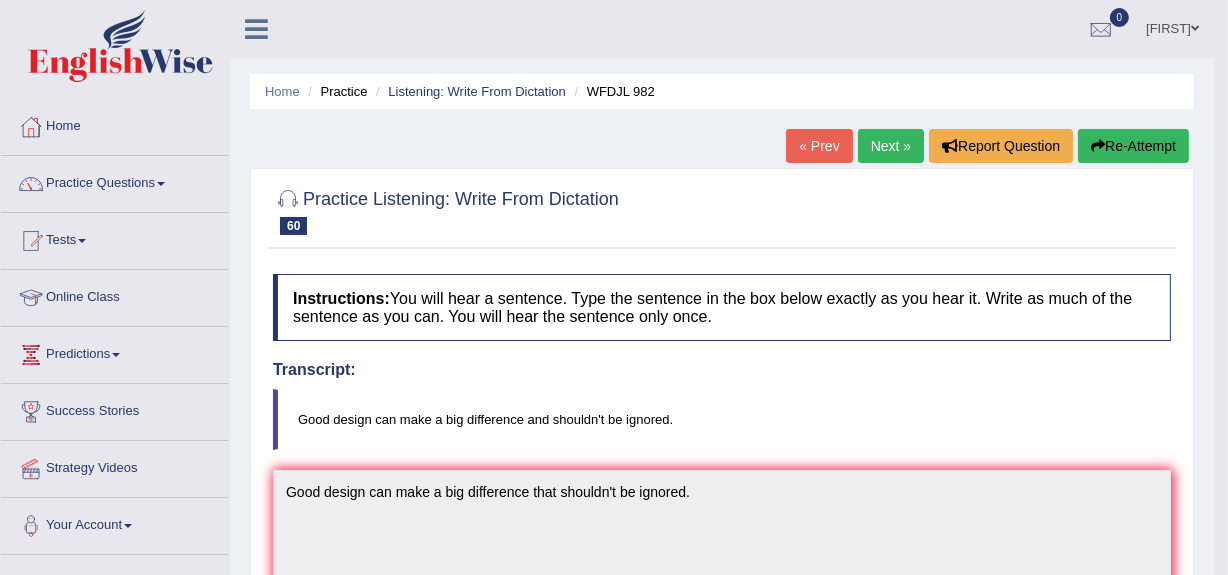 scroll, scrollTop: 718, scrollLeft: 0, axis: vertical 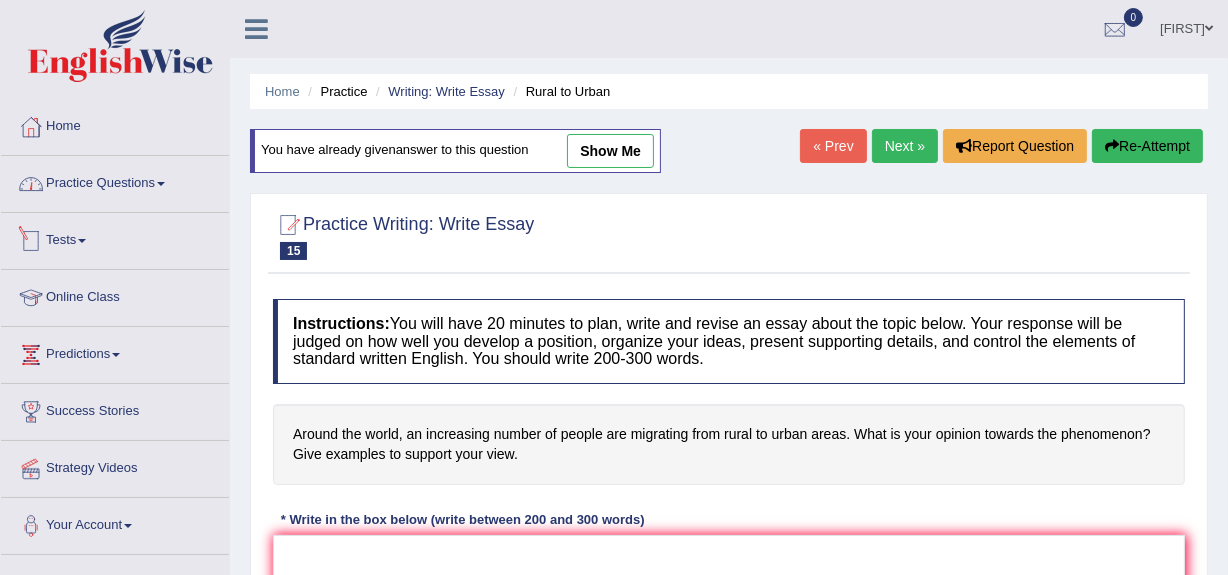 click on "Practice Questions" at bounding box center [115, 181] 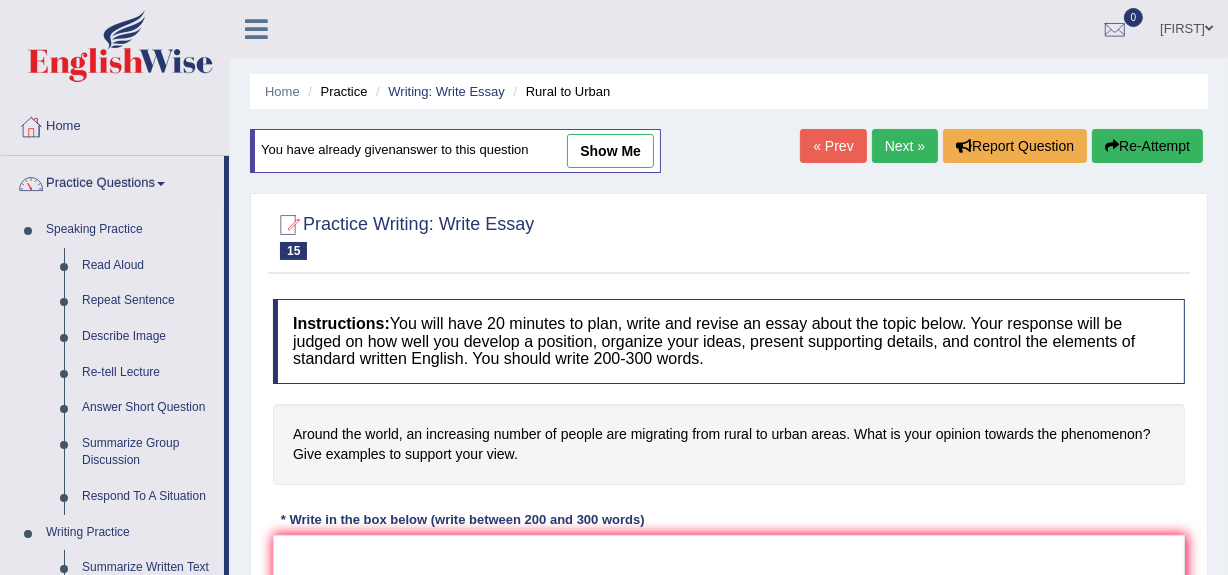 click on "Practice Questions" at bounding box center [112, 181] 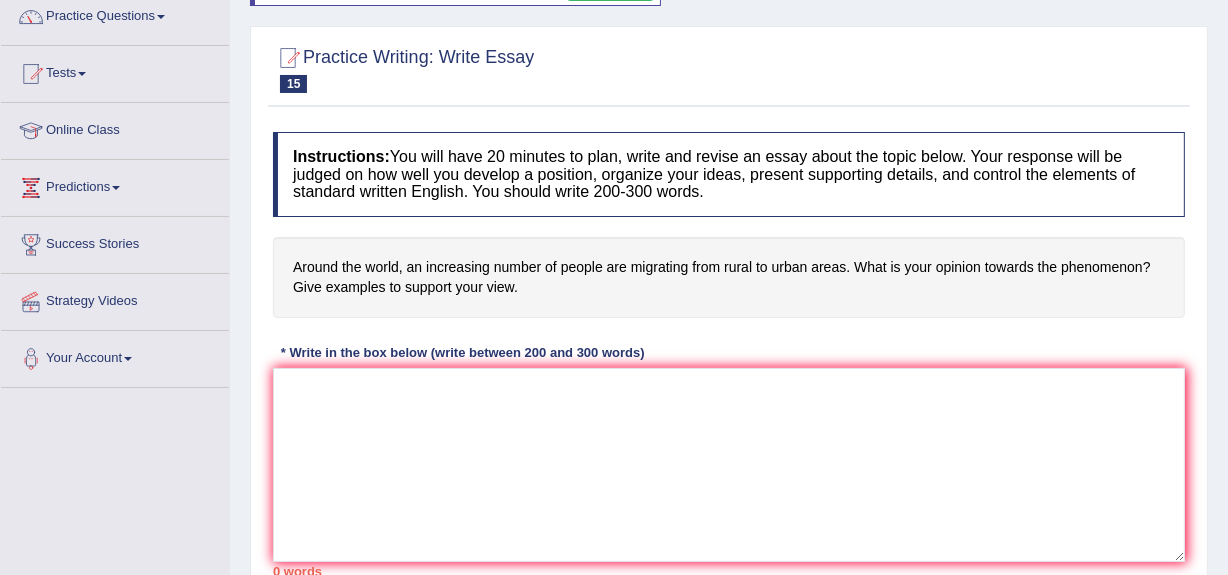 scroll, scrollTop: 139, scrollLeft: 0, axis: vertical 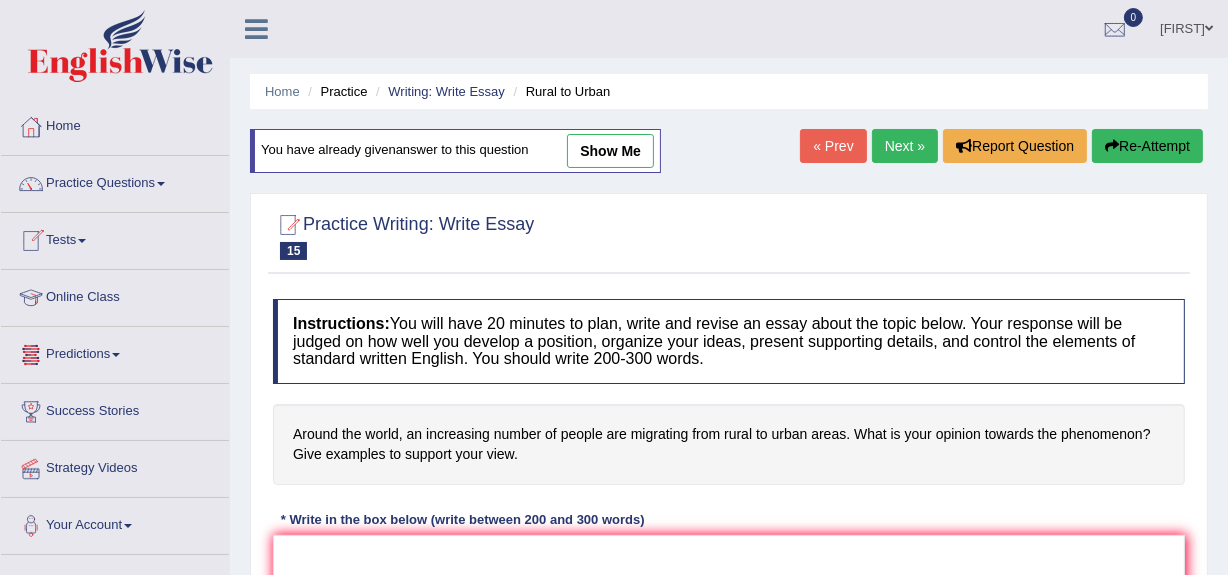 click on "Practice Questions" at bounding box center (115, 181) 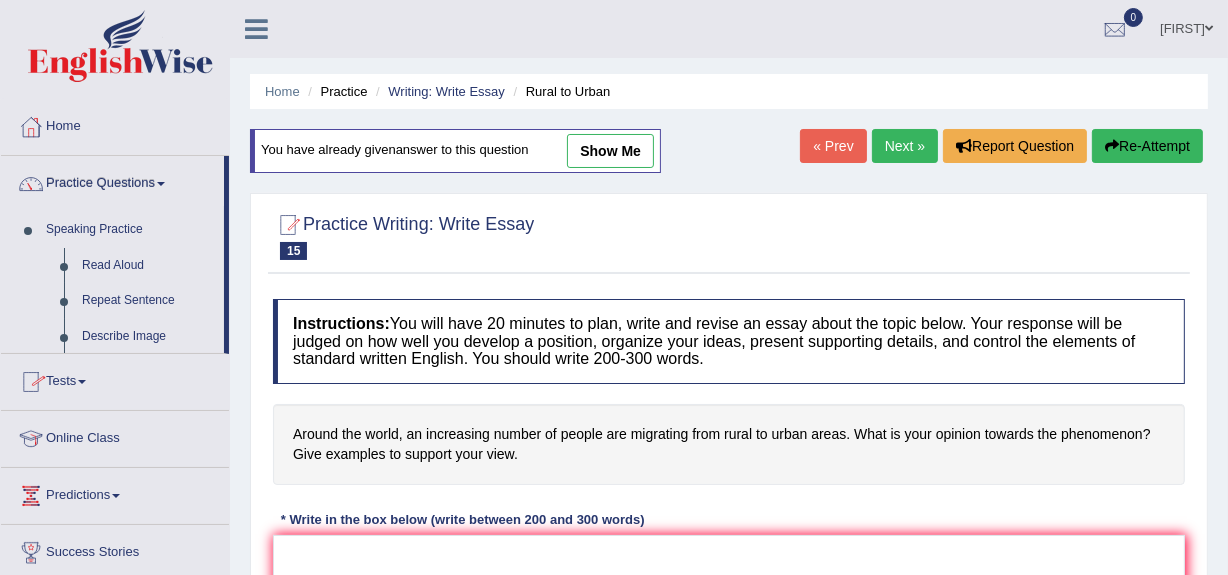 click on "Practice Questions" at bounding box center (112, 181) 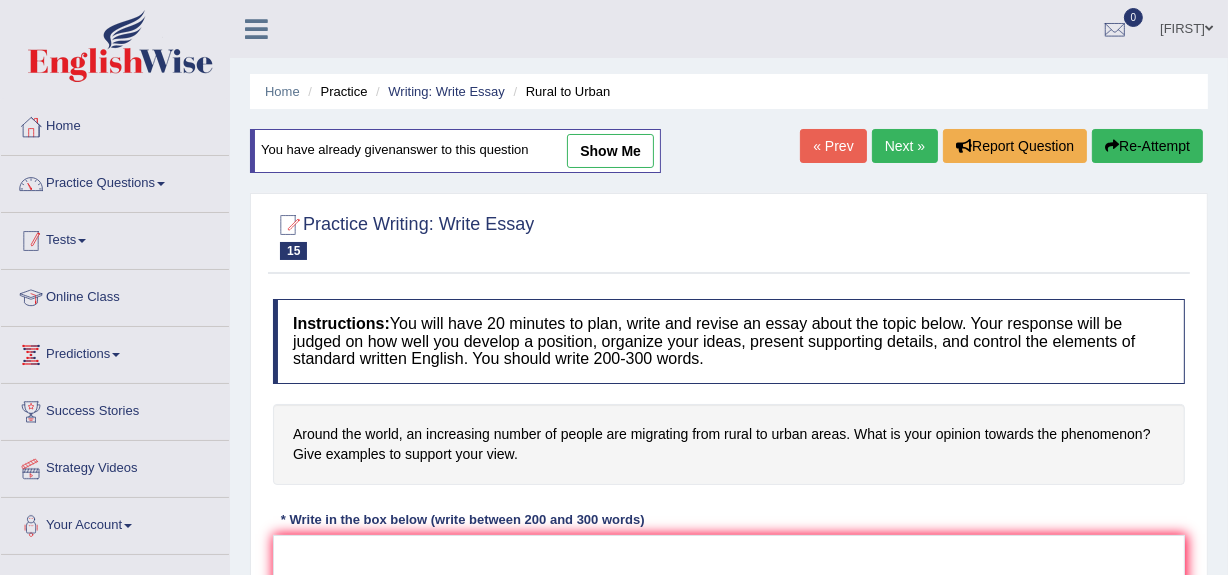 click on "Tests" at bounding box center (115, 238) 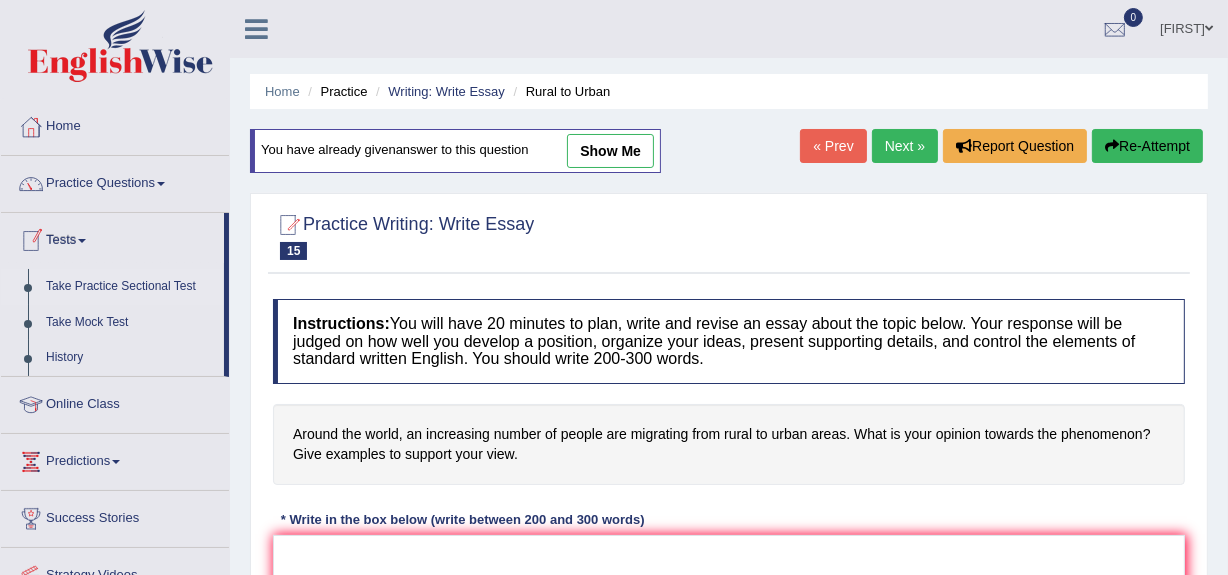 click on "Take Practice Sectional Test" at bounding box center (130, 287) 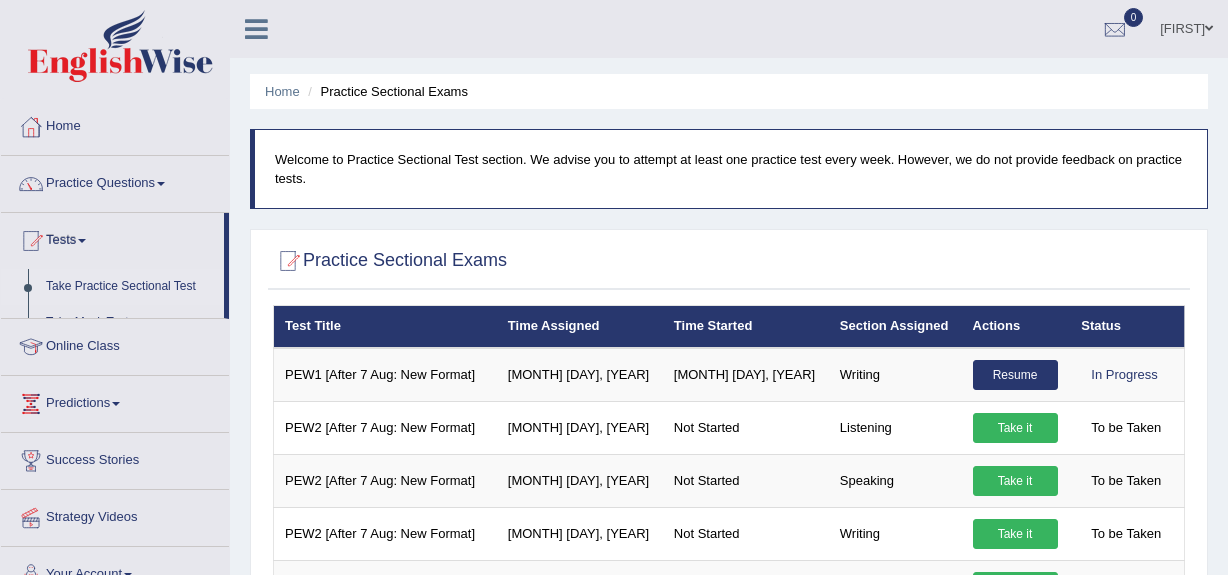 scroll, scrollTop: 0, scrollLeft: 0, axis: both 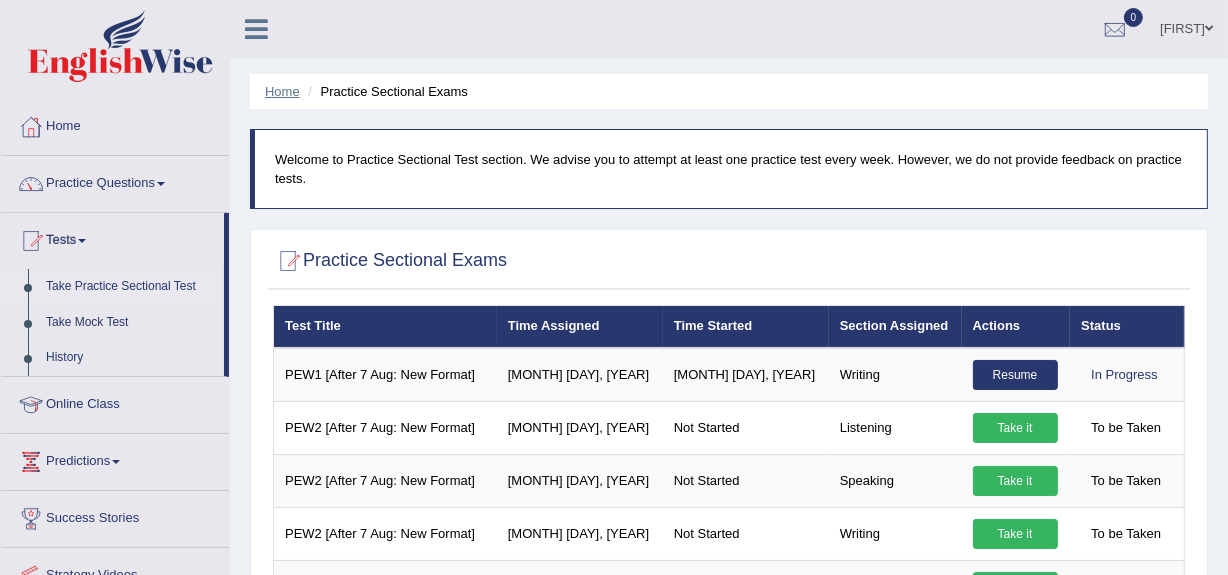 click on "Home" at bounding box center [282, 91] 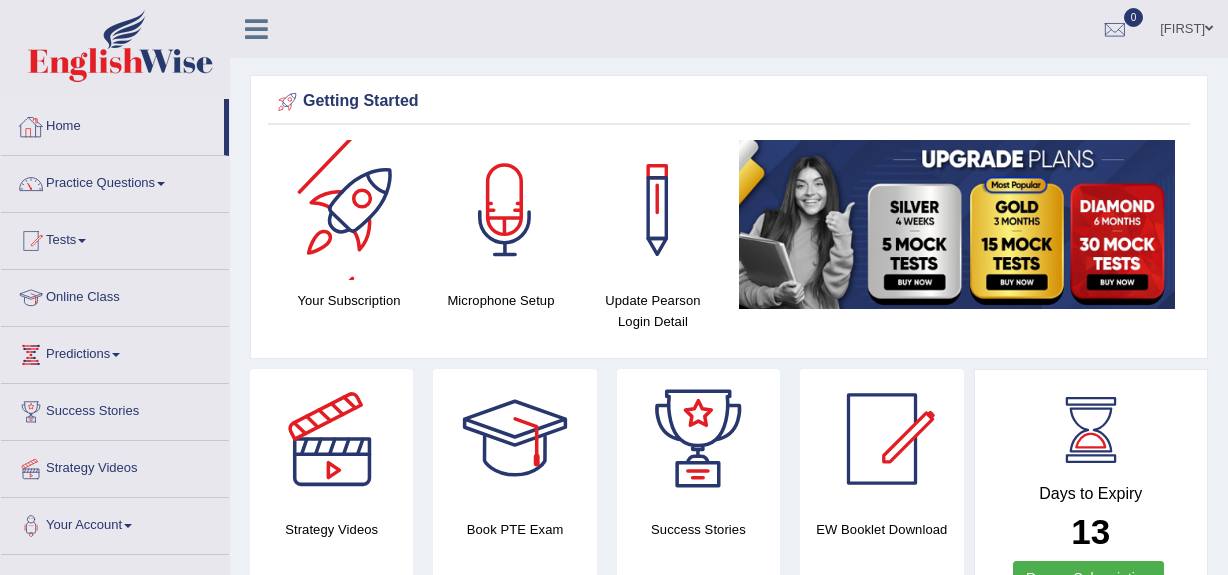 scroll, scrollTop: 0, scrollLeft: 0, axis: both 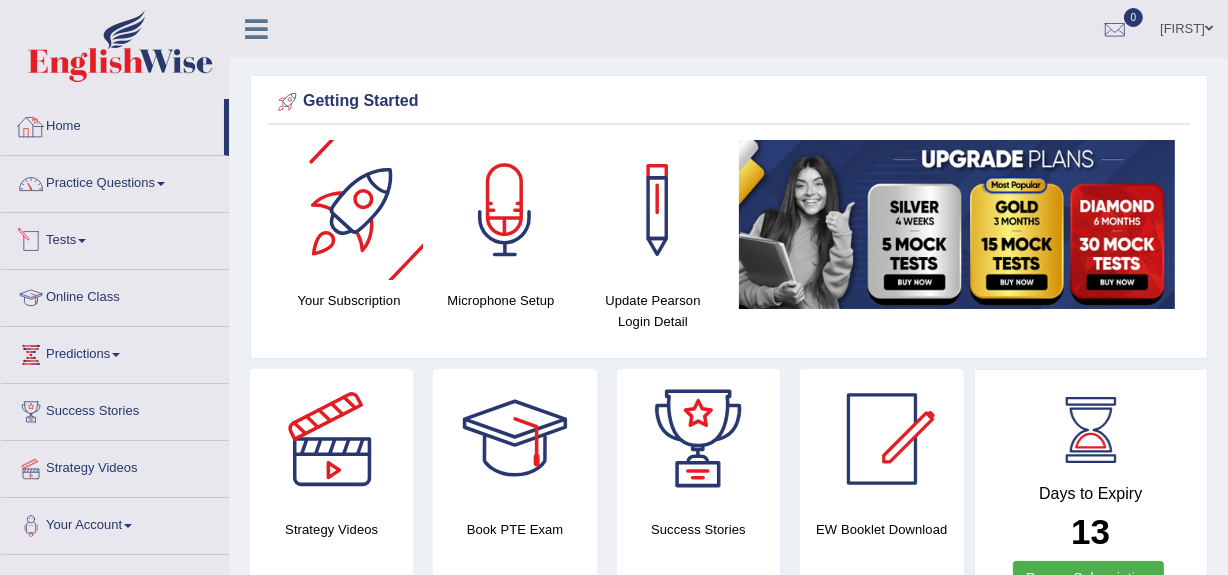 click on "Tests" at bounding box center (115, 238) 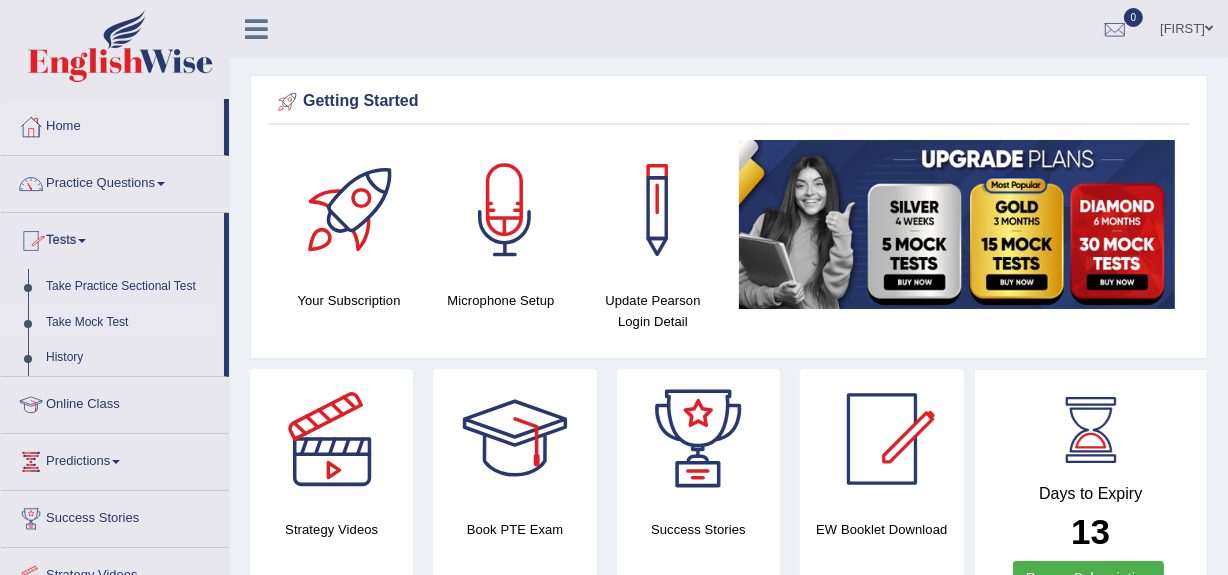 click on "Take Mock Test" at bounding box center (130, 323) 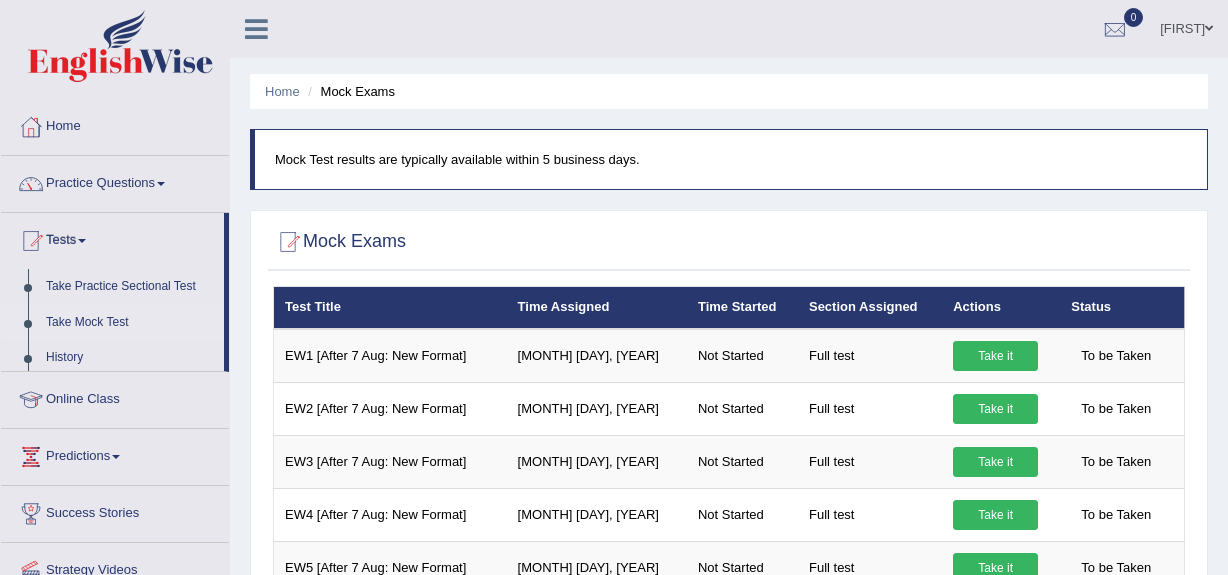 scroll, scrollTop: 0, scrollLeft: 0, axis: both 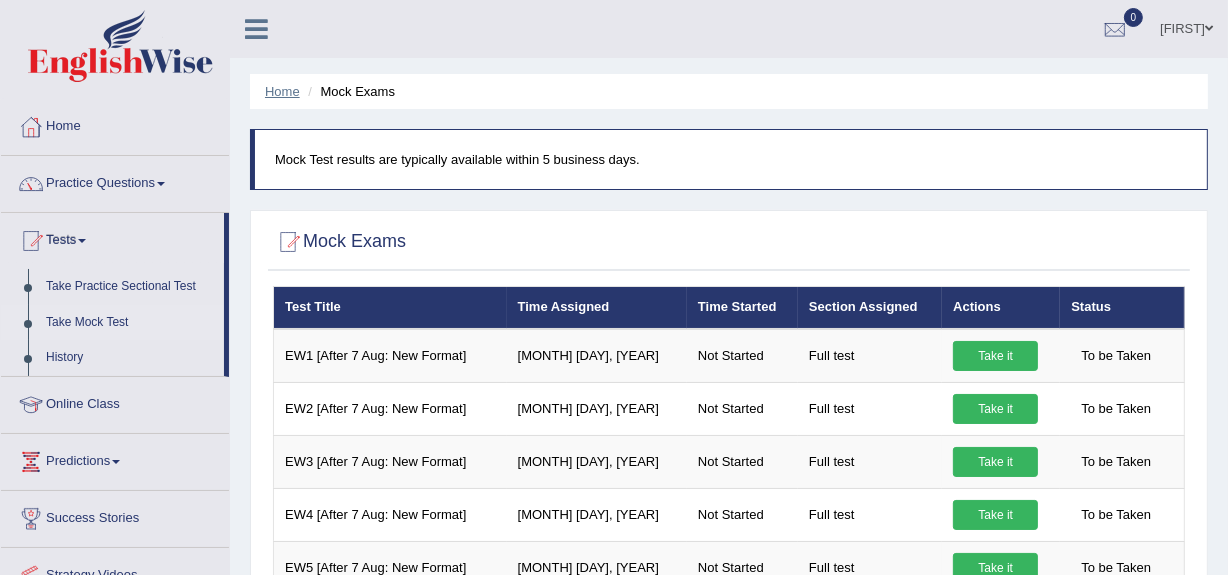 click on "Home" at bounding box center (282, 91) 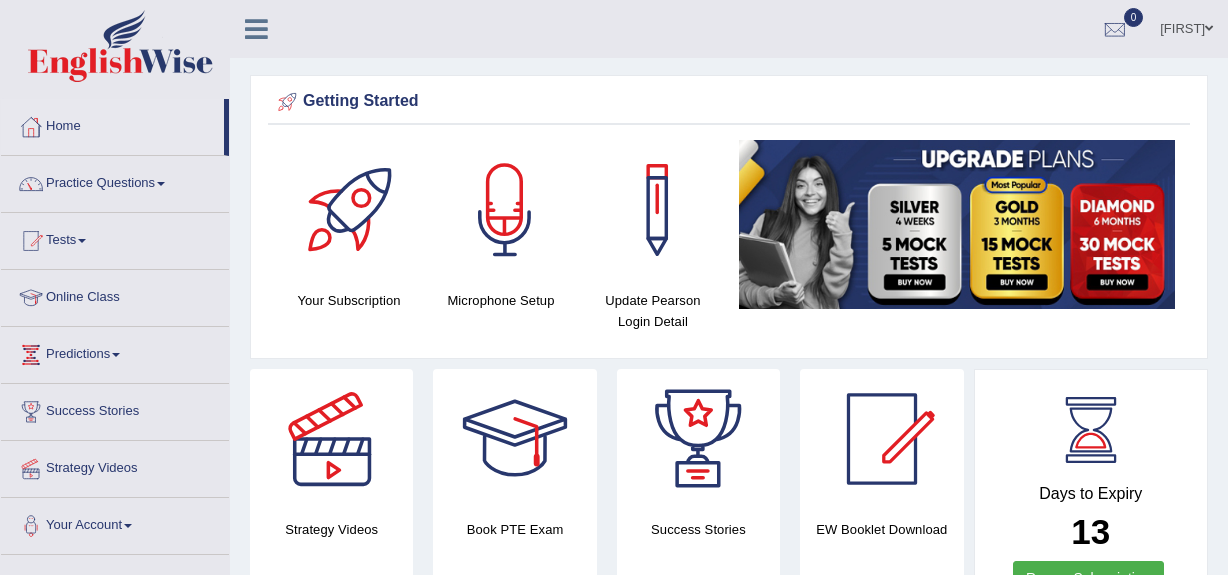 scroll, scrollTop: 1003, scrollLeft: 0, axis: vertical 